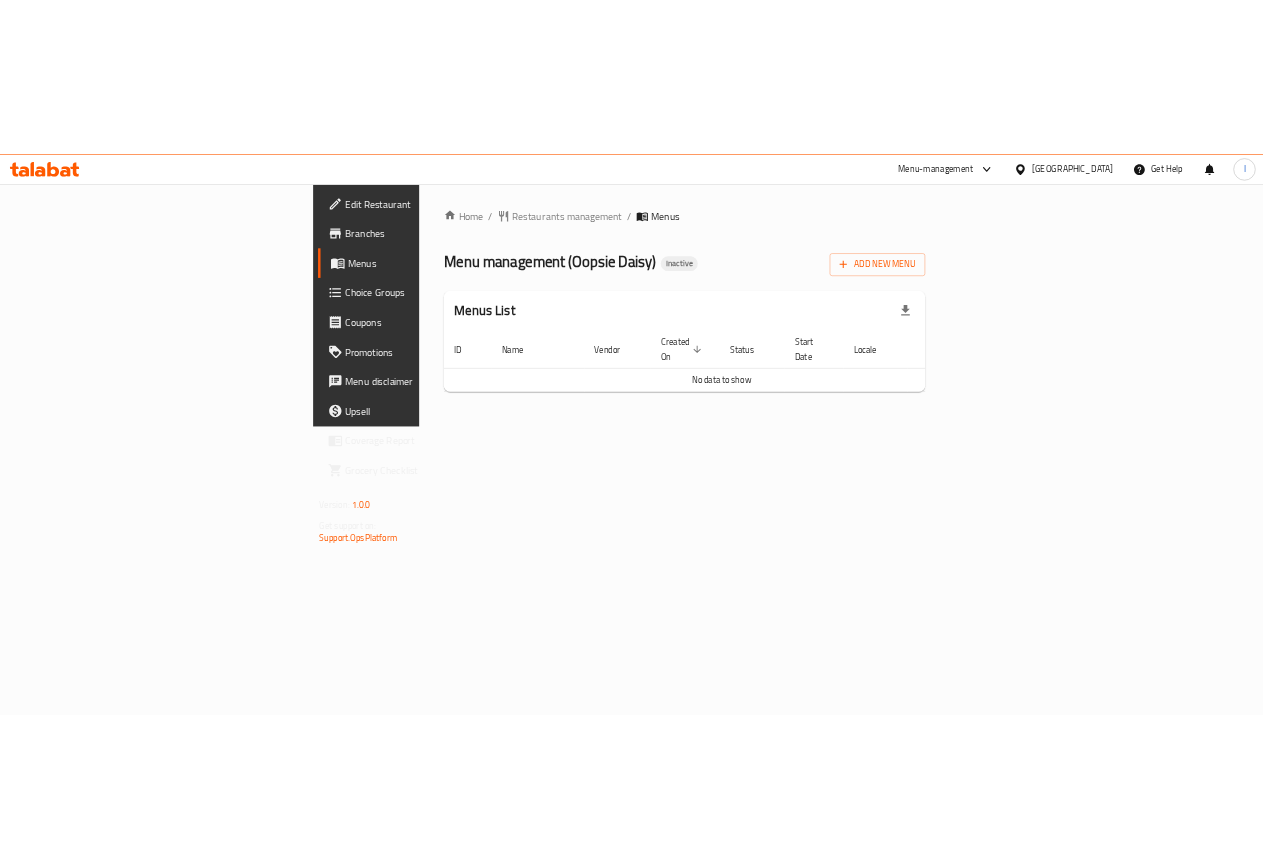 scroll, scrollTop: 0, scrollLeft: 0, axis: both 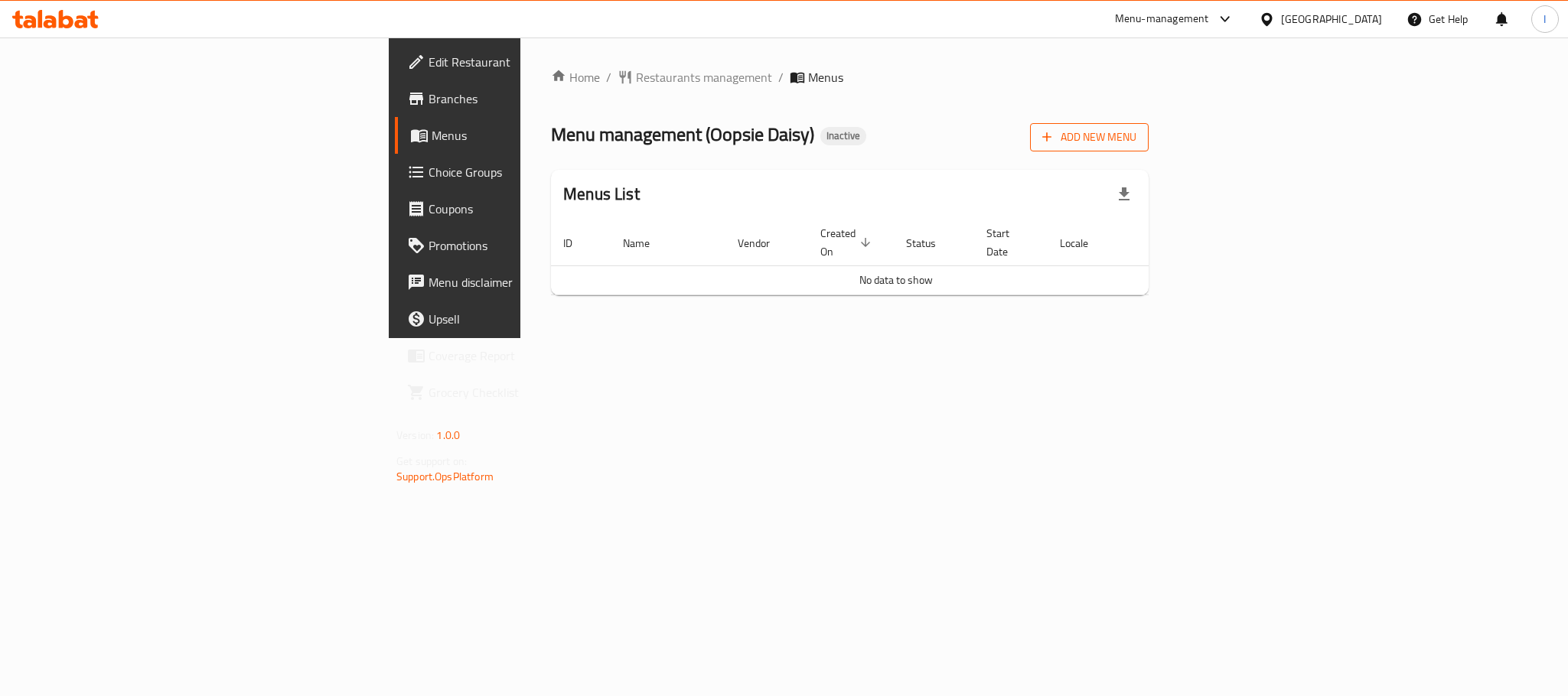 click on "Add New Menu" at bounding box center [1089, 137] 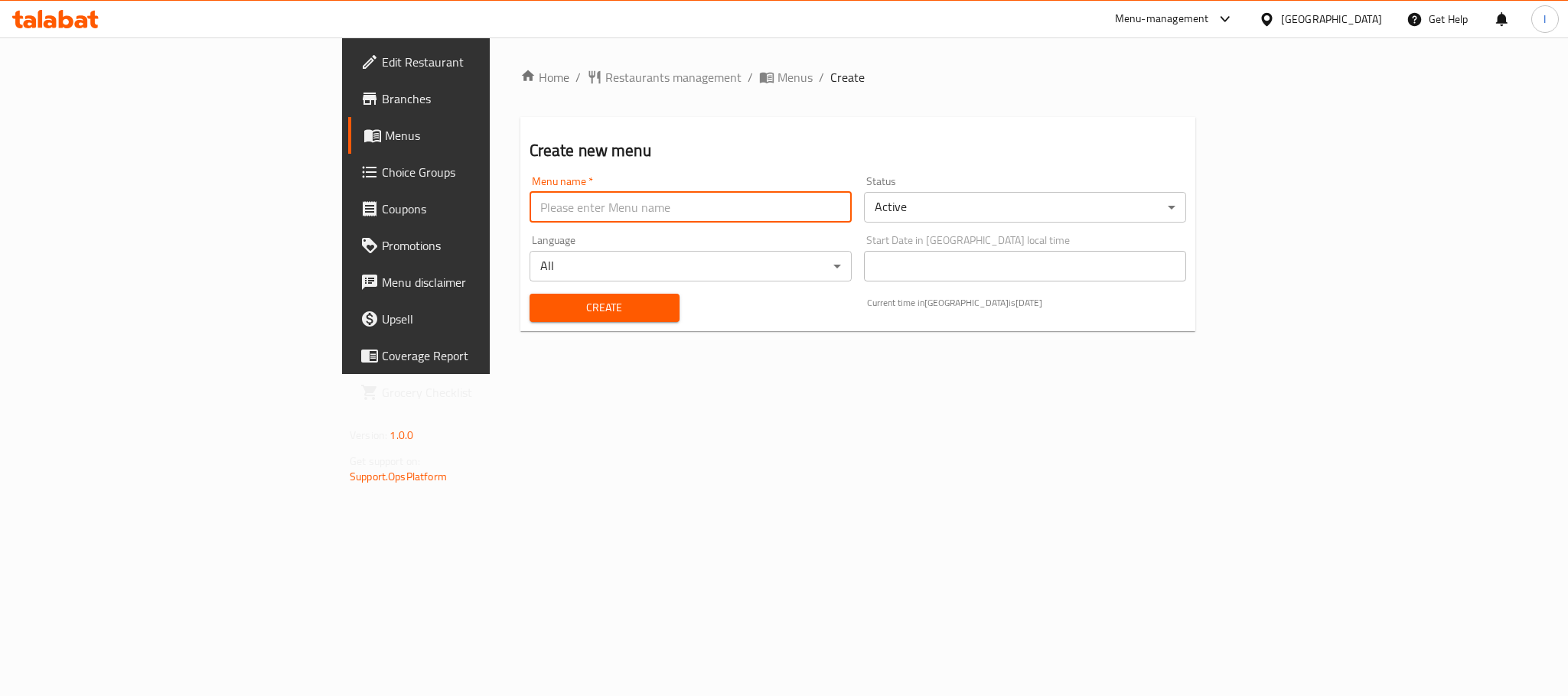 click at bounding box center (690, 207) 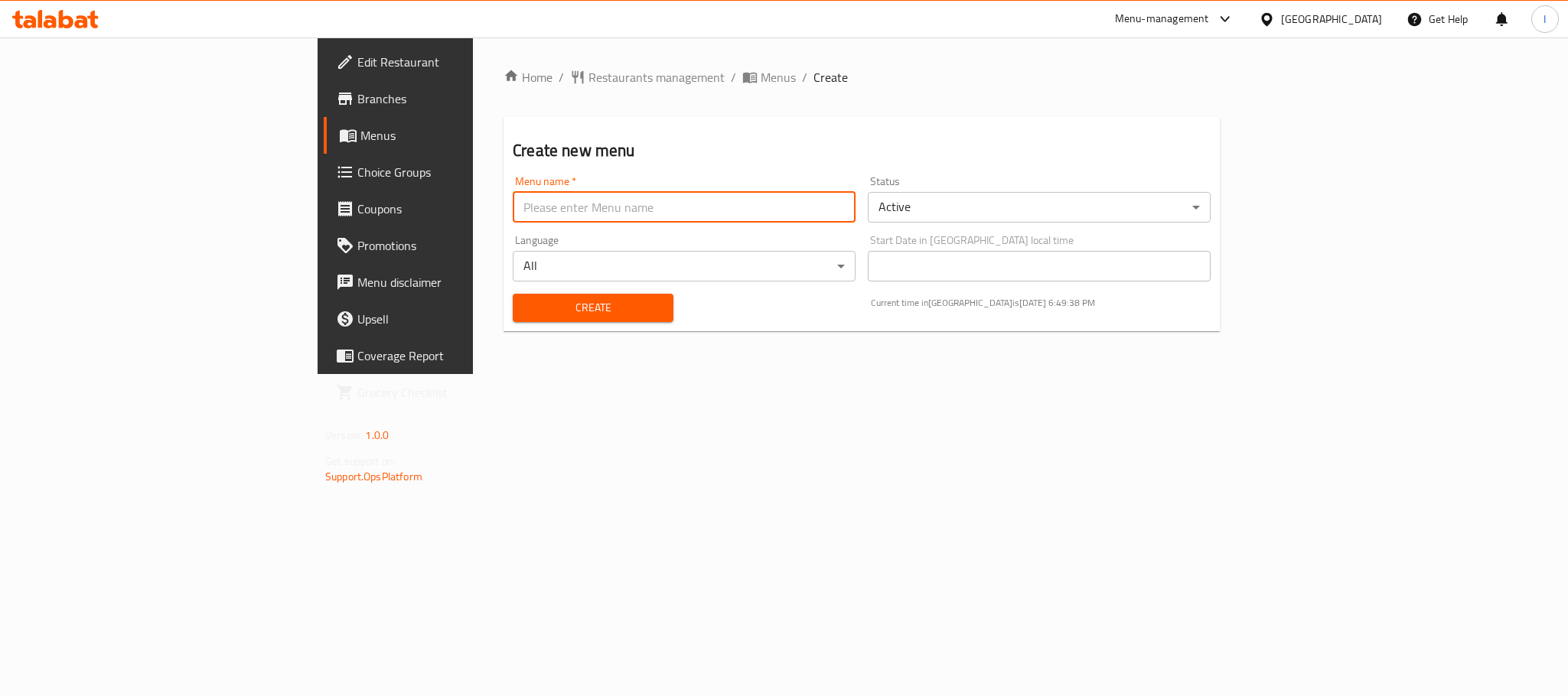 type on "New menu" 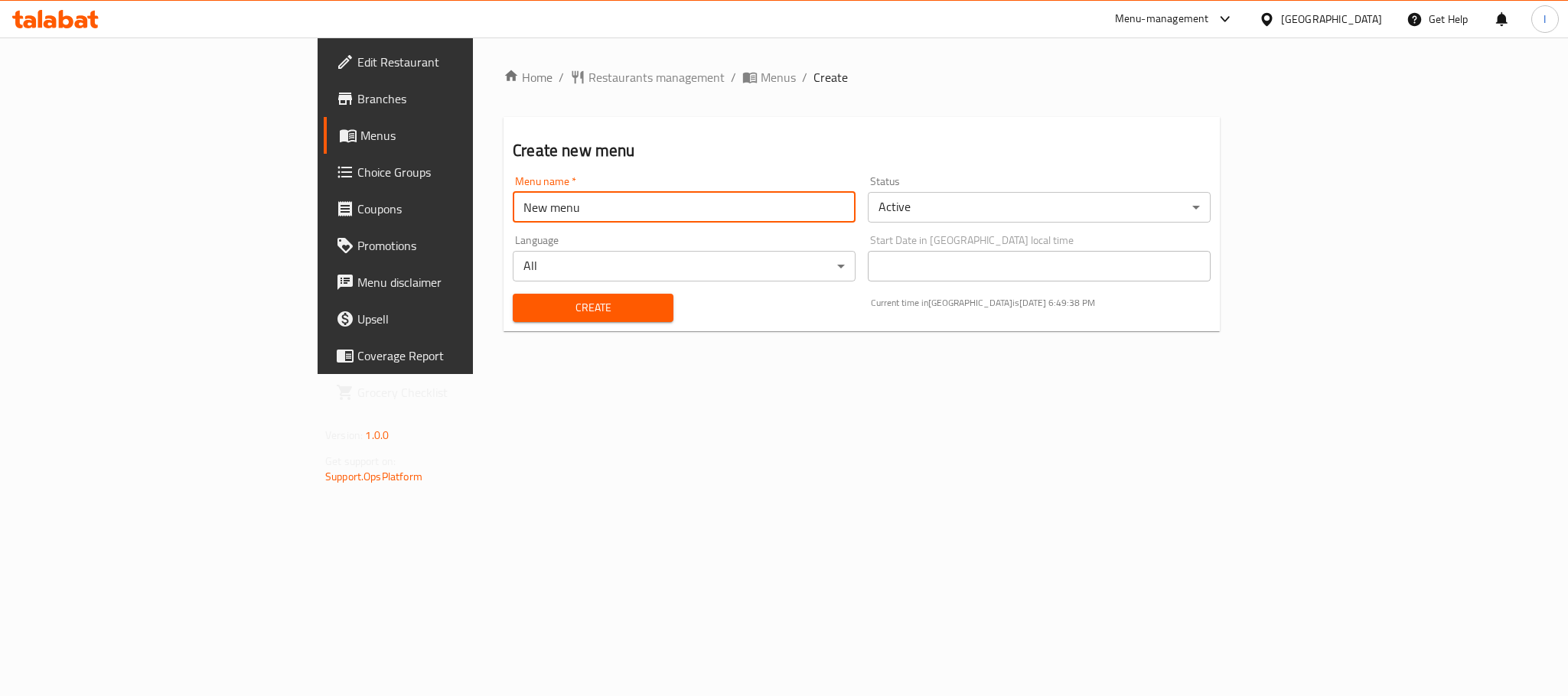 click on "Create" at bounding box center (593, 307) 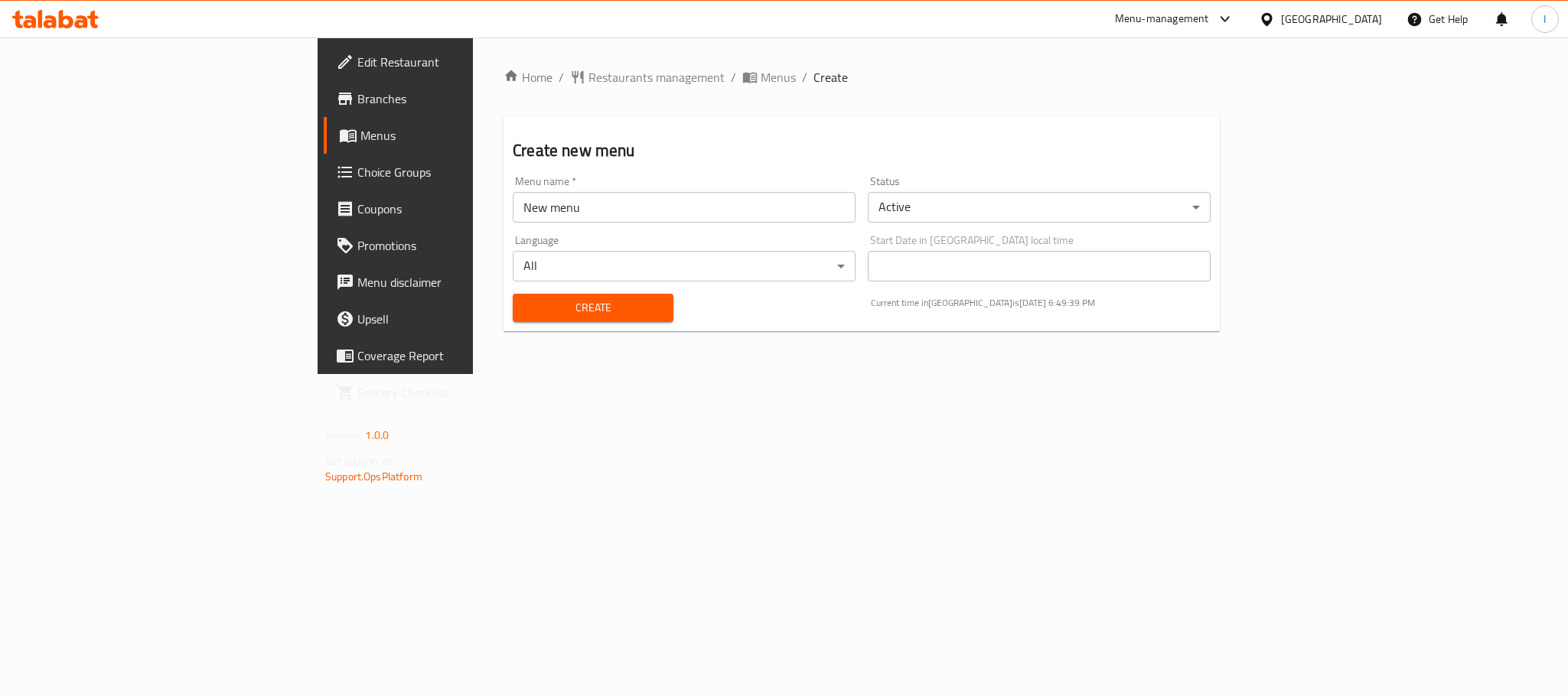 click on "Create" at bounding box center (593, 307) 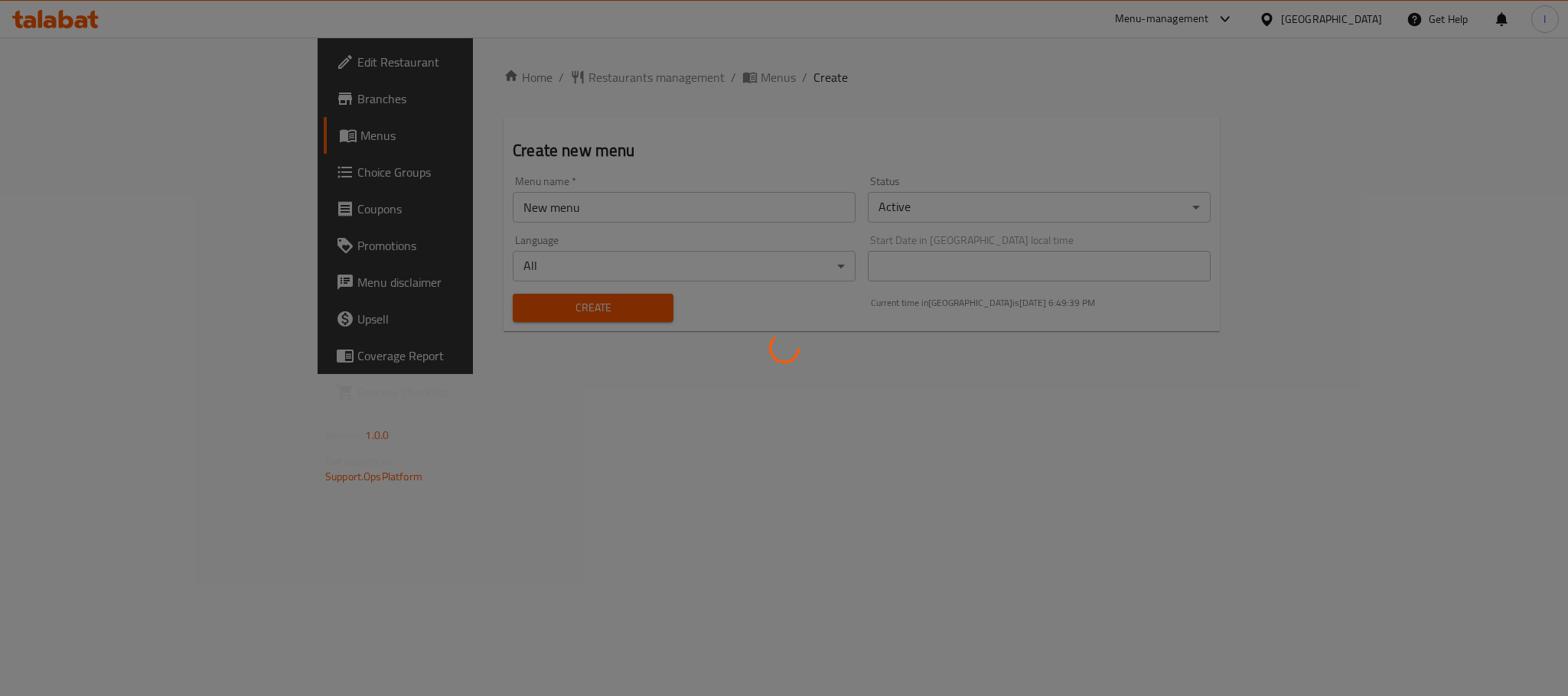 type 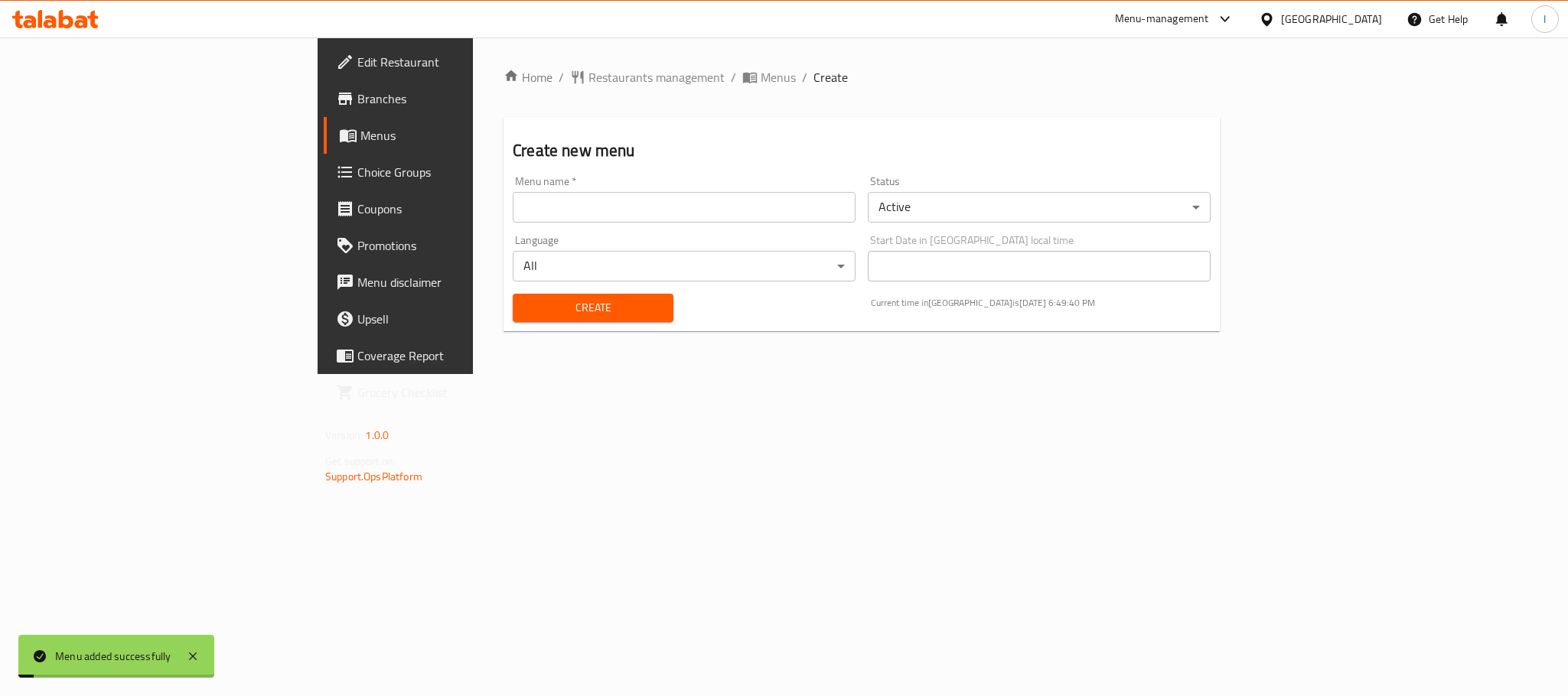click on "Menus" at bounding box center [778, 77] 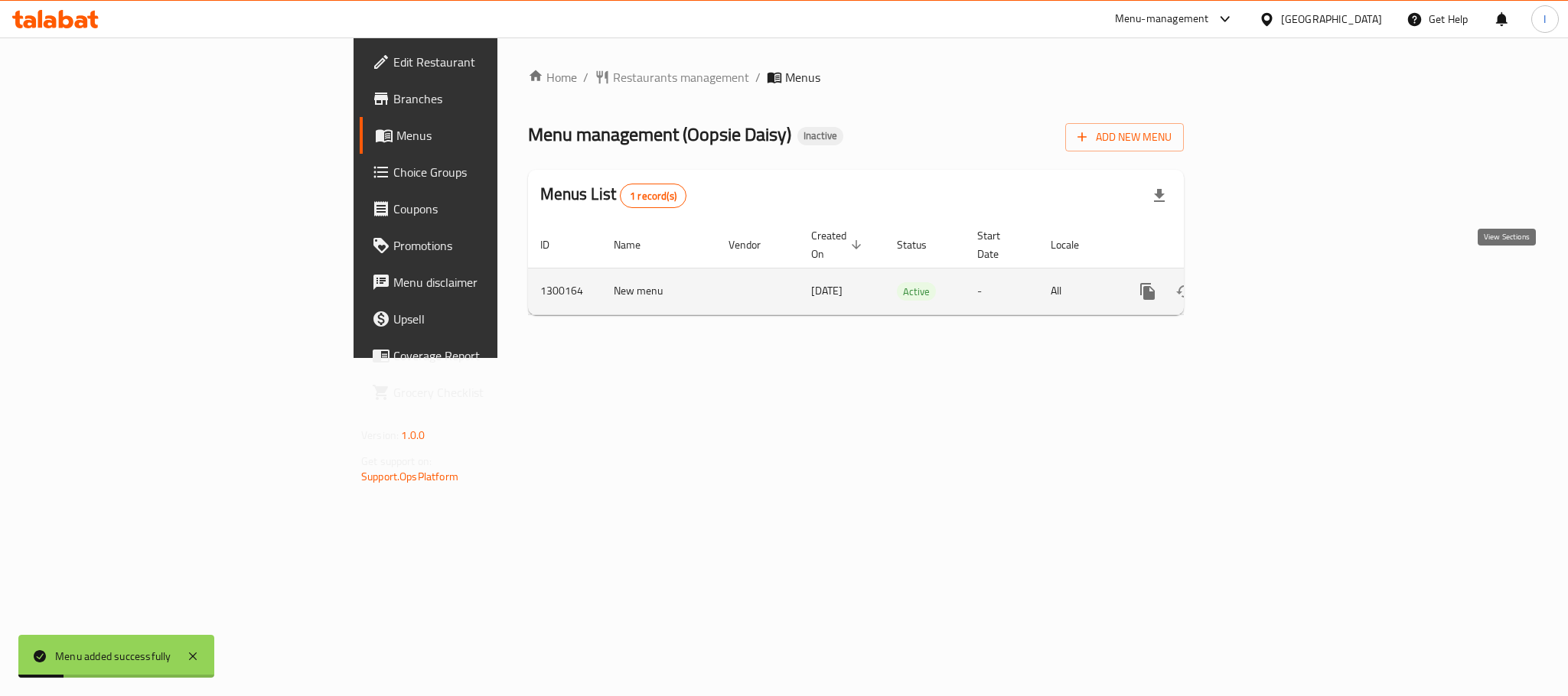 click at bounding box center [1258, 291] 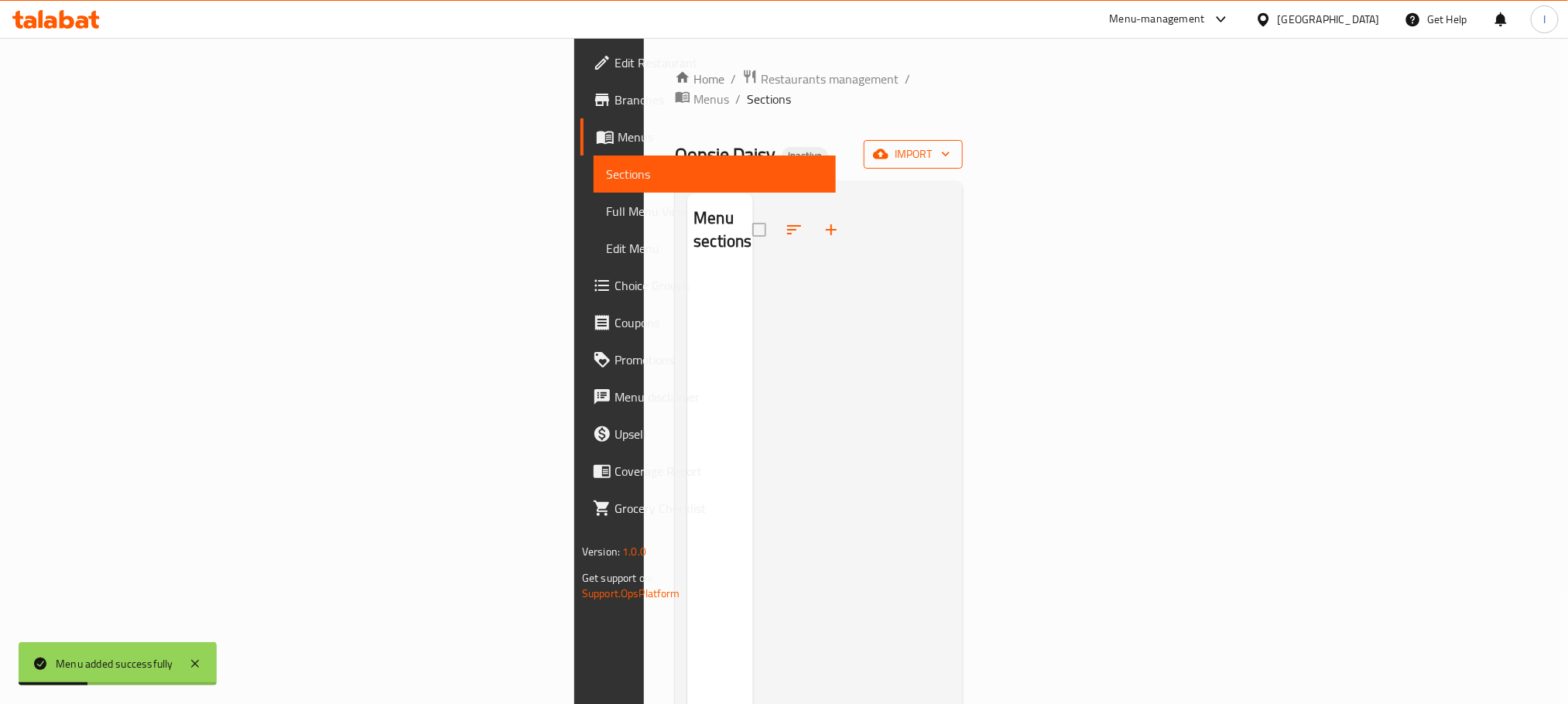 click on "import" at bounding box center (913, 154) 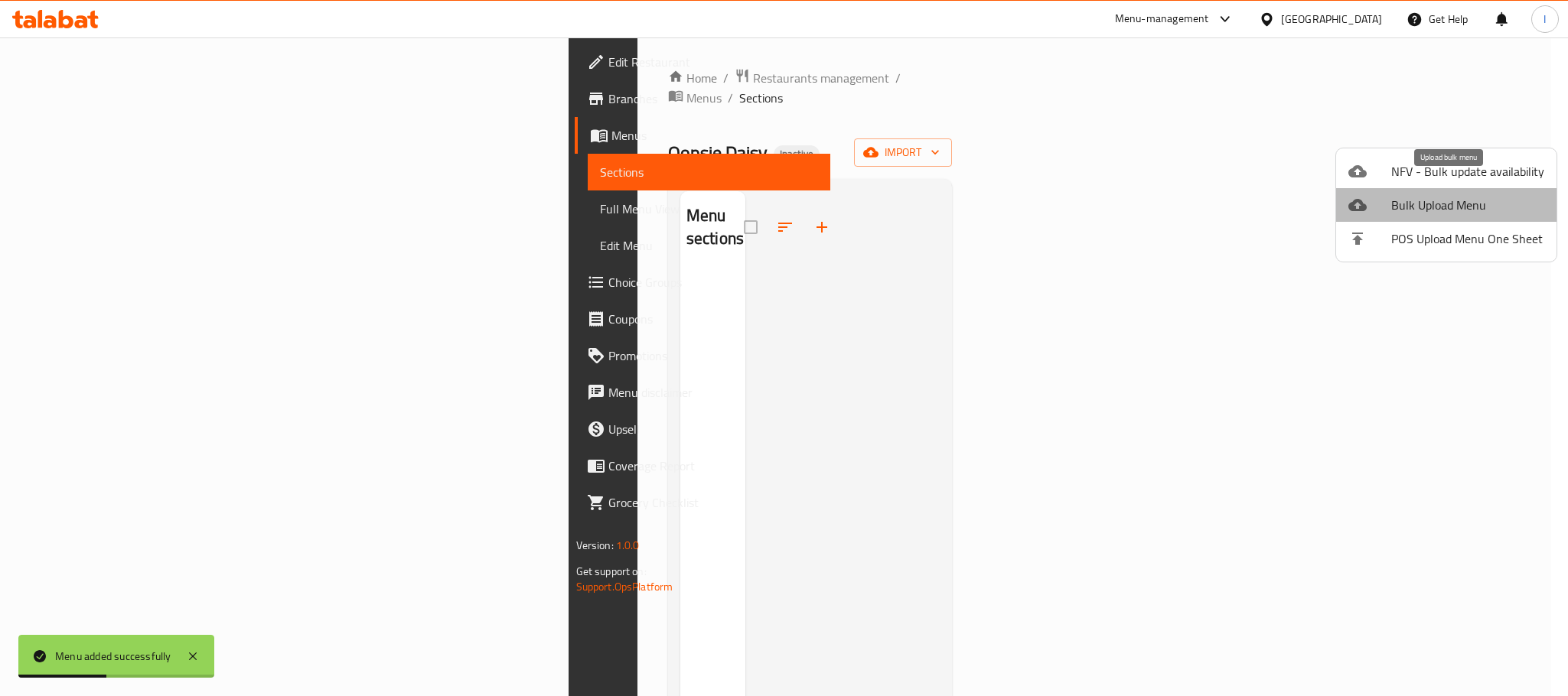 click on "Bulk Upload Menu" at bounding box center [1468, 205] 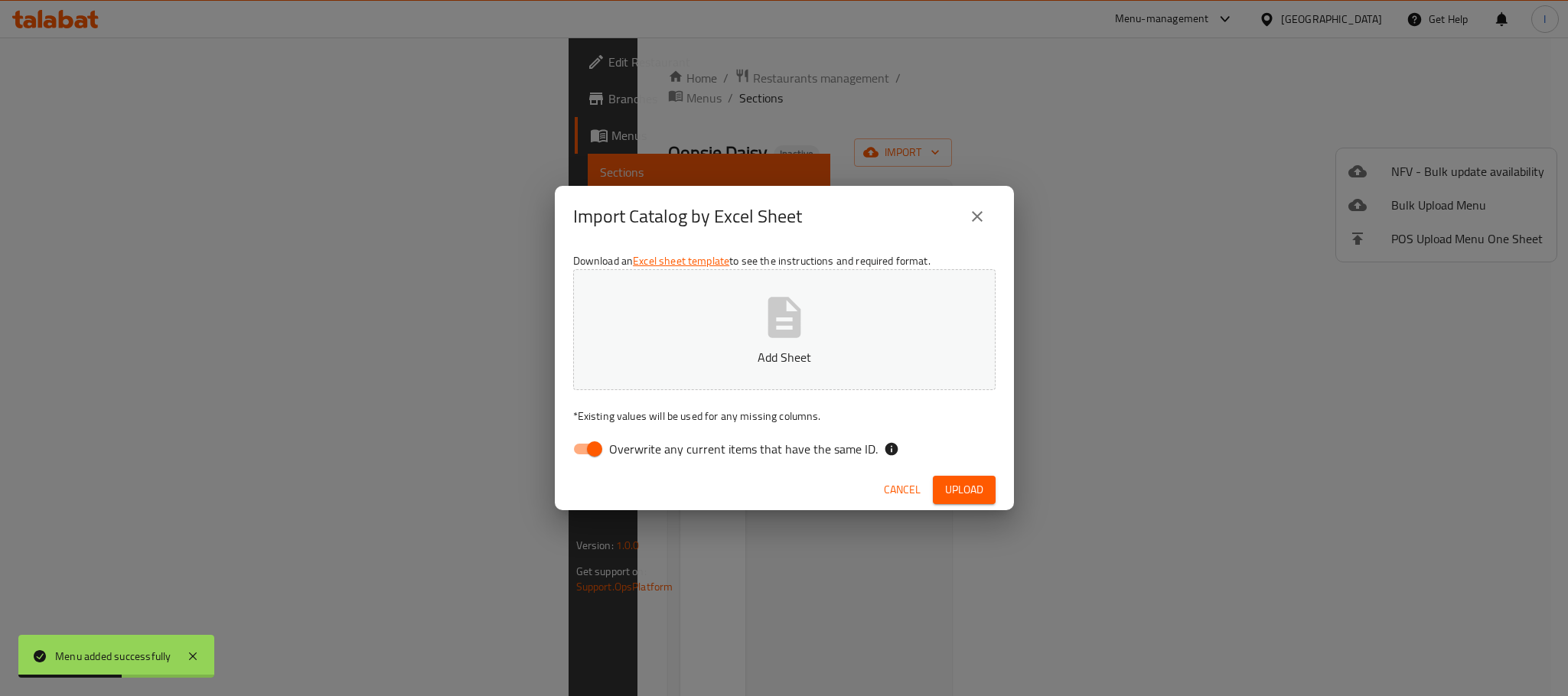 click on "Add Sheet" at bounding box center (784, 330) 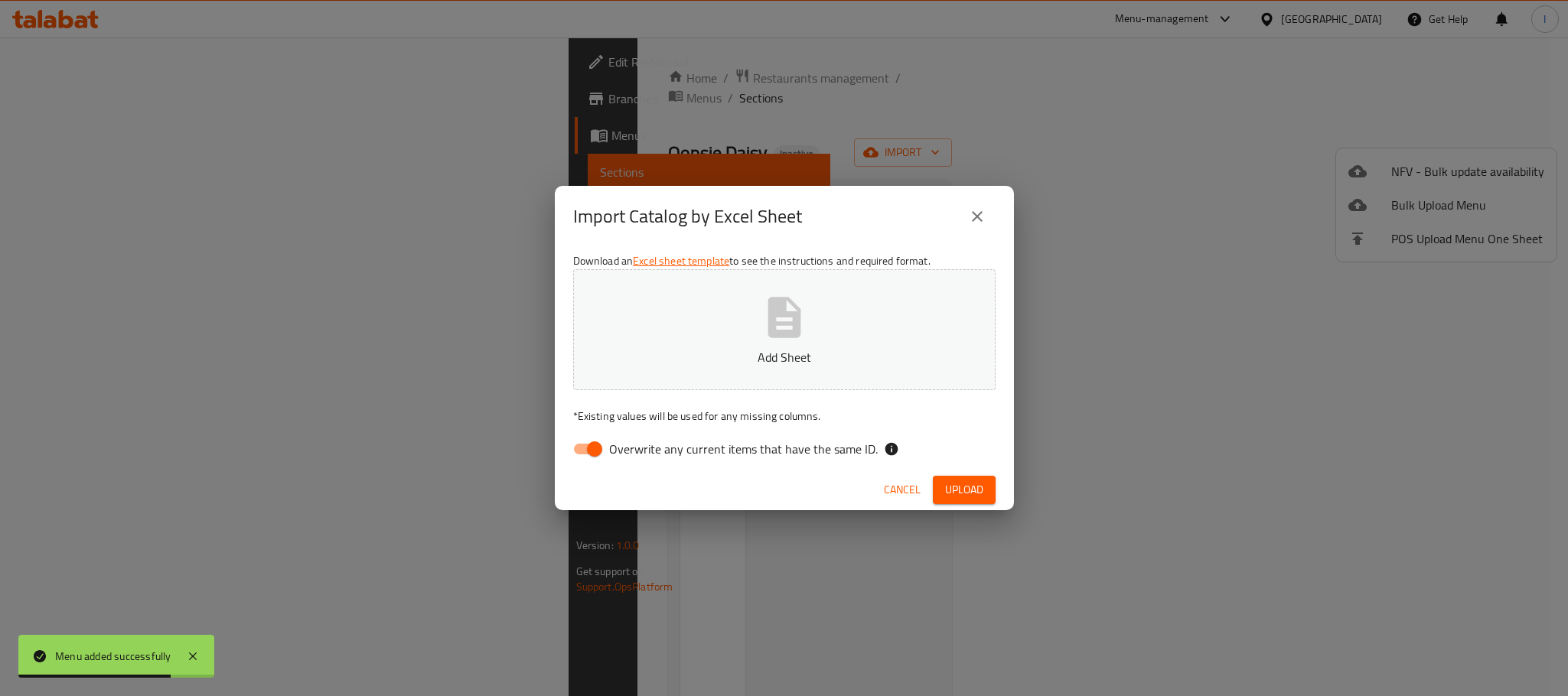 click on "Add Sheet" at bounding box center [784, 330] 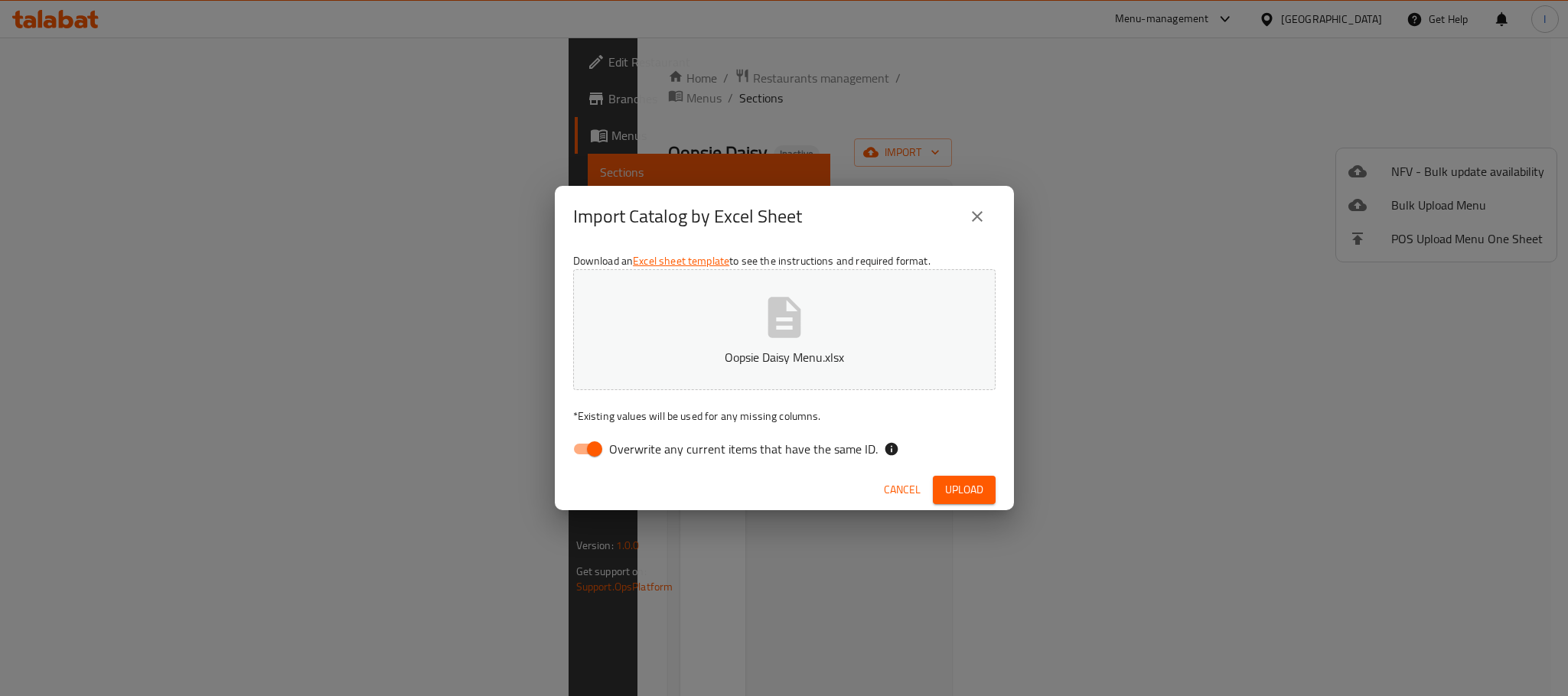 click on "Upload" at bounding box center (964, 489) 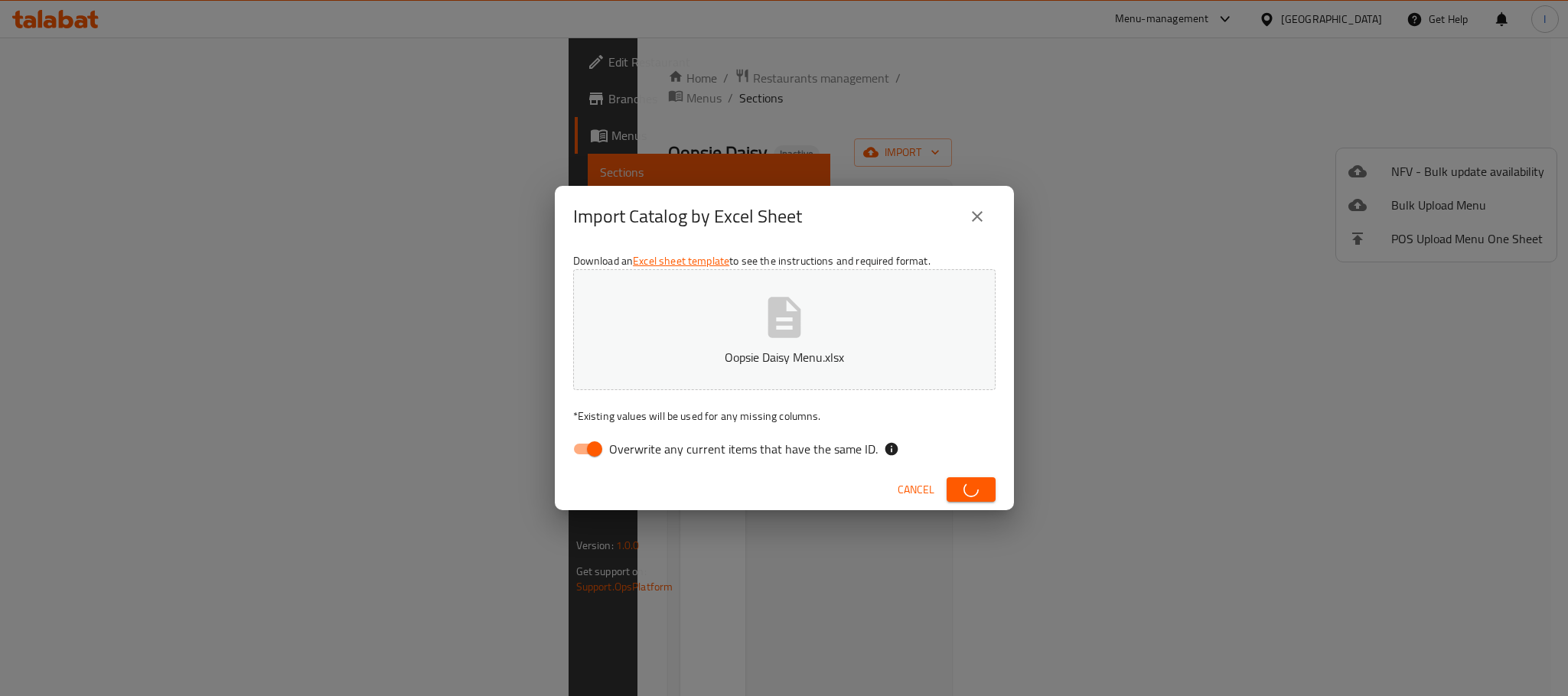 type 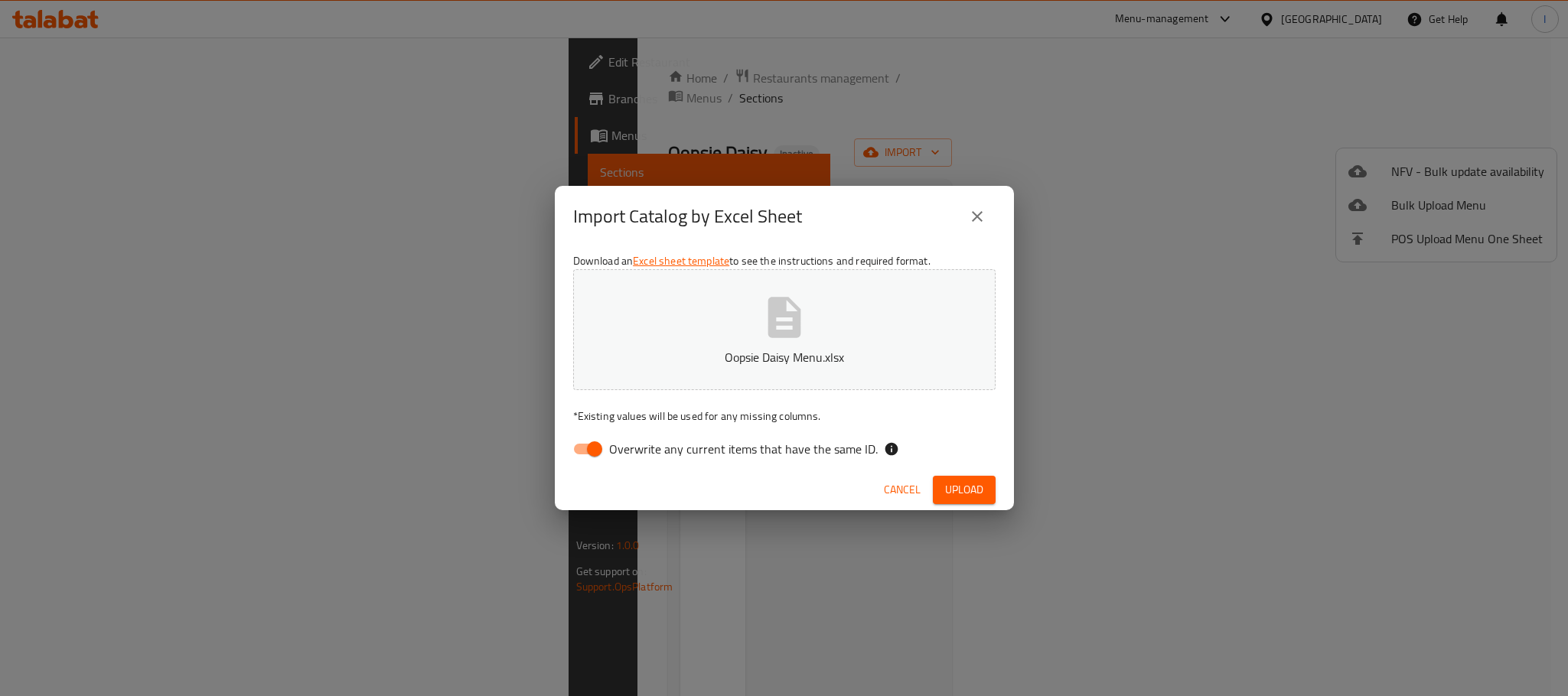 drag, startPoint x: 962, startPoint y: 486, endPoint x: 799, endPoint y: 363, distance: 204.20088 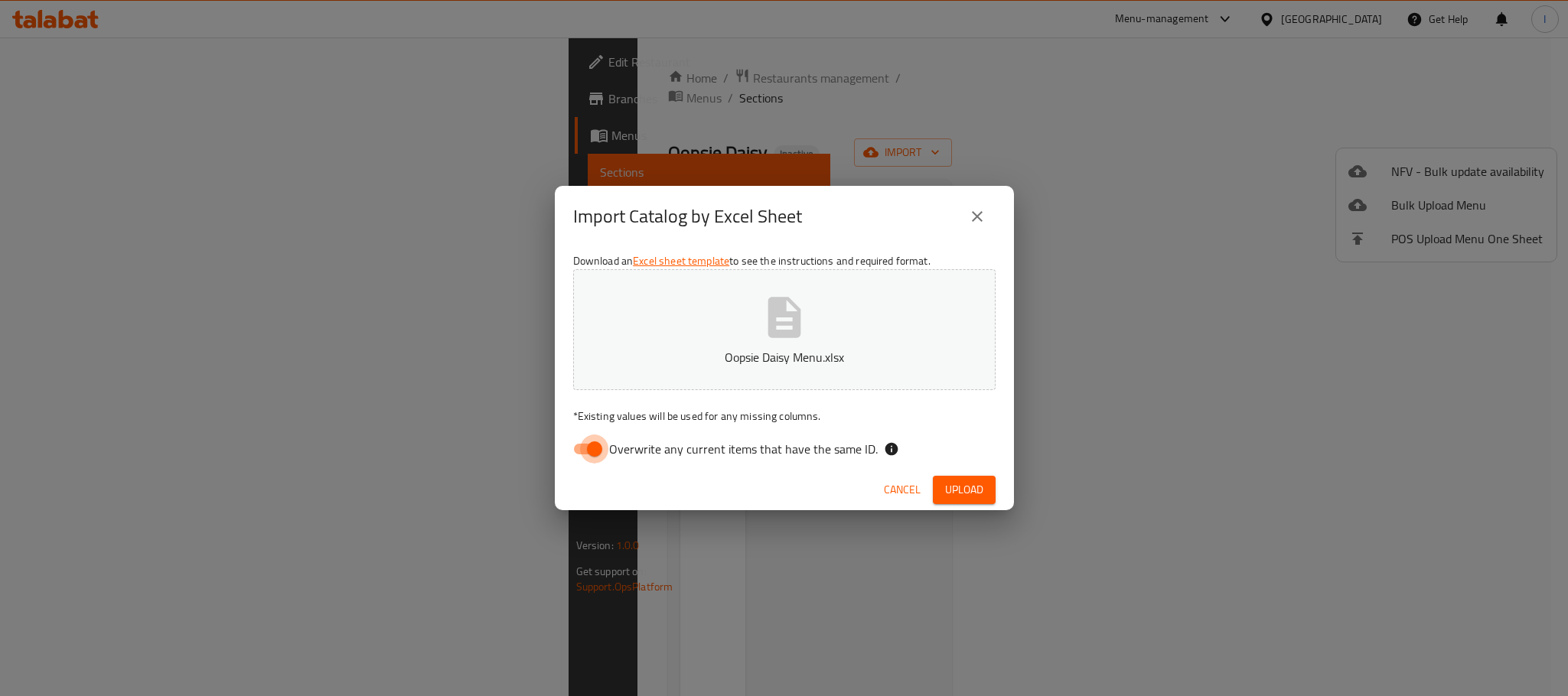 click on "Overwrite any current items that have the same ID." at bounding box center (595, 449) 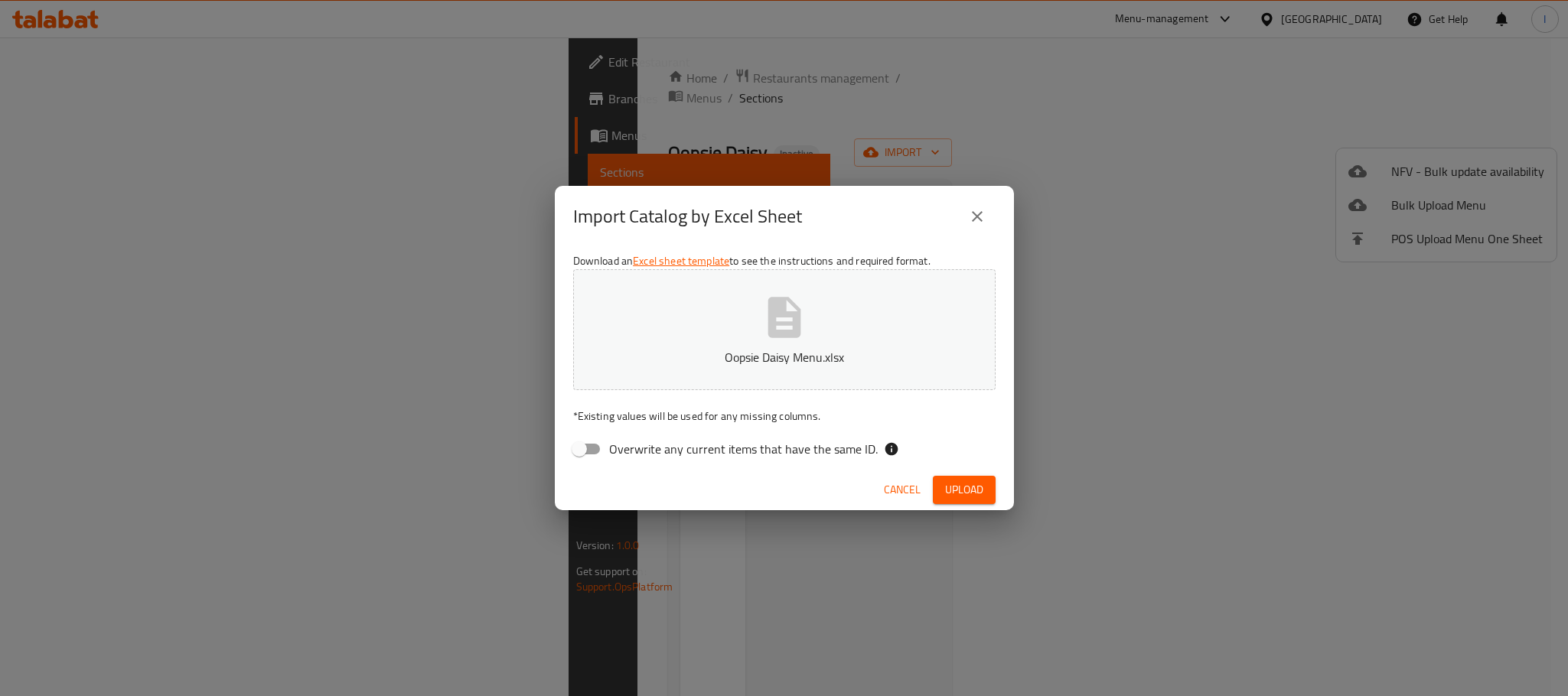 click on "Upload" at bounding box center (964, 489) 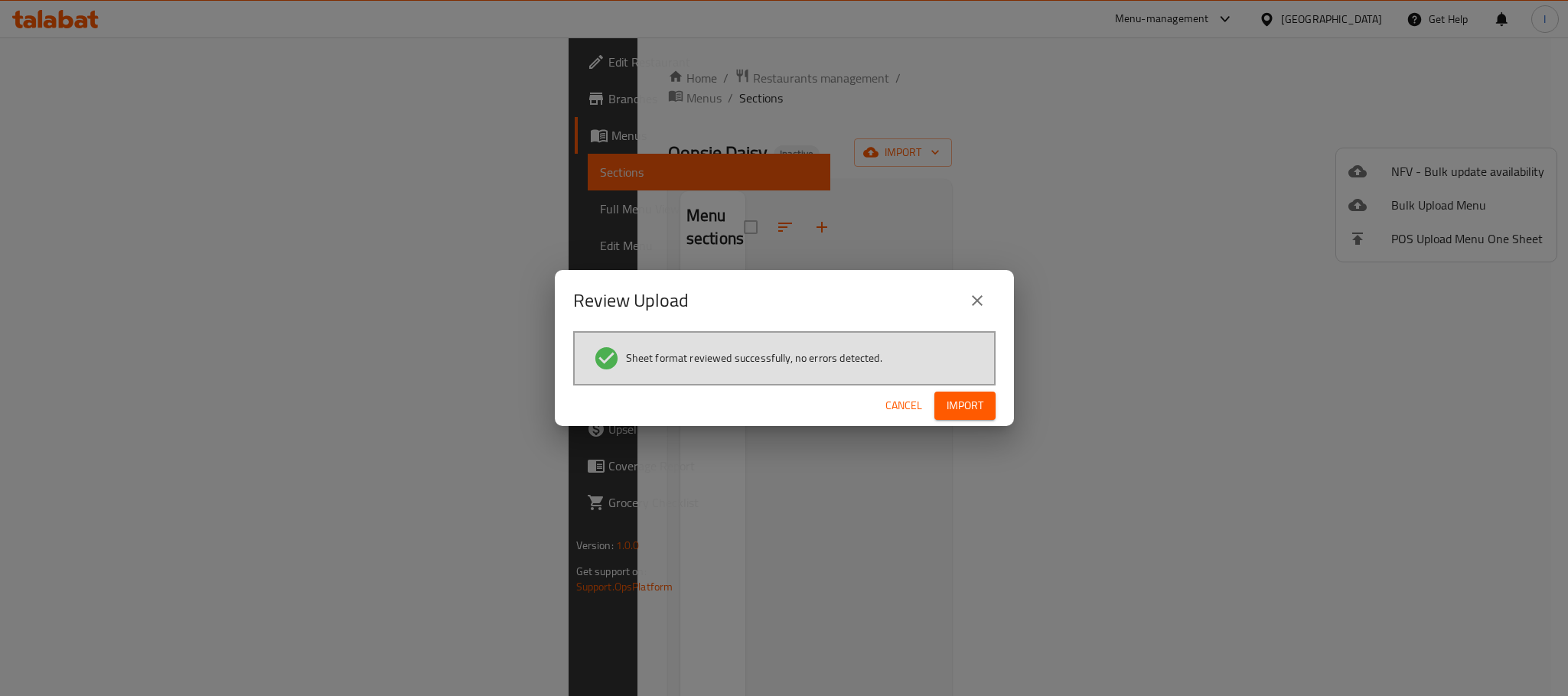 click on "Import" at bounding box center (965, 405) 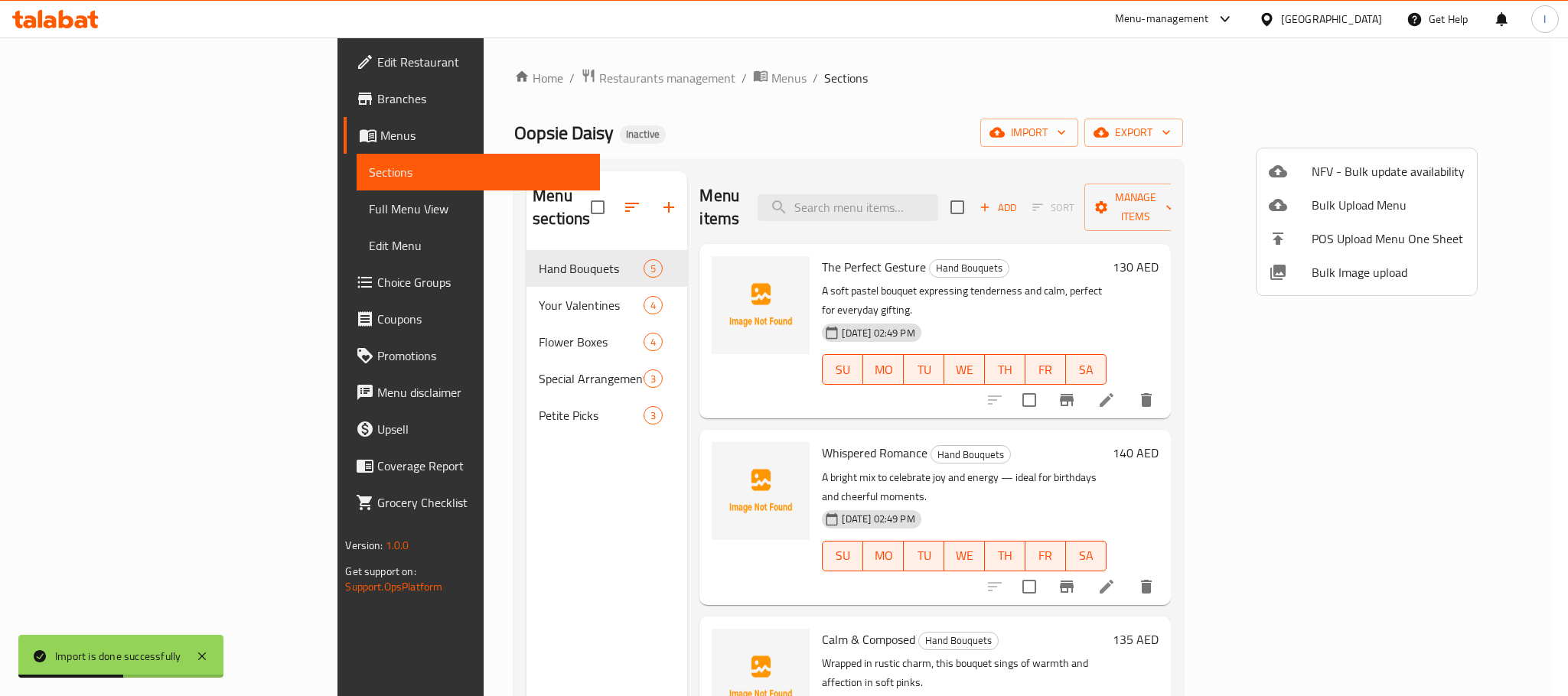 type 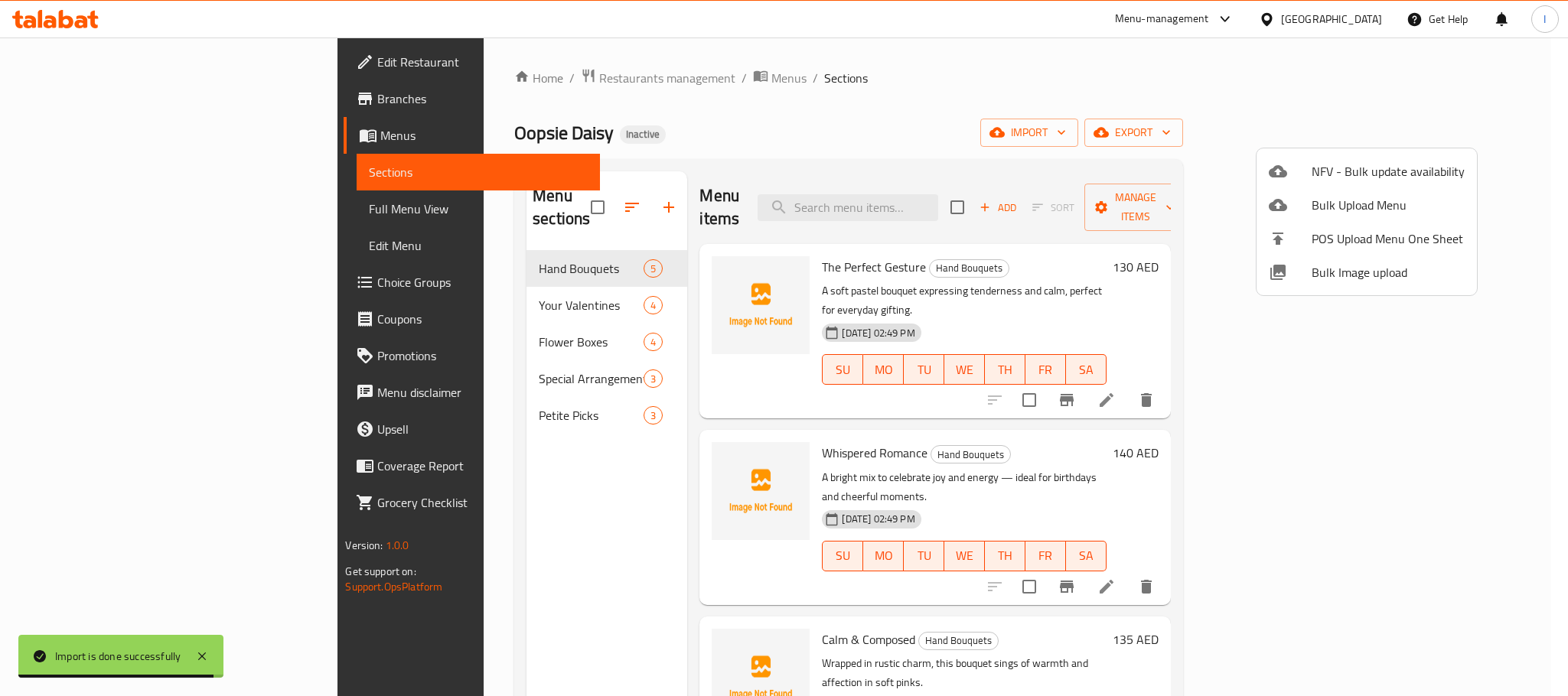 click at bounding box center (784, 348) 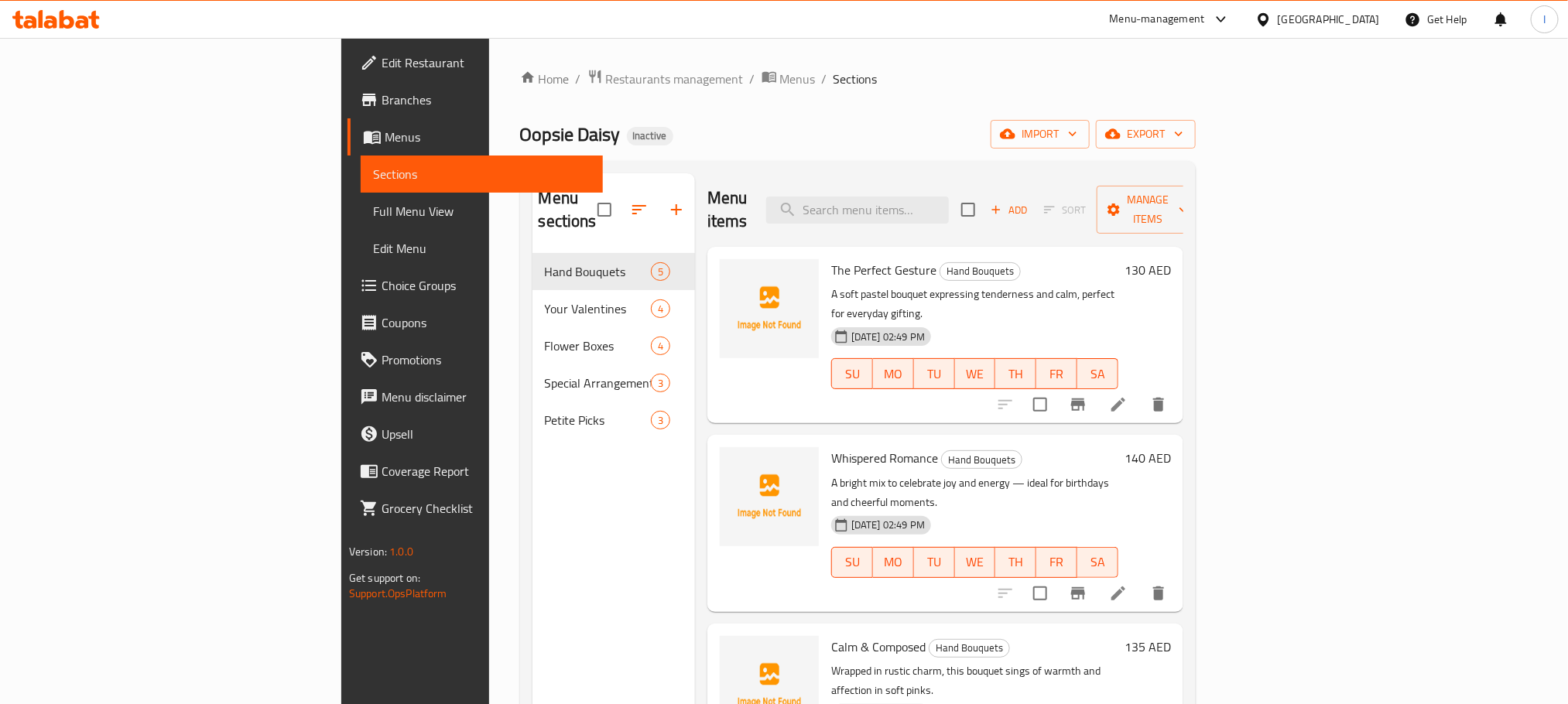 click on "Menu sections Hand Bouquets 5 Your Valentines 4 Flower Boxes 4 Special Arrangements 3 Petite Picks 3" at bounding box center [614, 525] 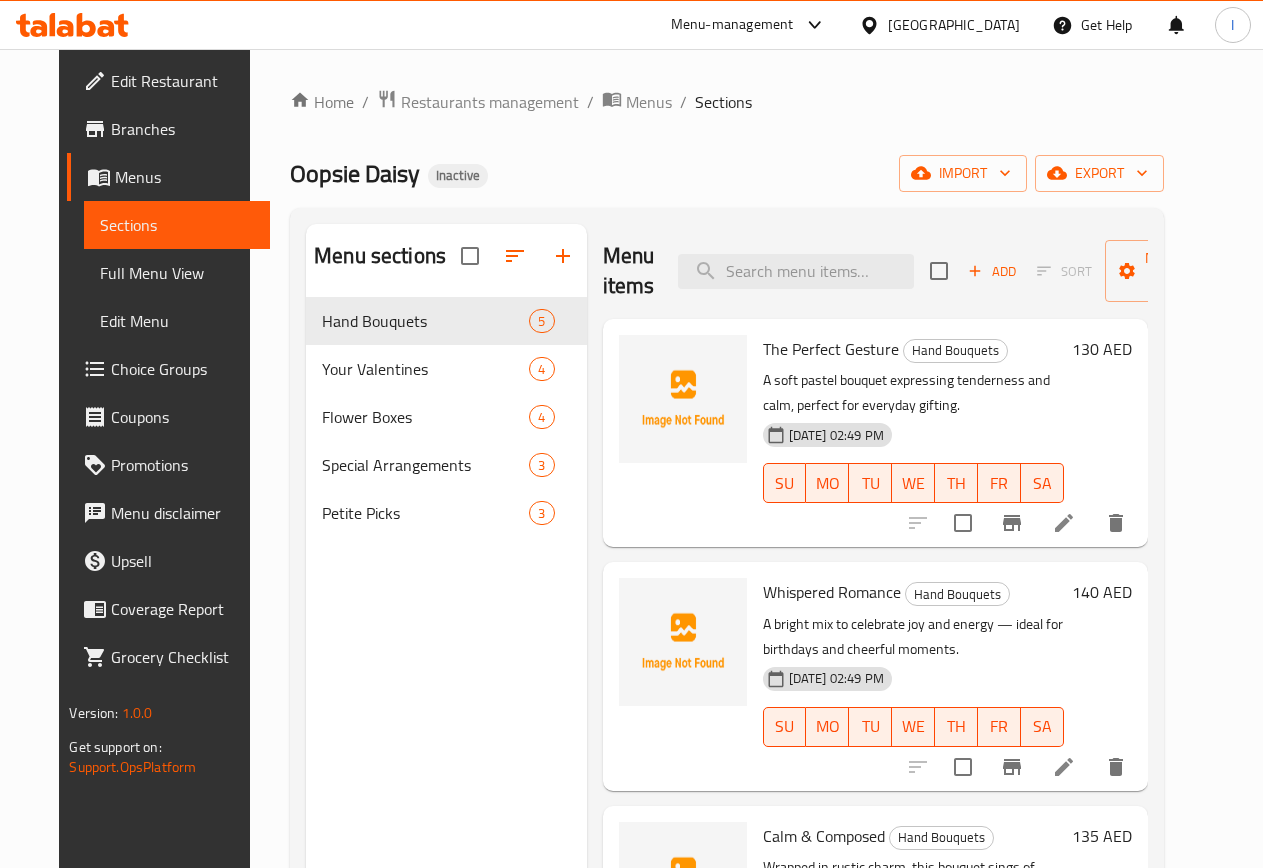 click on "The Perfect Gesture" at bounding box center (831, 349) 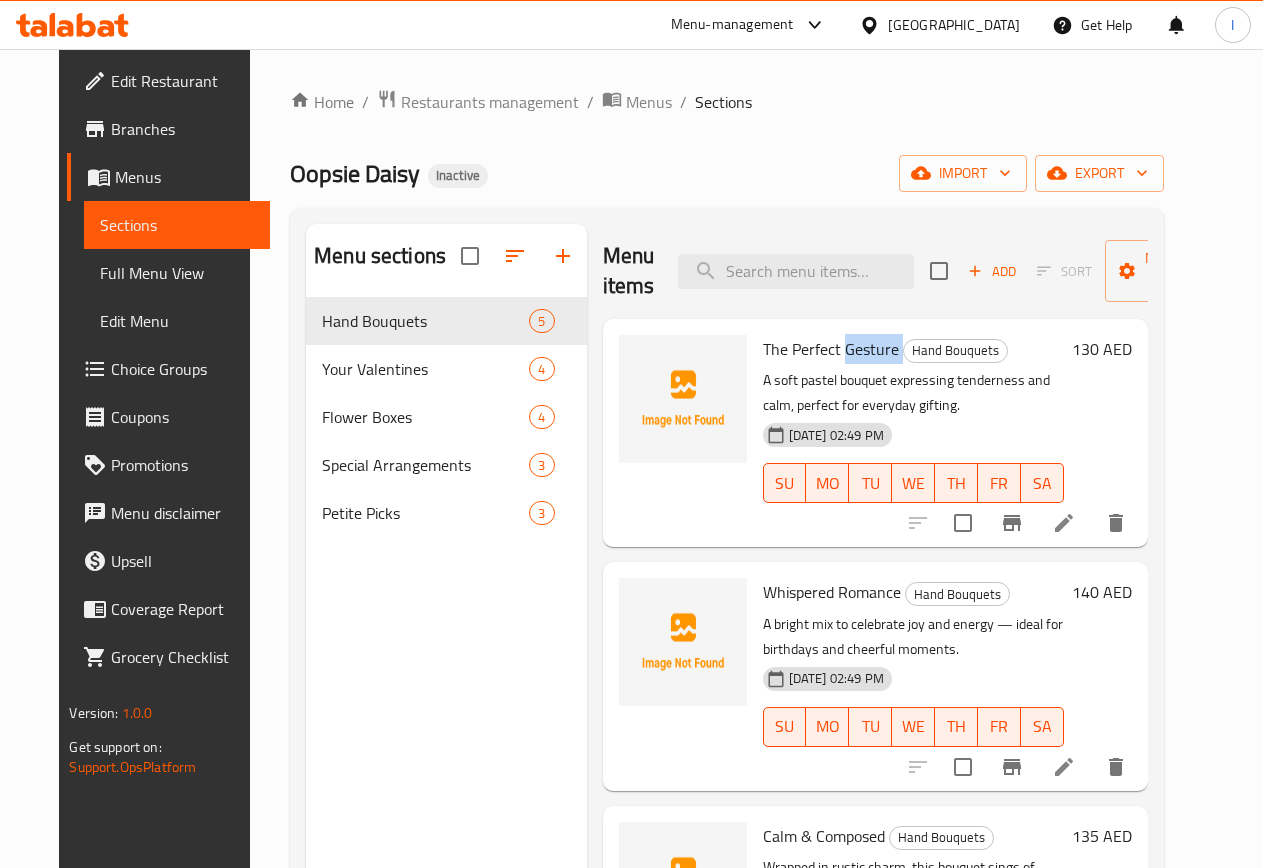 click on "The Perfect Gesture" at bounding box center (831, 349) 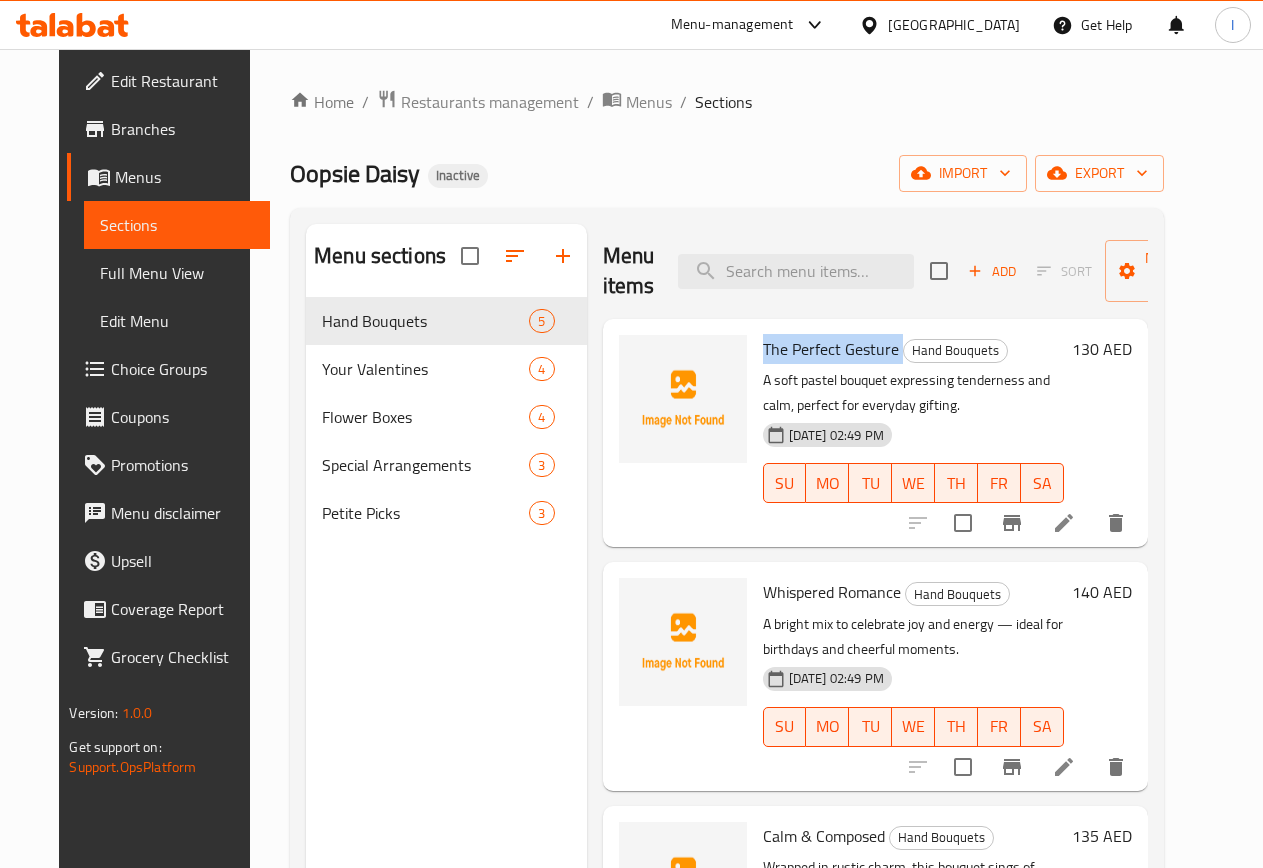 click on "The Perfect Gesture" at bounding box center (831, 349) 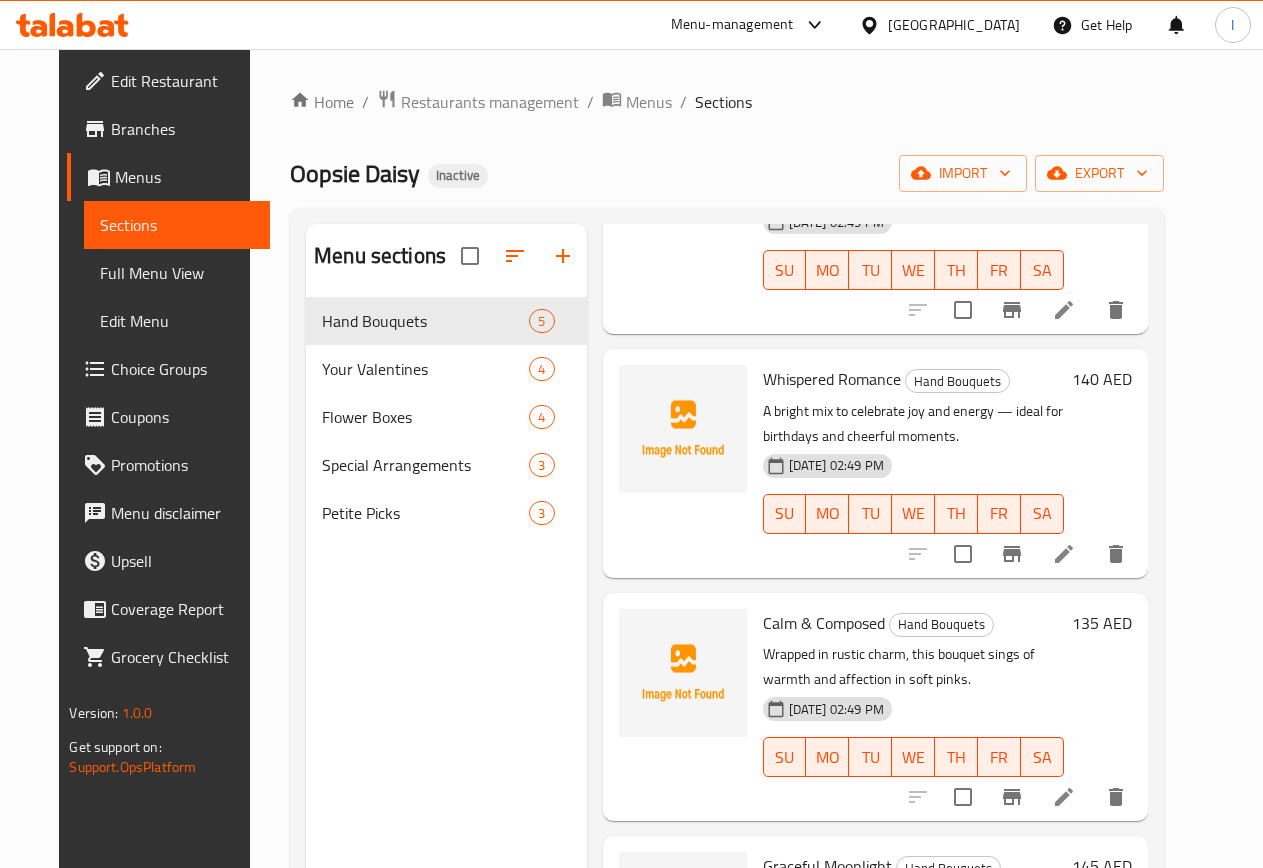 scroll, scrollTop: 300, scrollLeft: 0, axis: vertical 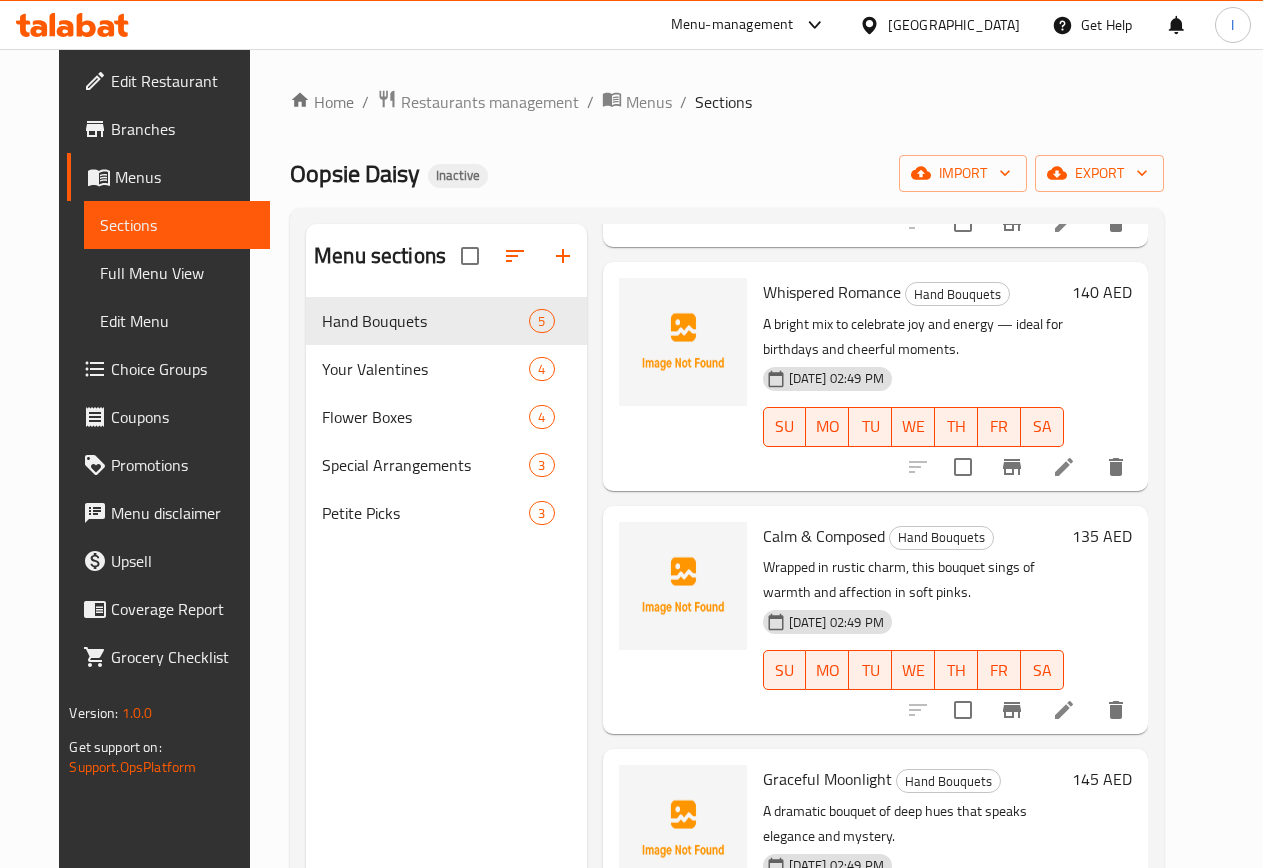 click on "Whispered Romance" at bounding box center [832, 292] 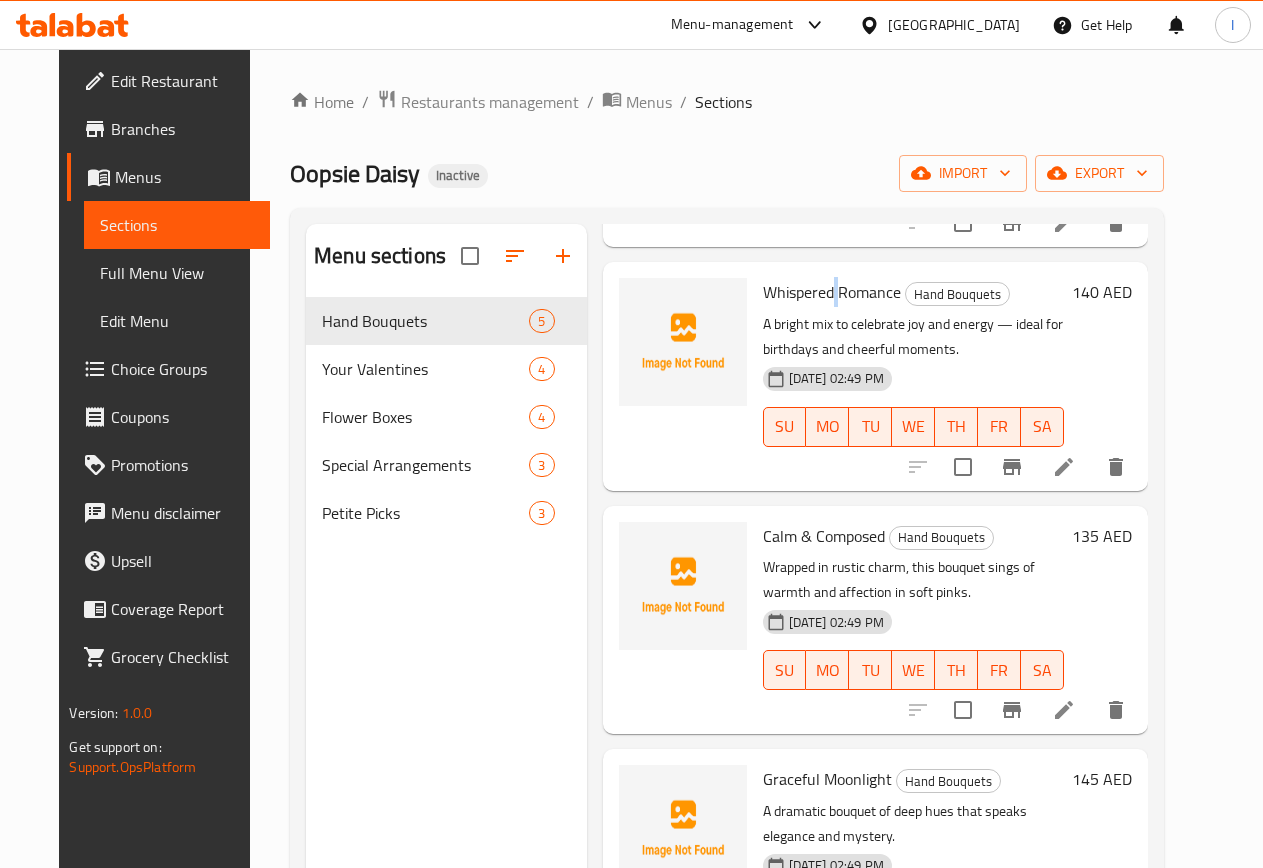 click on "Whispered Romance" at bounding box center (832, 292) 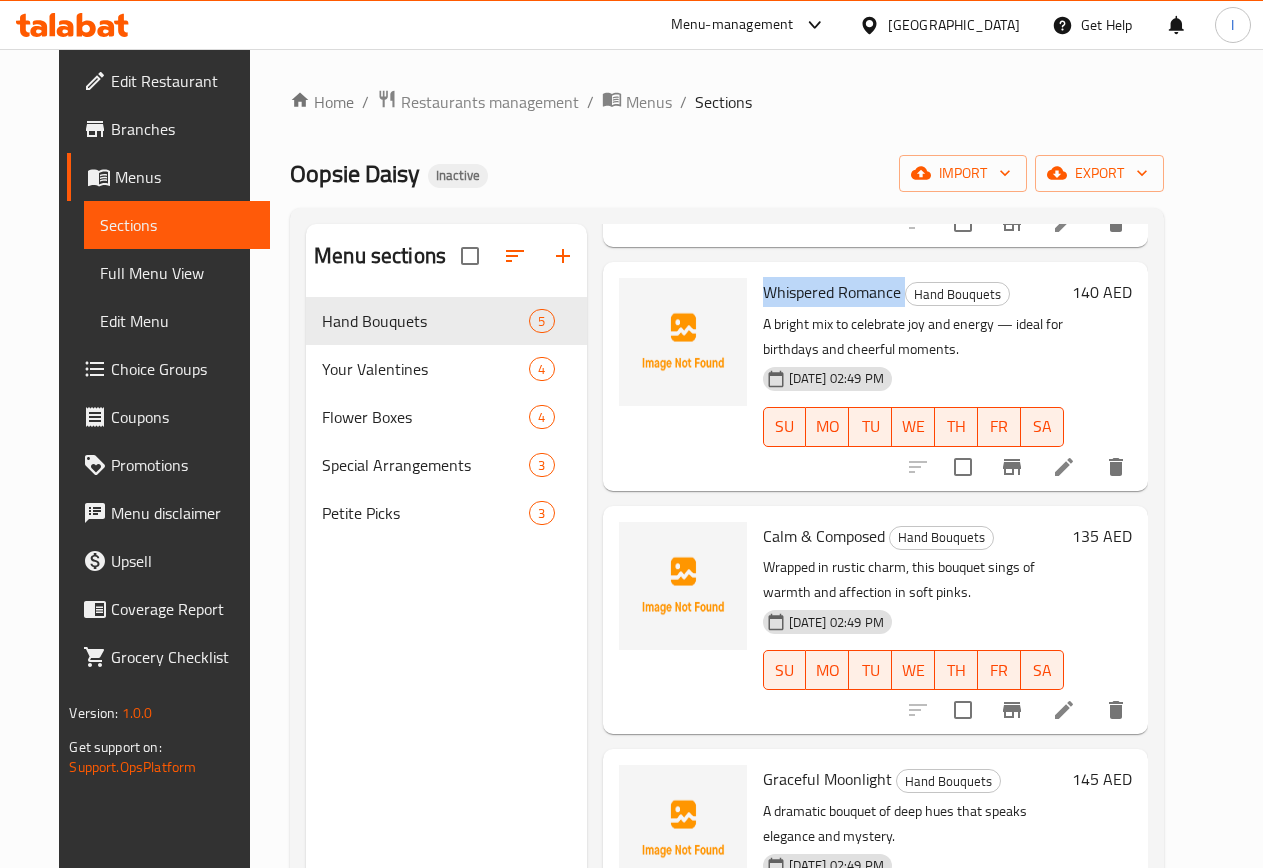 click on "Whispered Romance" at bounding box center [832, 292] 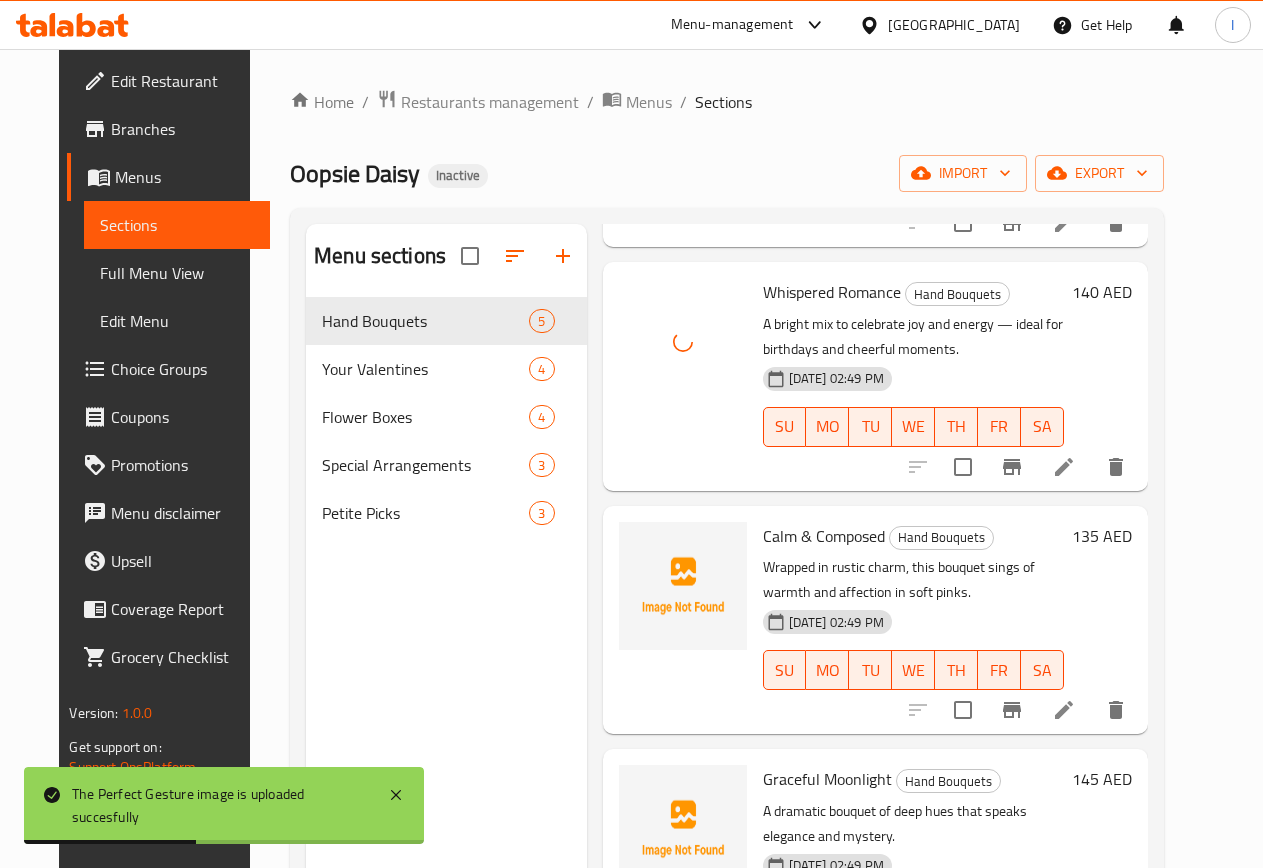 click on "Calm & Composed" at bounding box center [824, 536] 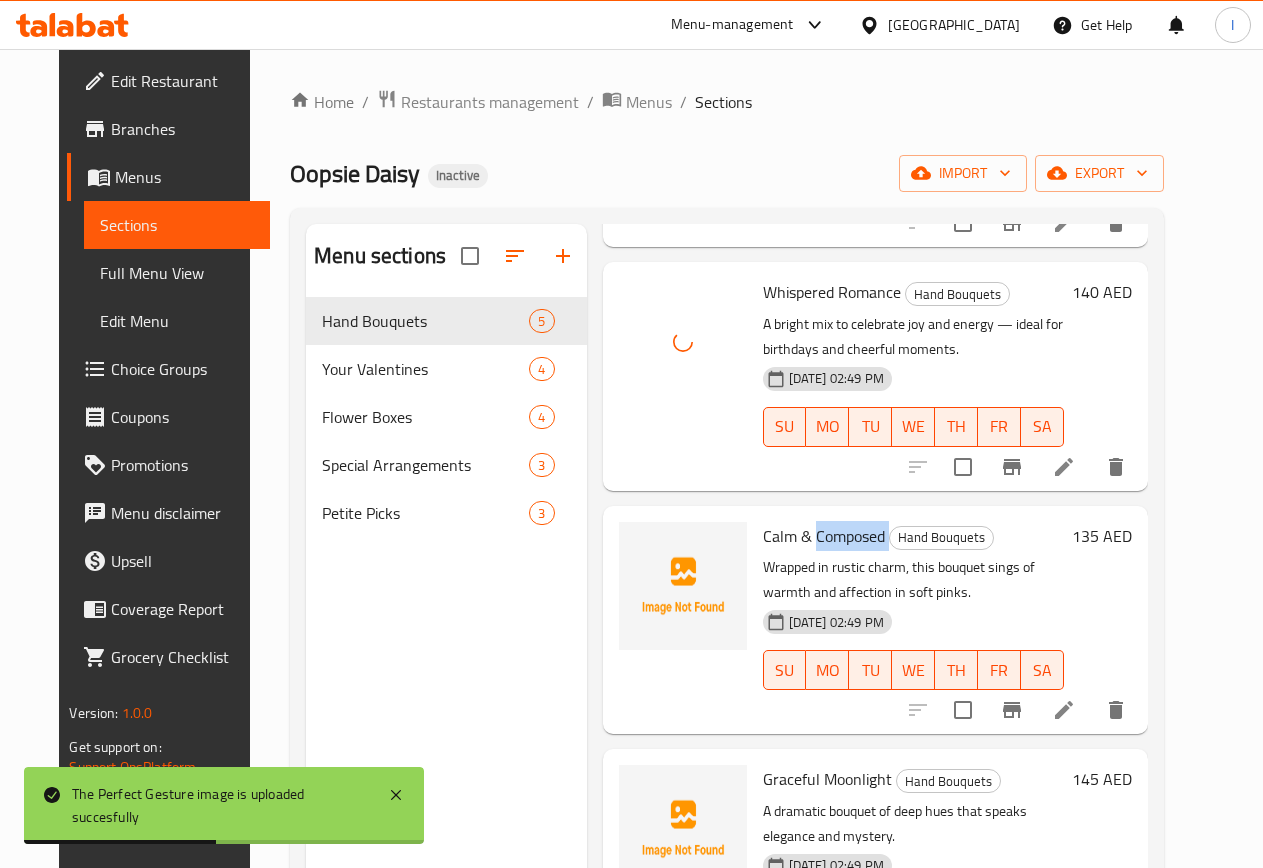 click on "Calm & Composed" at bounding box center [824, 536] 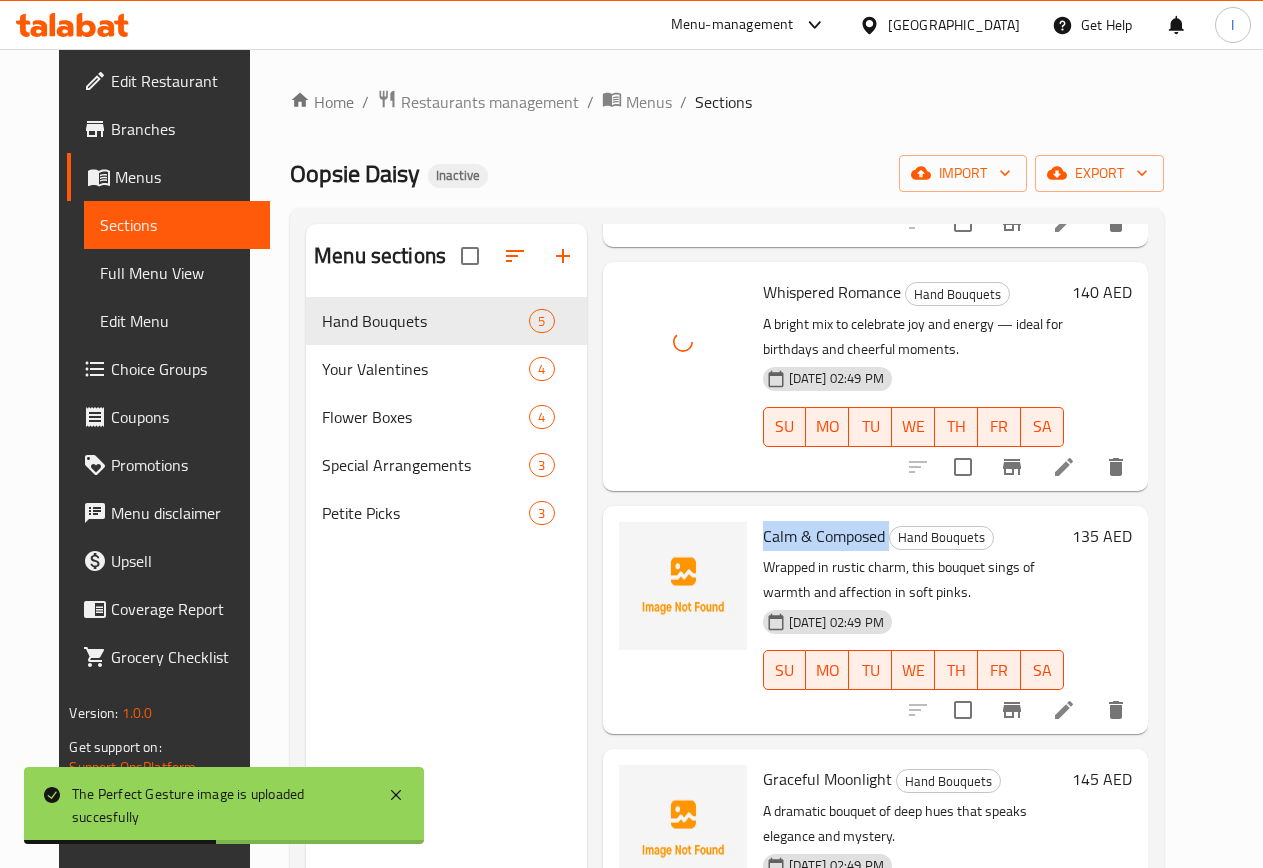 click on "Calm & Composed" at bounding box center (824, 536) 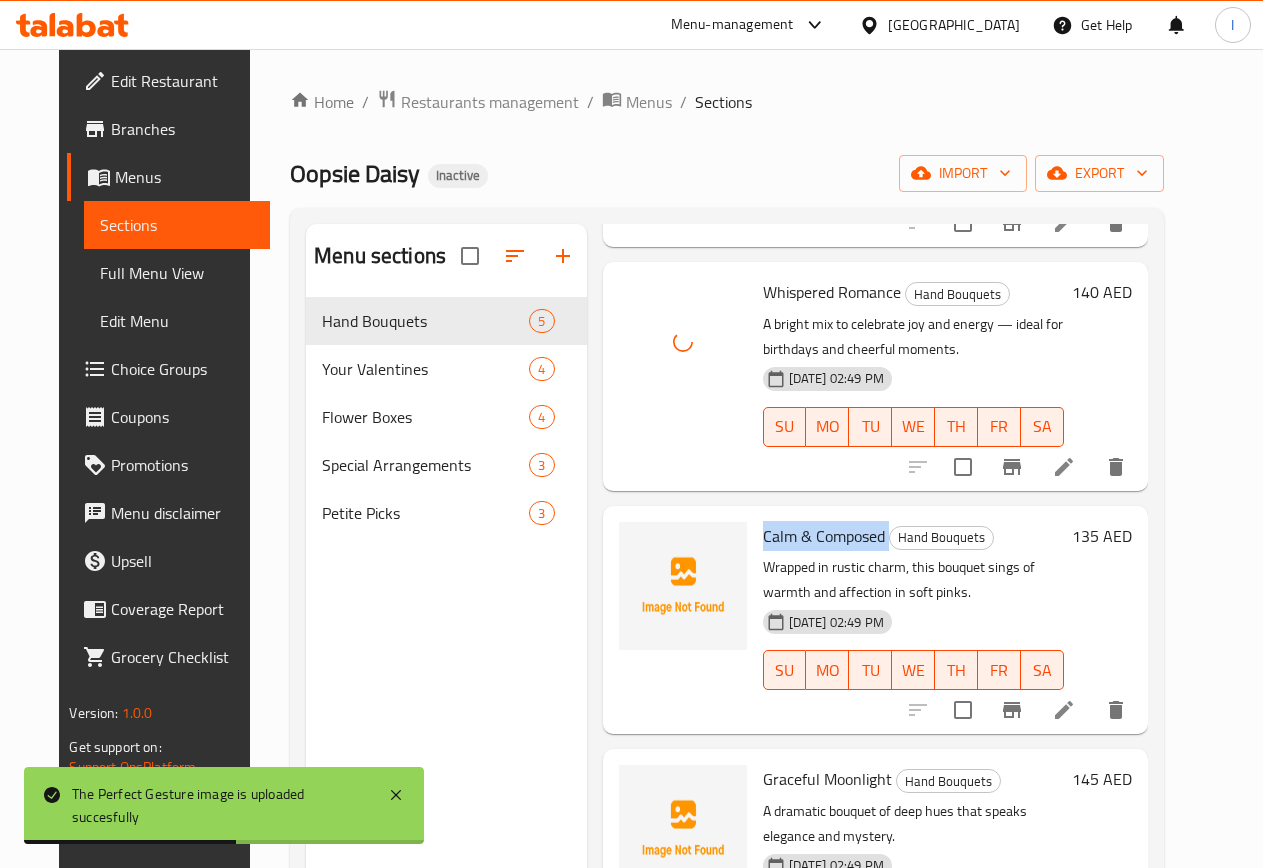 copy on "Calm & Composed" 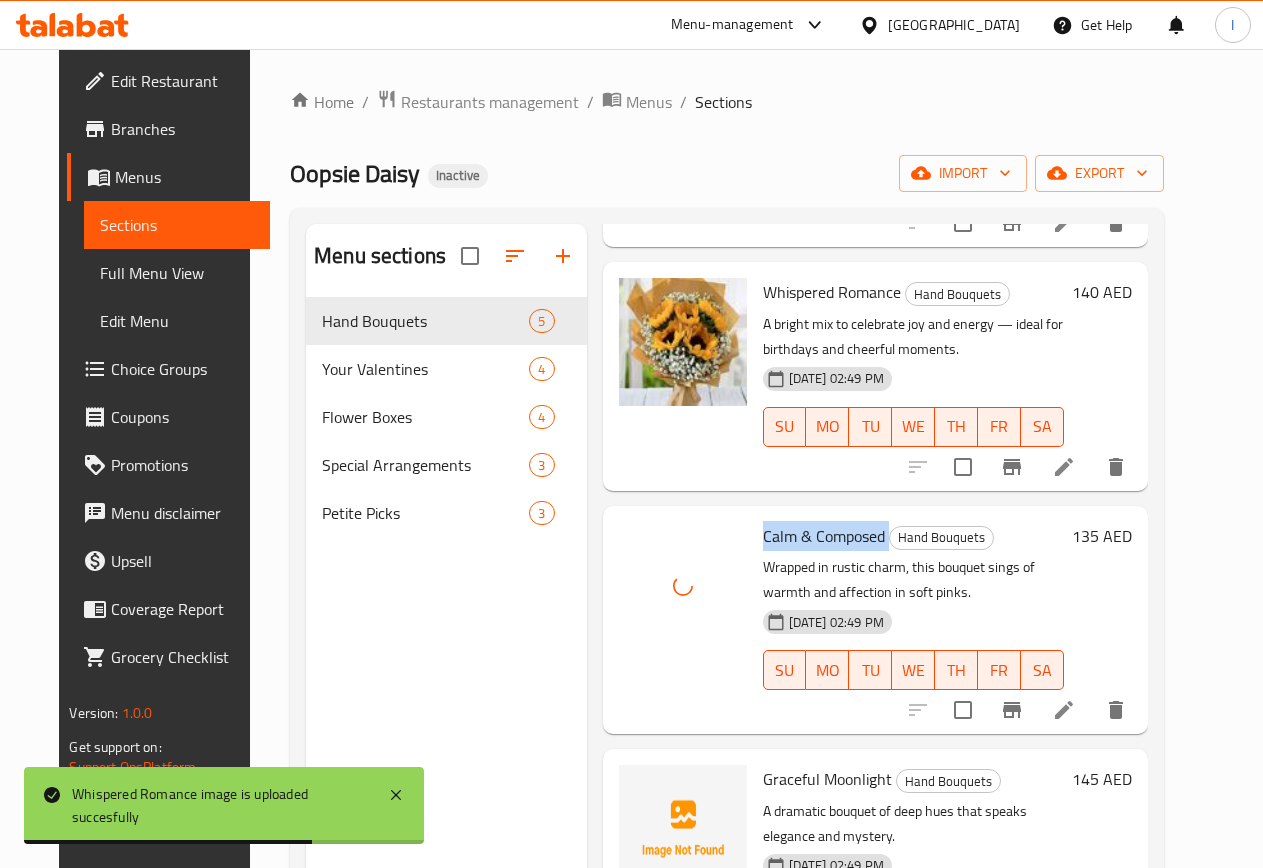 scroll, scrollTop: 378, scrollLeft: 0, axis: vertical 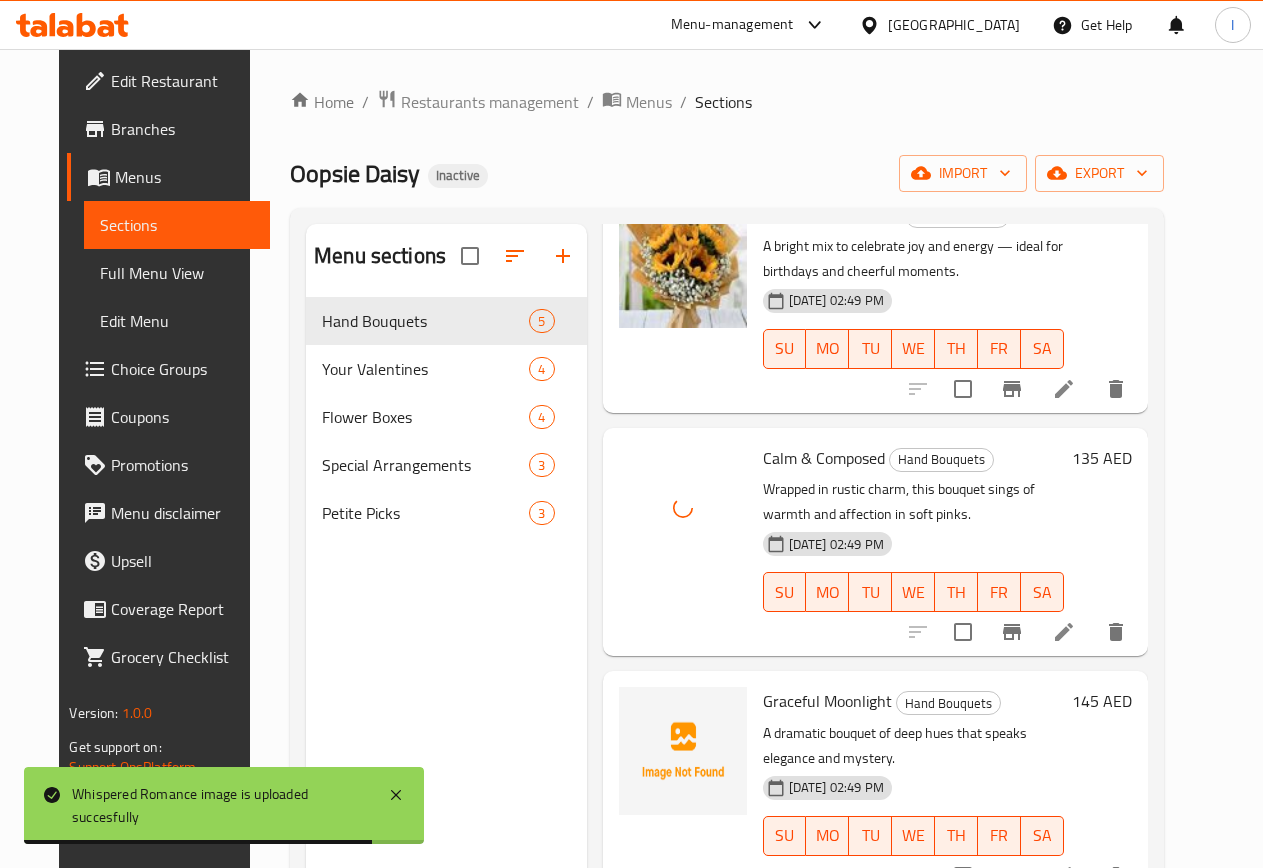 click on "Graceful Moonlight" at bounding box center (827, 701) 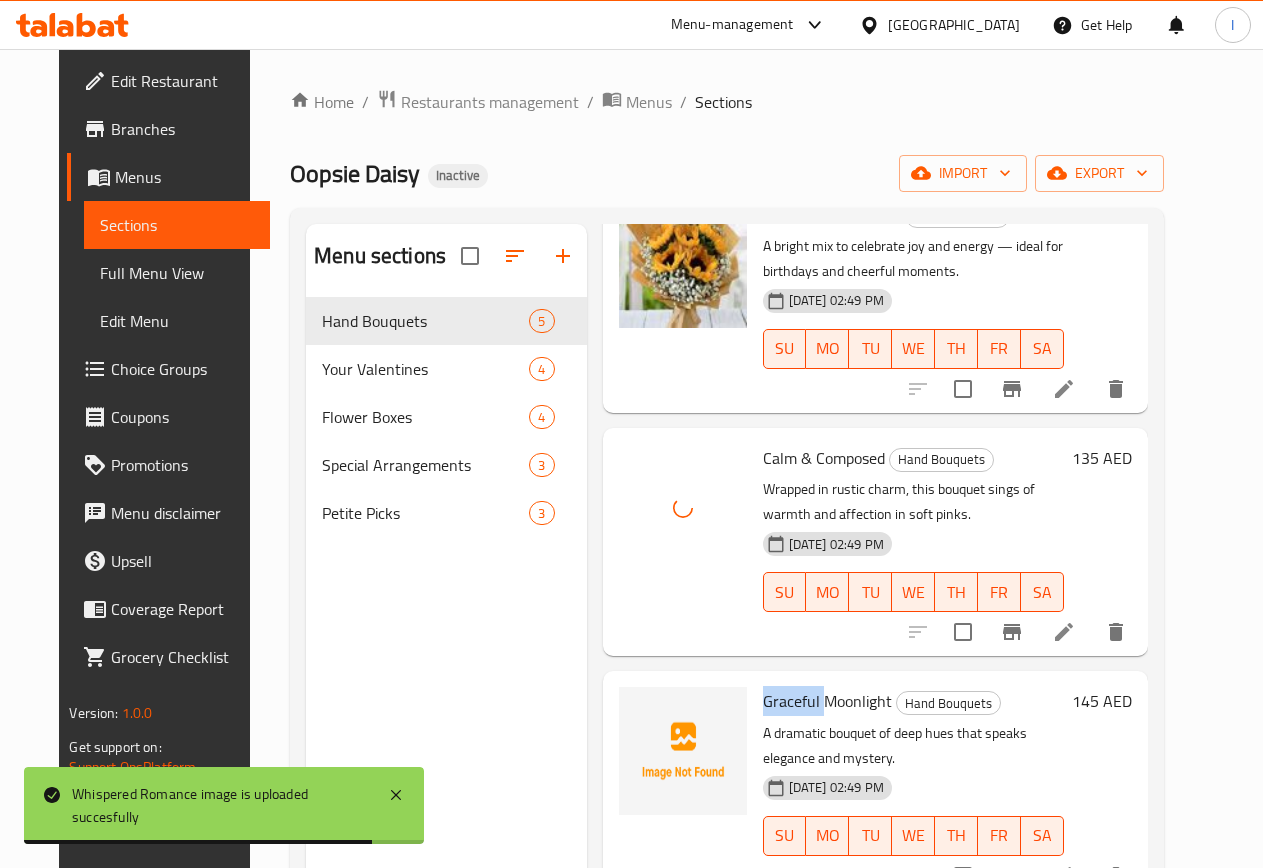 click on "Graceful Moonlight" at bounding box center (827, 701) 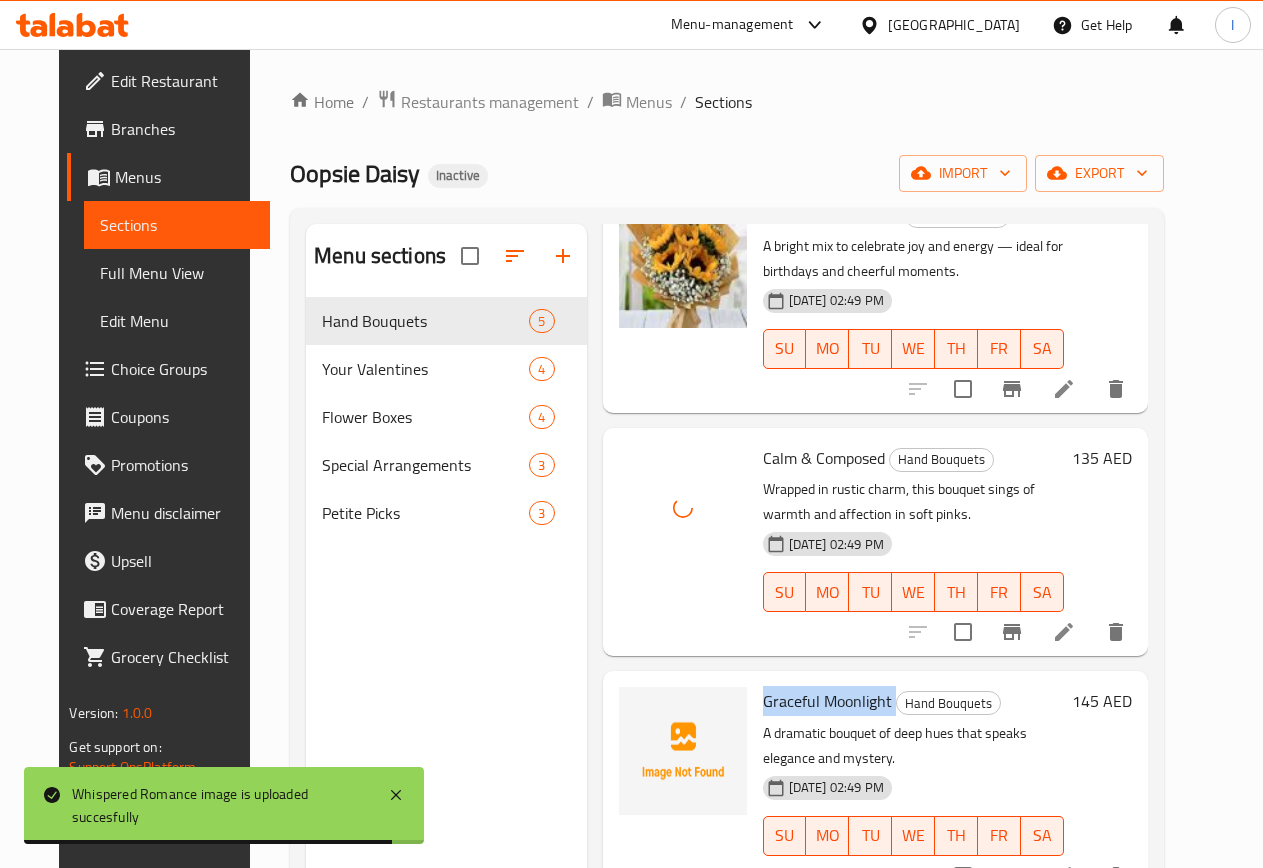 click on "Graceful Moonlight" at bounding box center (827, 701) 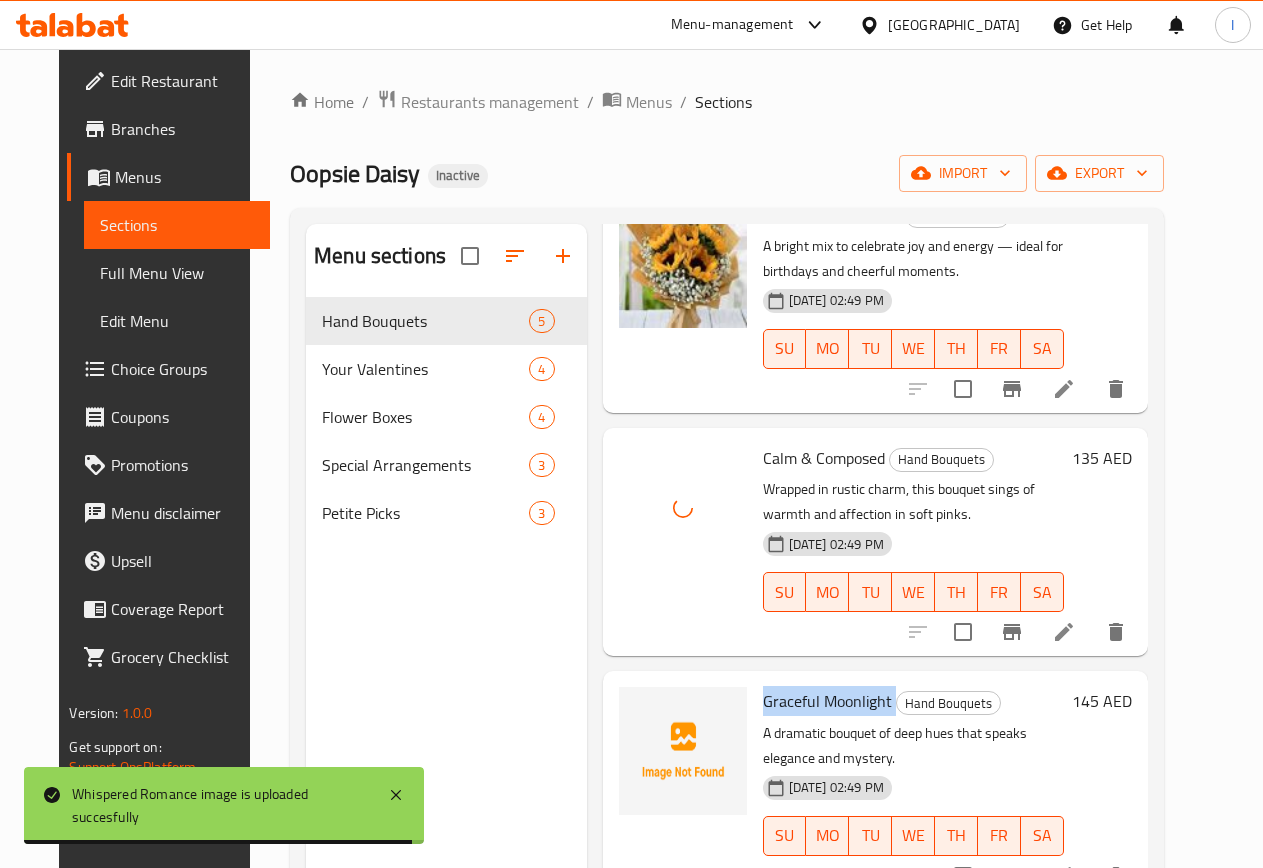 copy on "Graceful Moonlight" 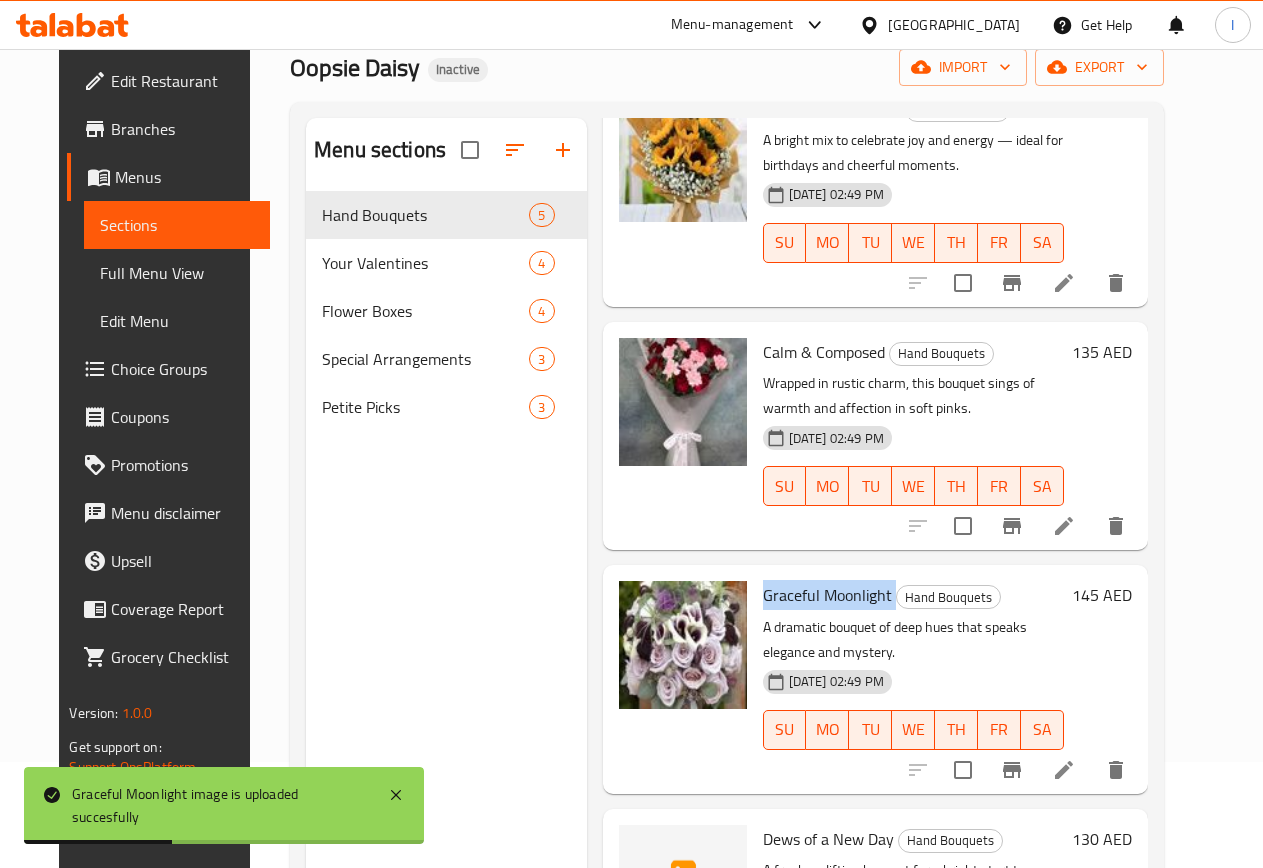 scroll, scrollTop: 280, scrollLeft: 0, axis: vertical 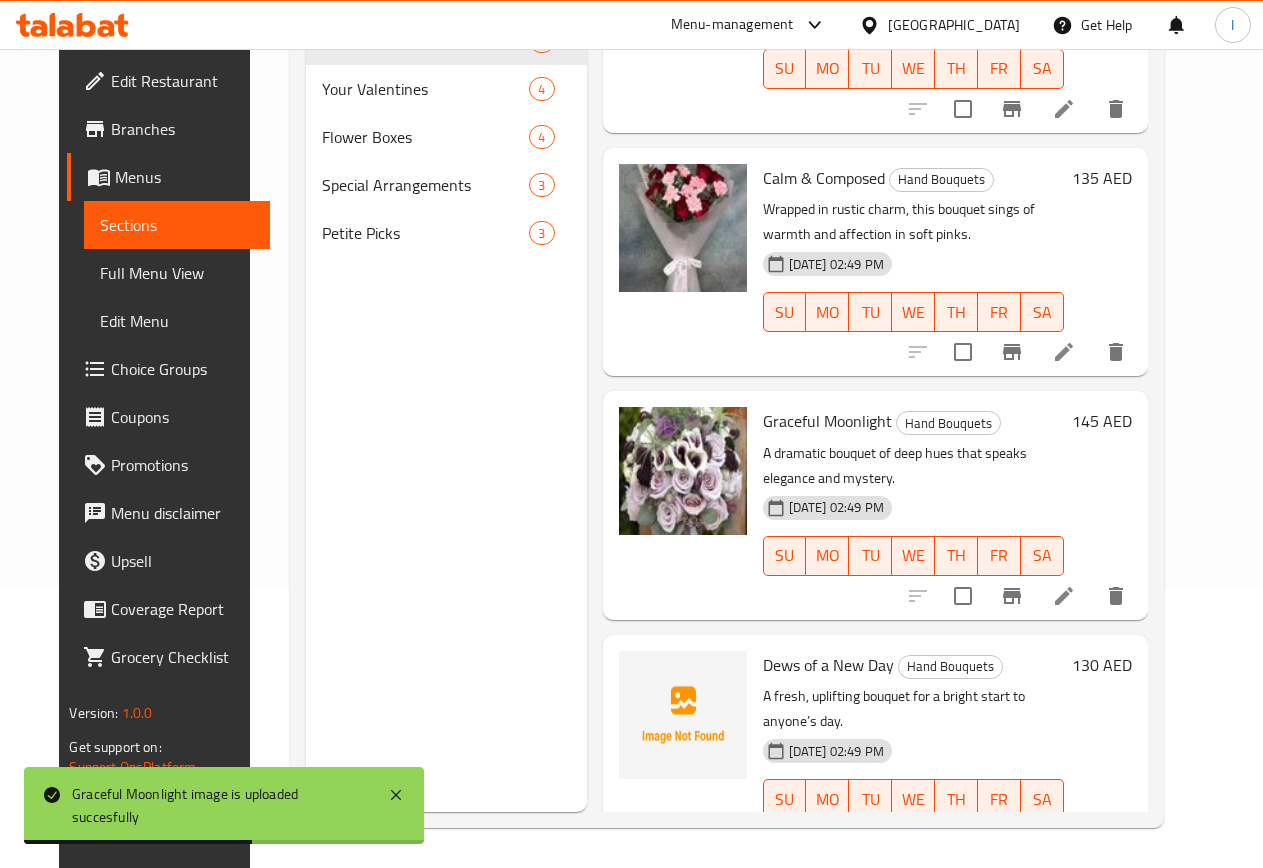 click on "Dews of a New Day" at bounding box center (828, 665) 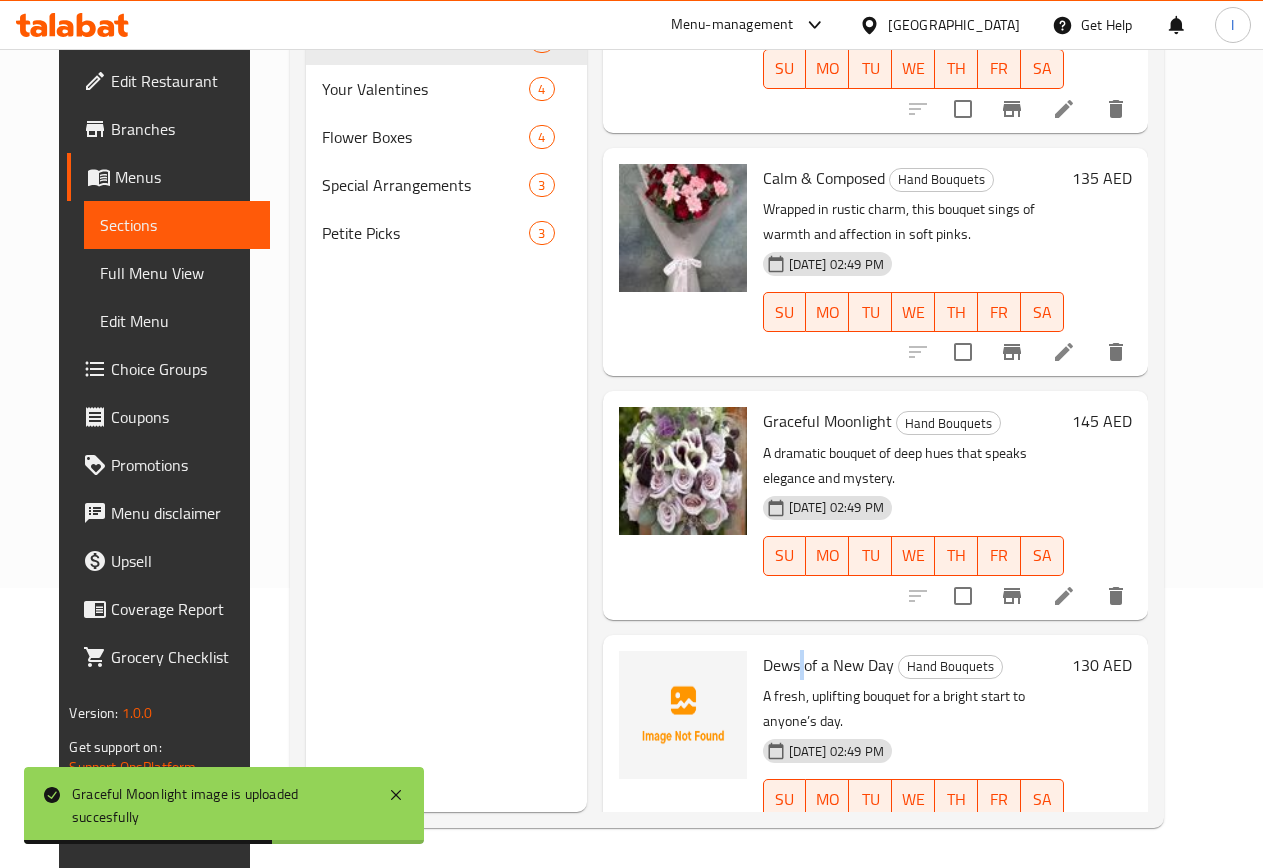 click on "Dews of a New Day" at bounding box center (828, 665) 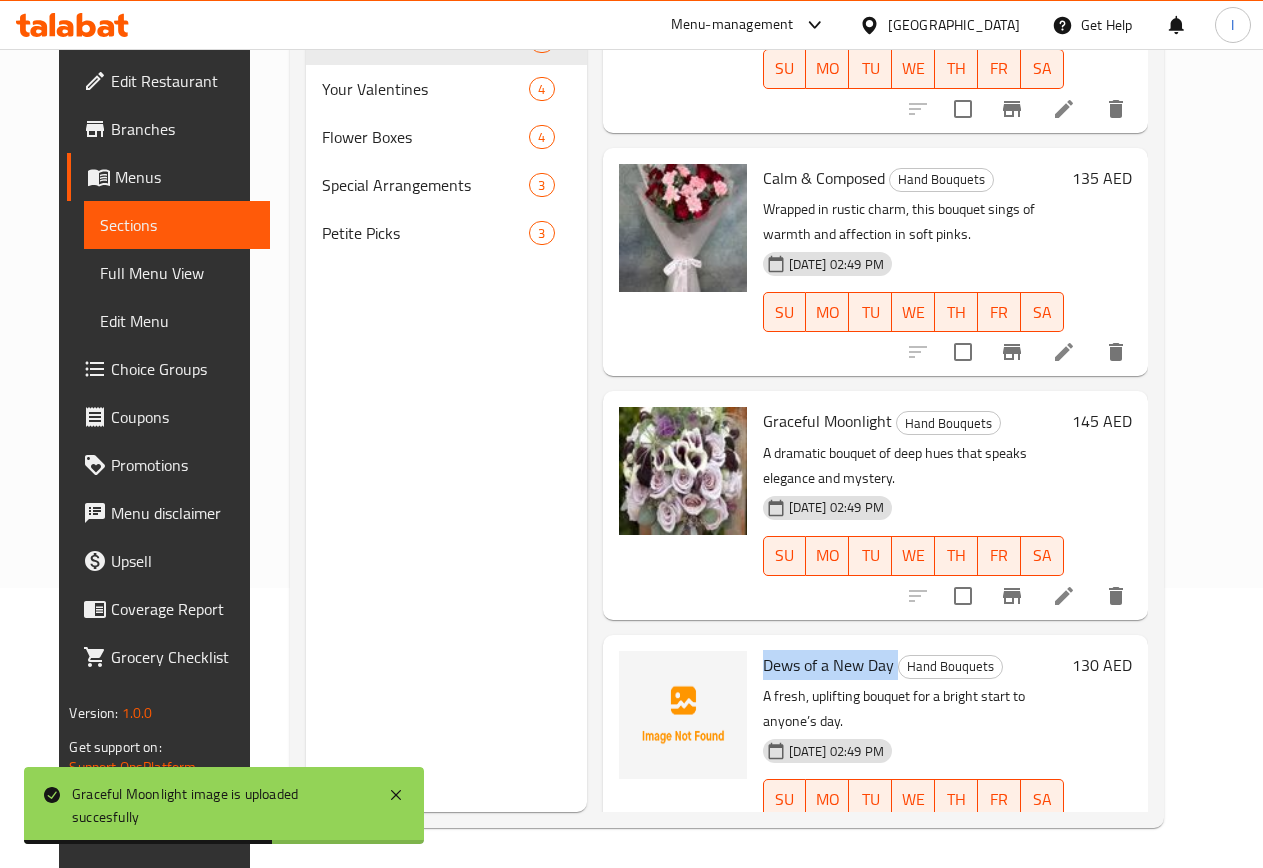 click on "Dews of a New Day" at bounding box center [828, 665] 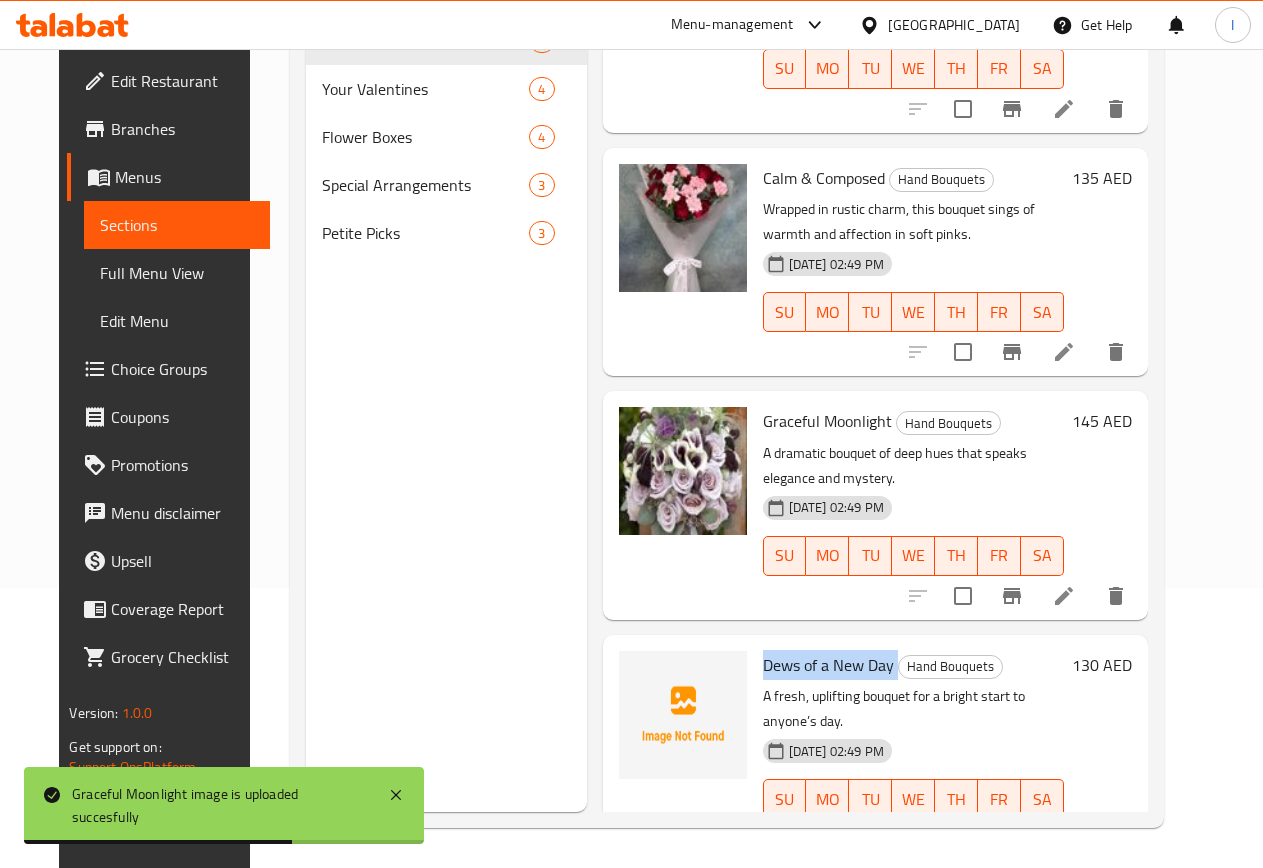 copy on "Dews of a New Day" 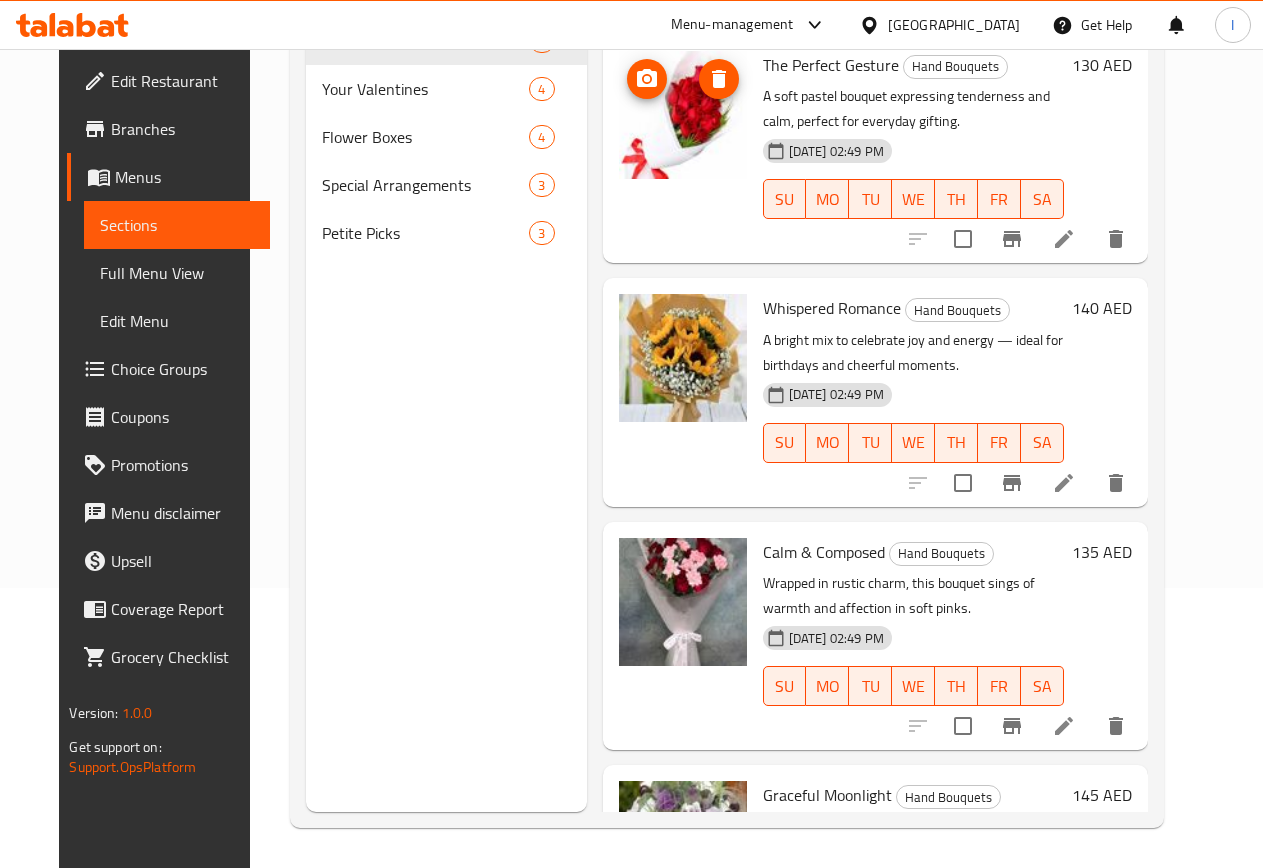 scroll, scrollTop: 0, scrollLeft: 0, axis: both 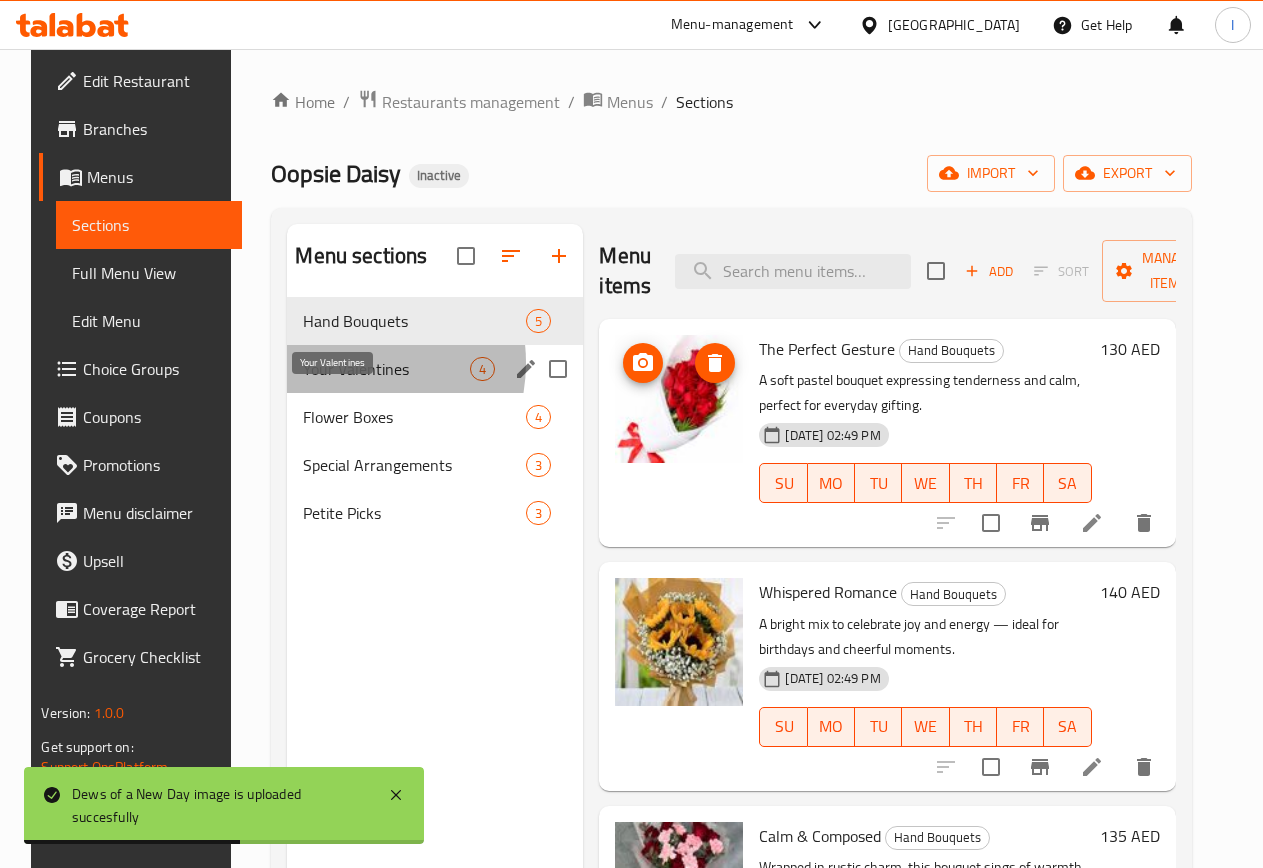 click on "Your Valentines" at bounding box center [386, 369] 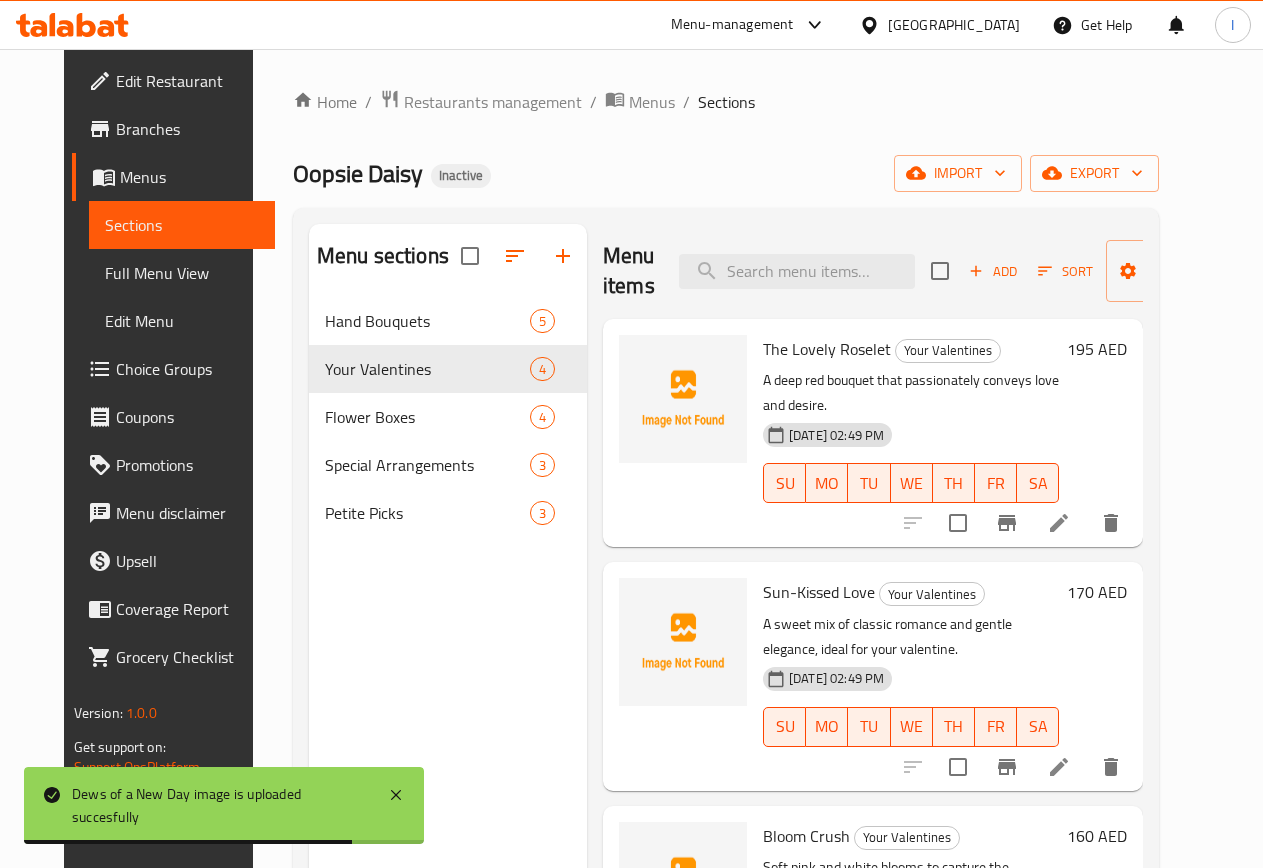 click on "The Lovely Roselet" at bounding box center [827, 349] 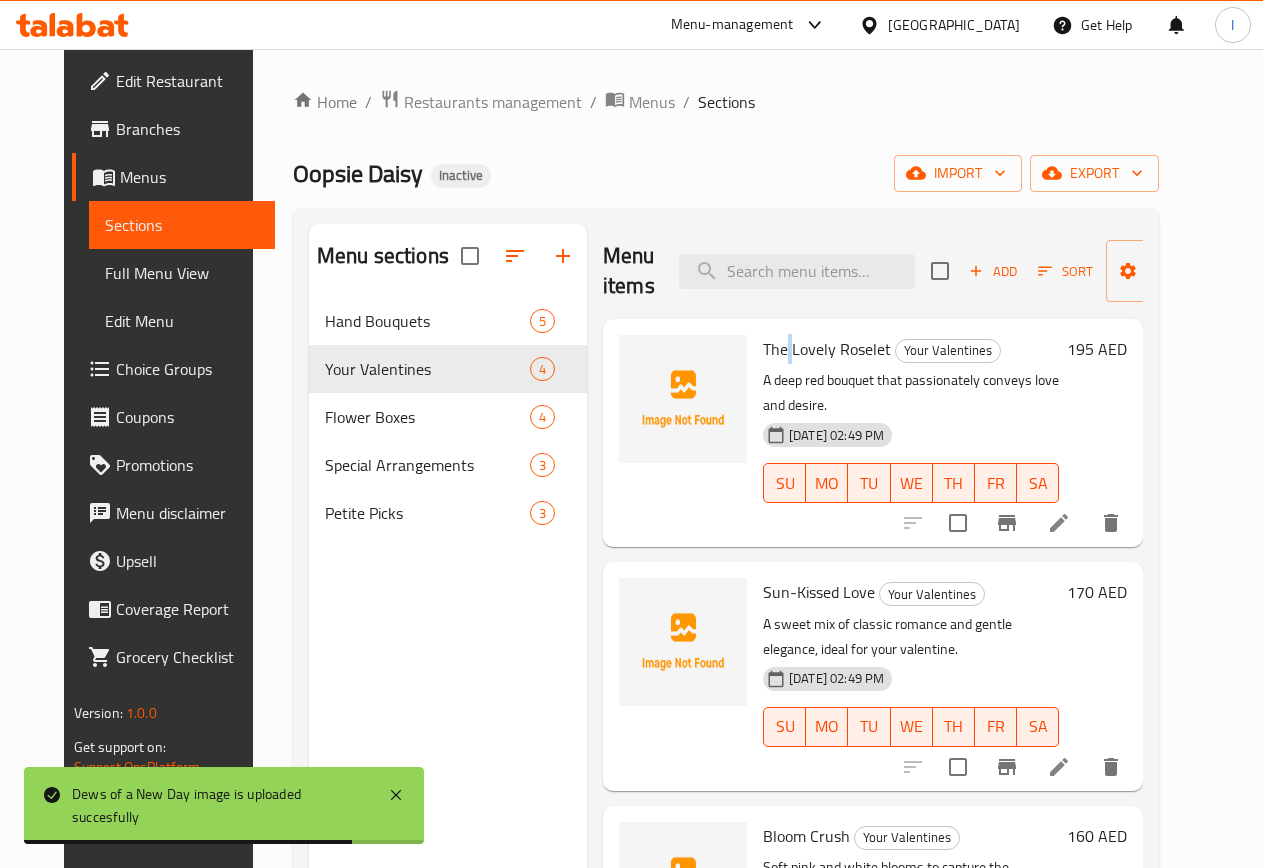 click on "The Lovely Roselet" at bounding box center [827, 349] 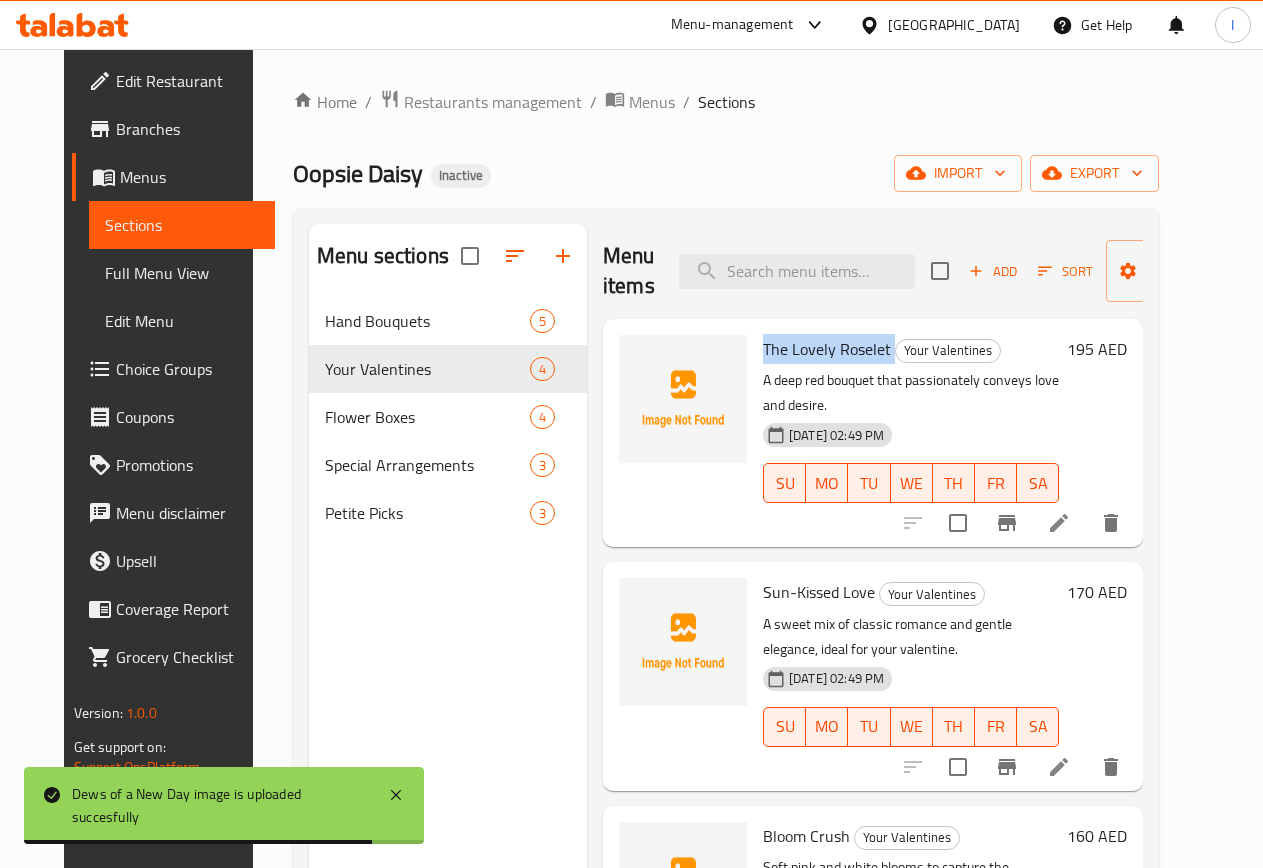 click on "The Lovely Roselet" at bounding box center (827, 349) 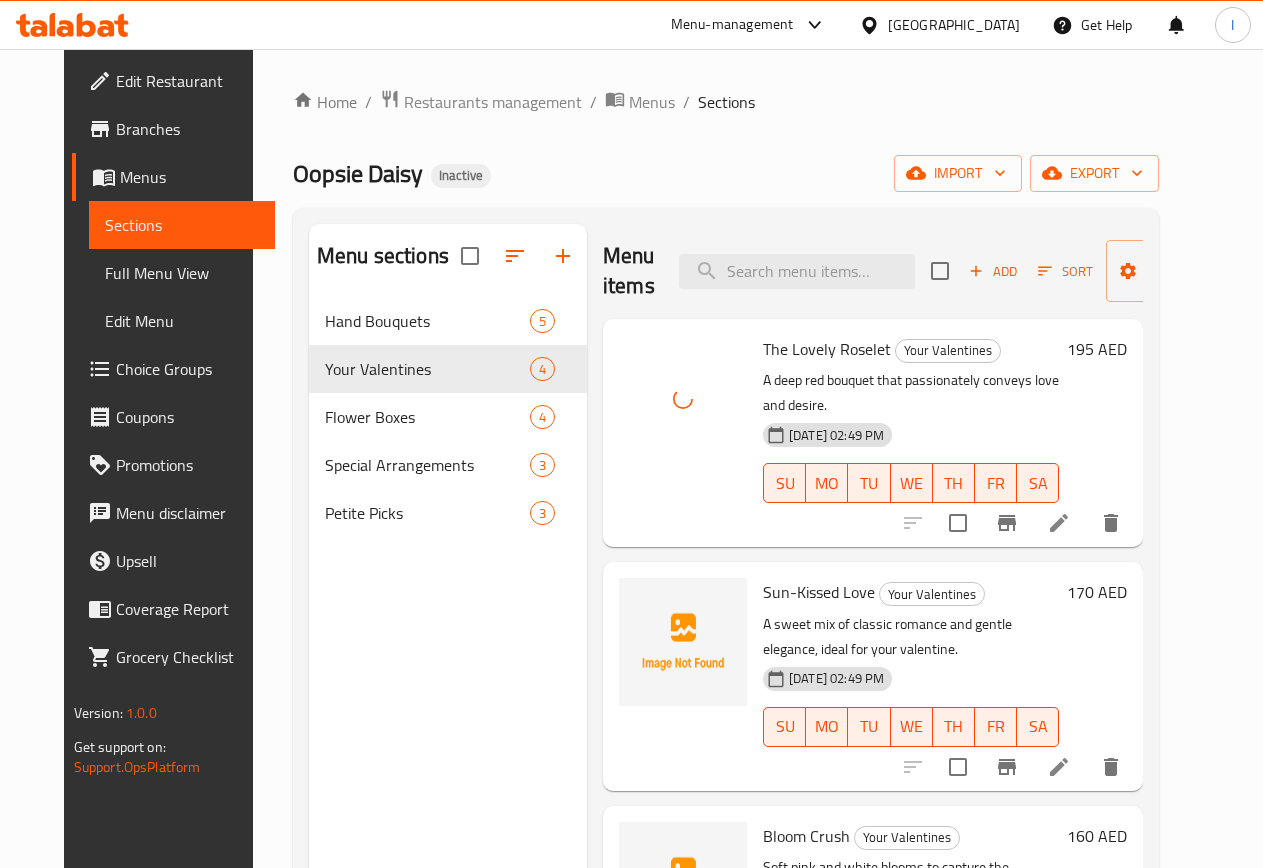 click on "Sun-Kissed Love" at bounding box center (819, 592) 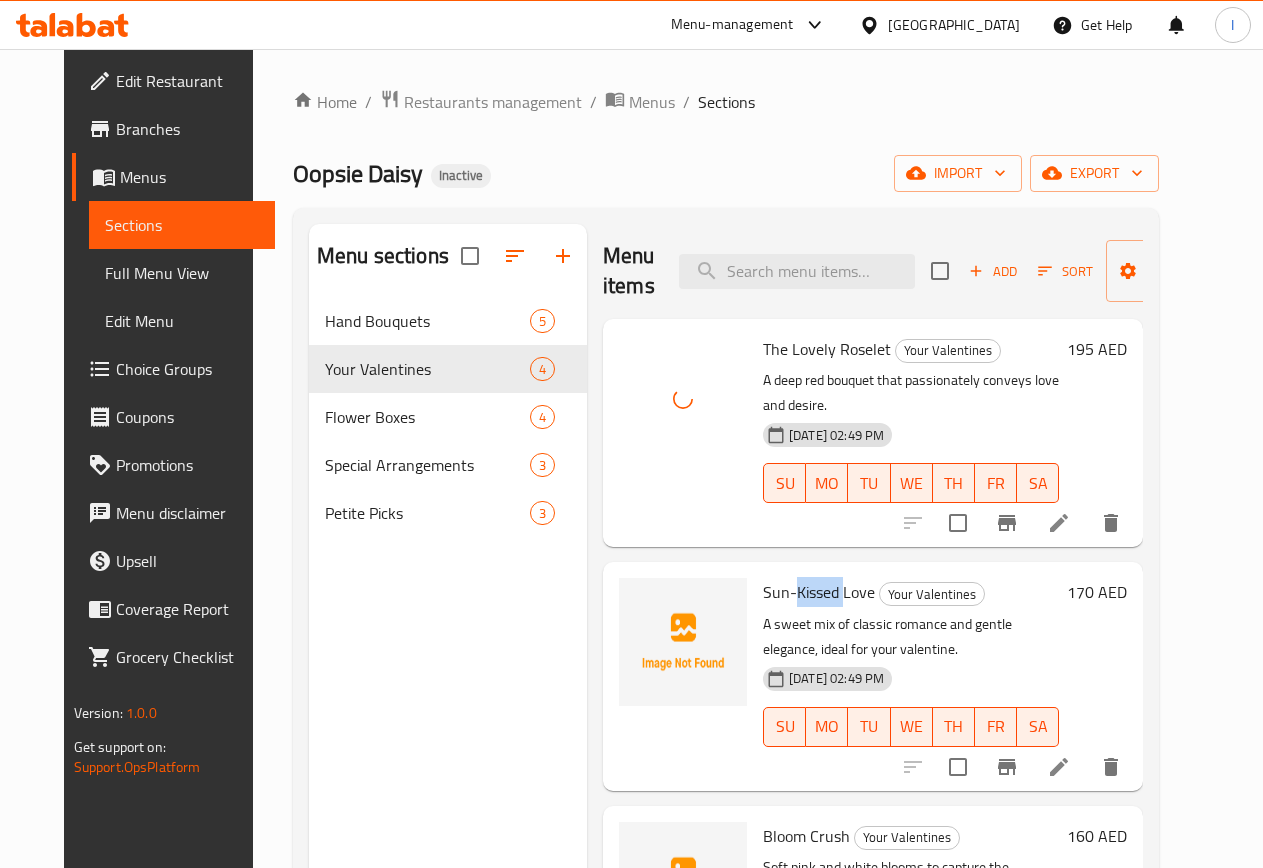 click on "Sun-Kissed Love" at bounding box center (819, 592) 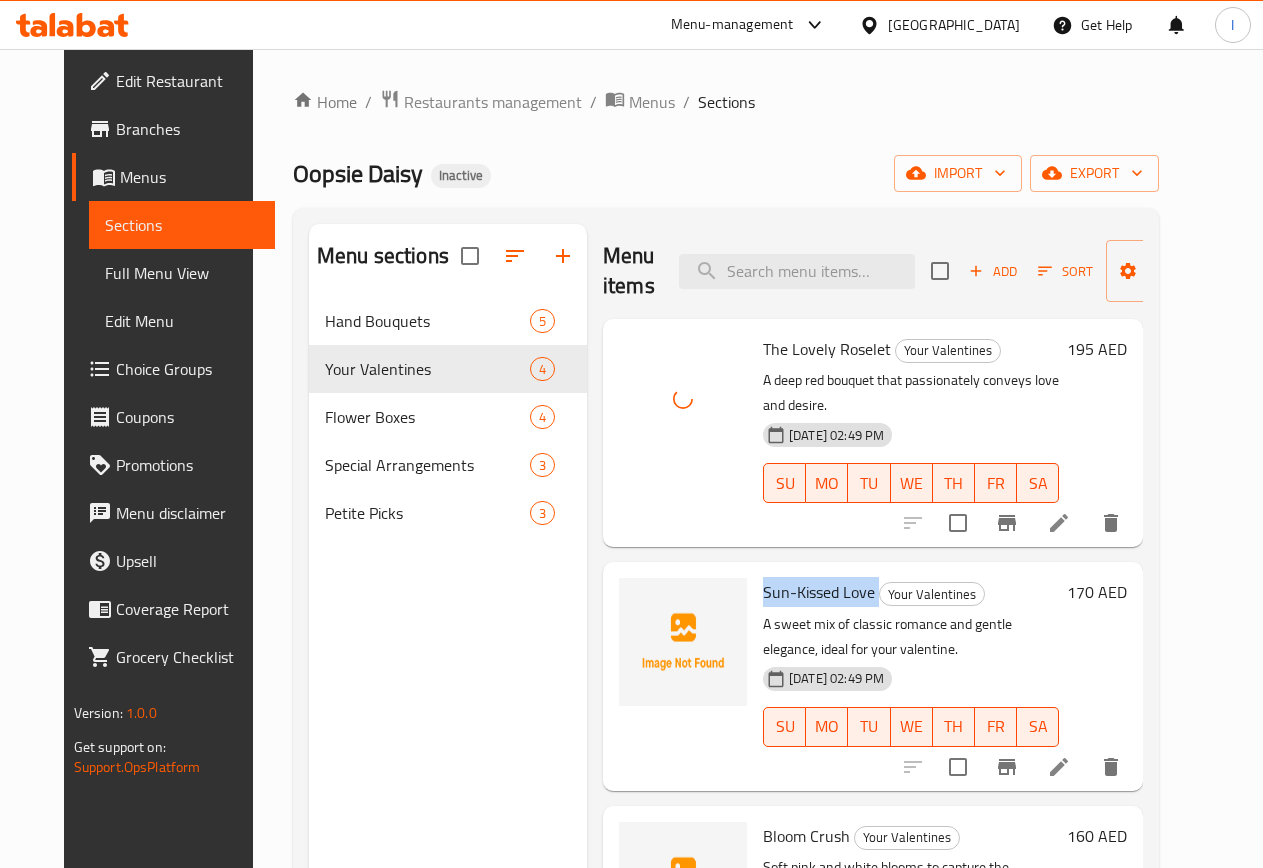 click on "Sun-Kissed Love" at bounding box center (819, 592) 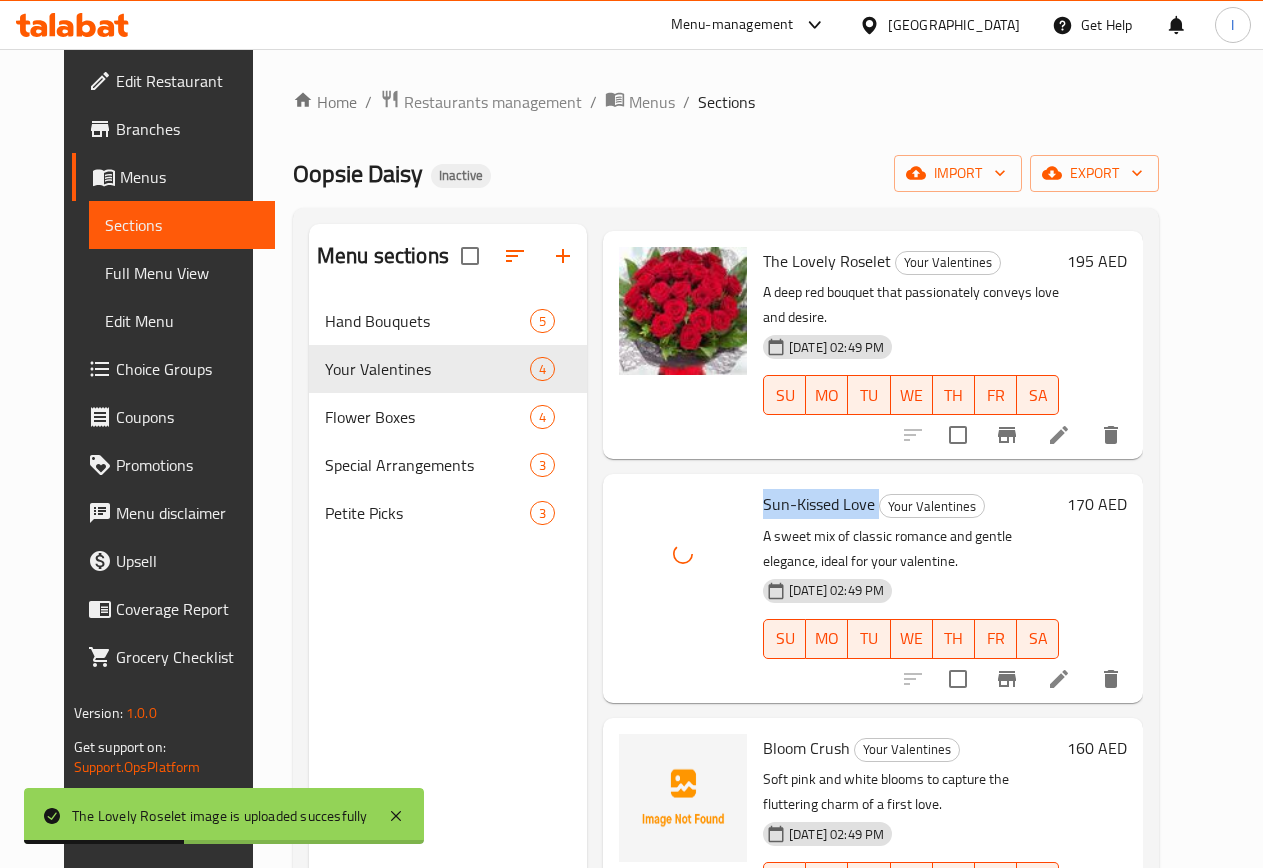 scroll, scrollTop: 135, scrollLeft: 0, axis: vertical 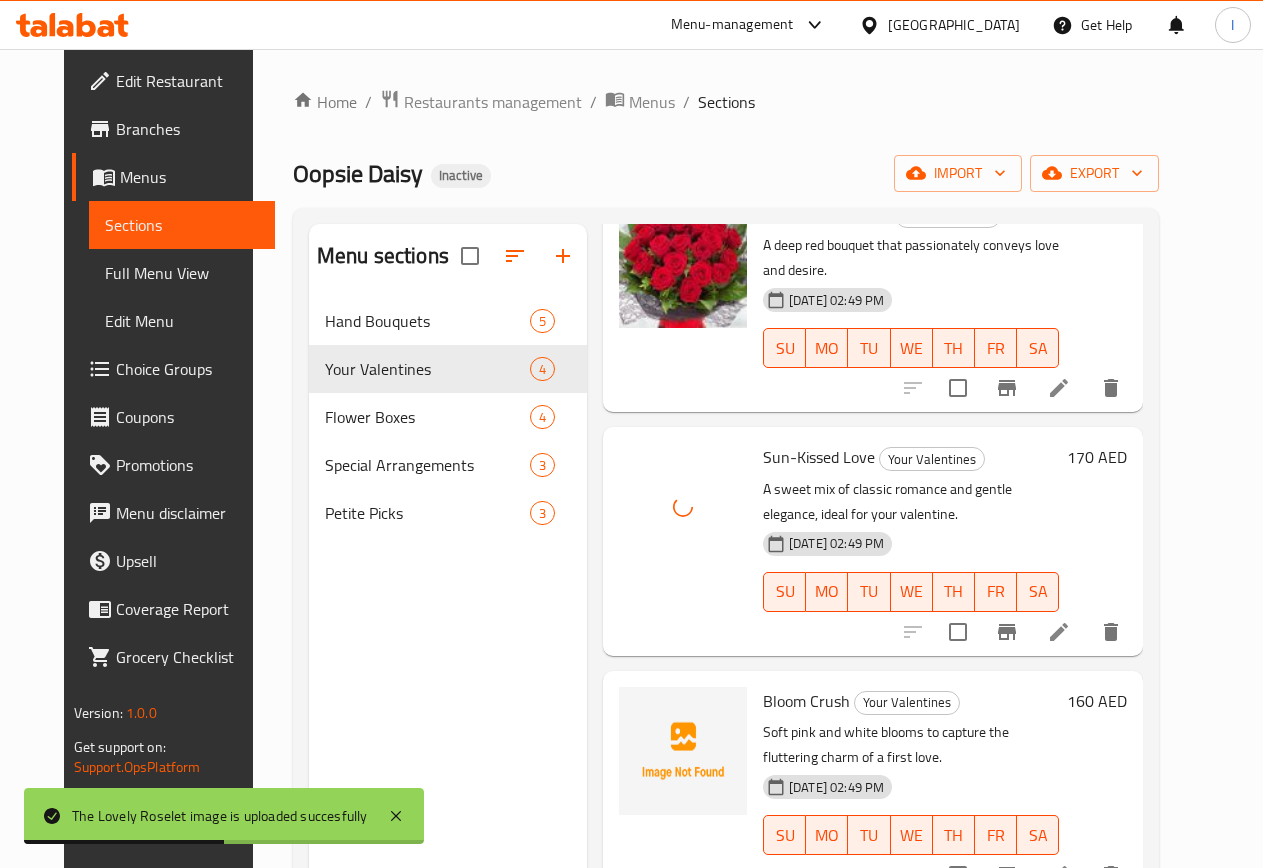click on "Bloom Crush" at bounding box center (806, 701) 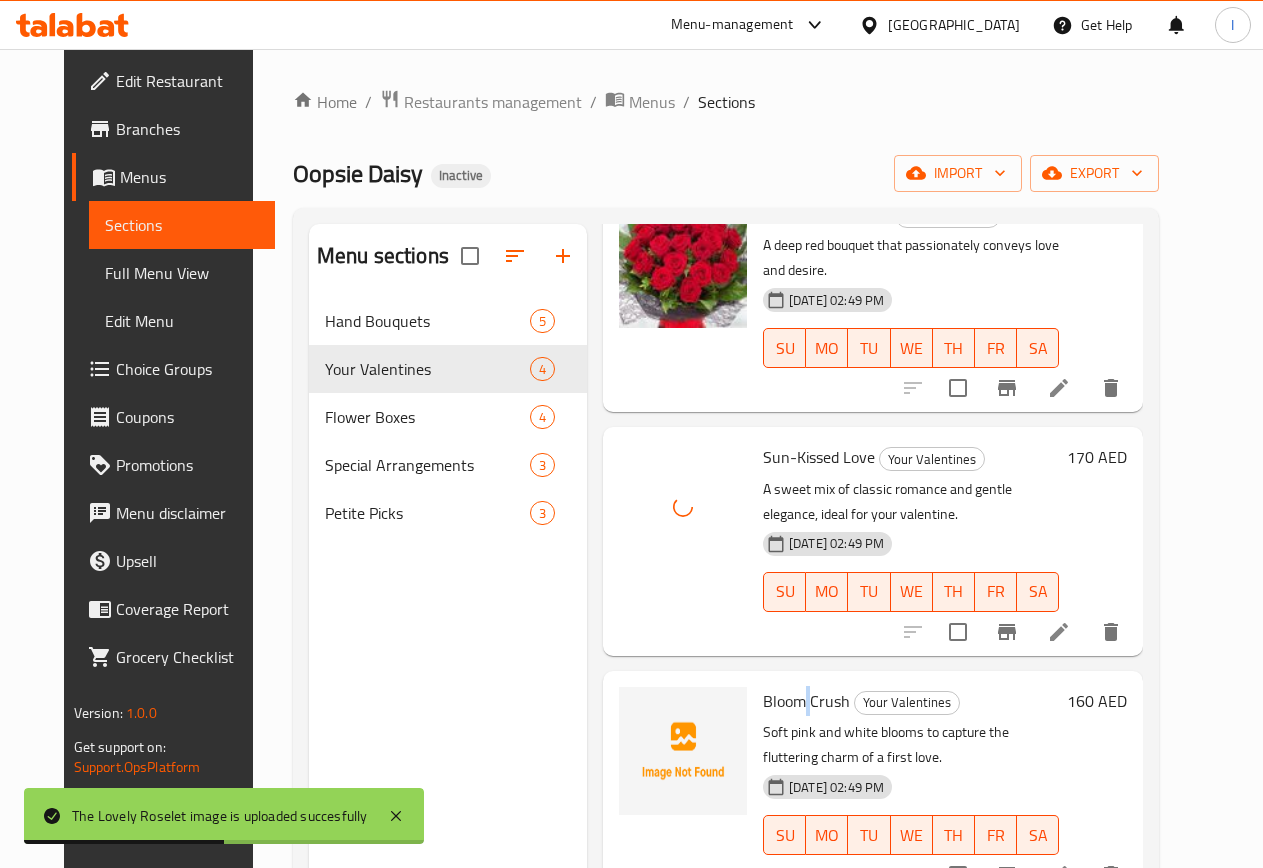 click on "Bloom Crush" at bounding box center (806, 701) 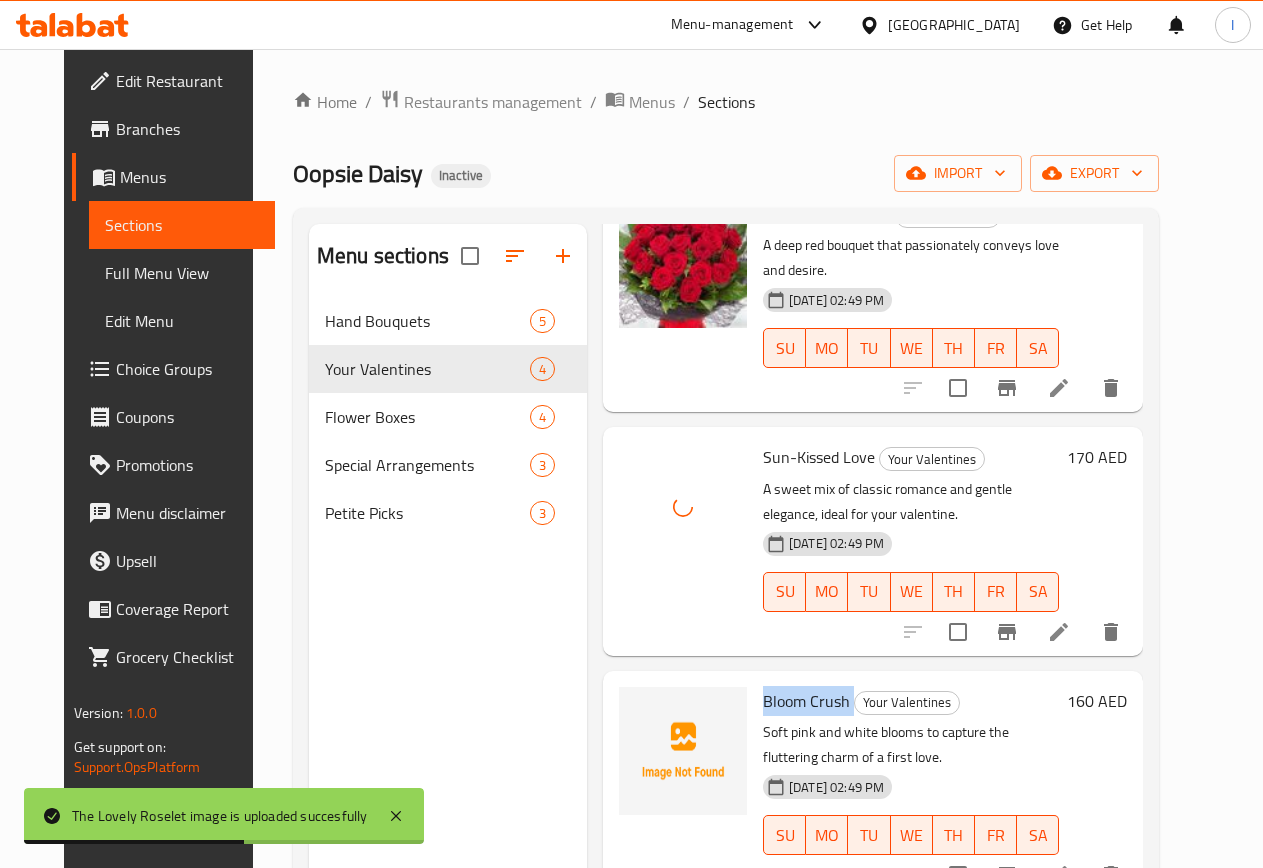 click on "Bloom Crush" at bounding box center [806, 701] 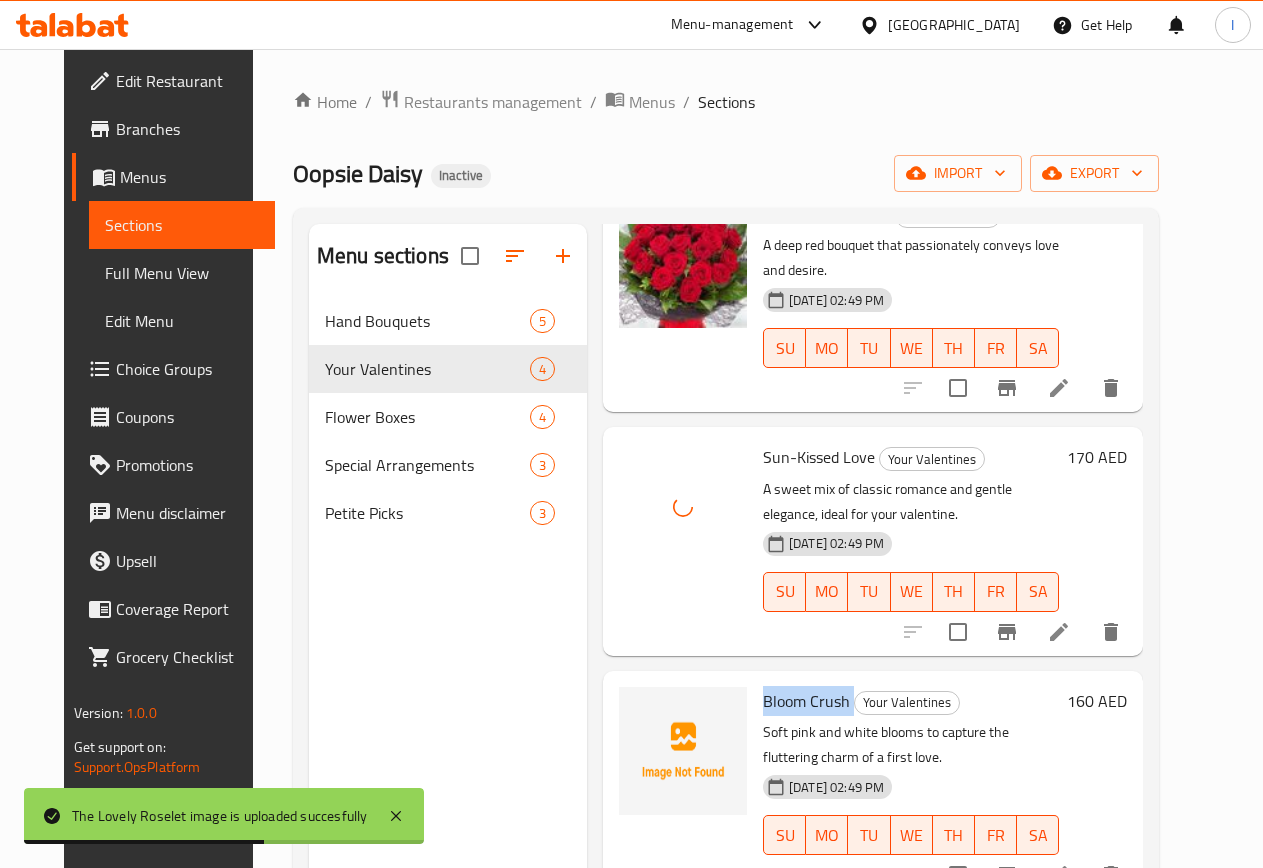 copy on "Bloom Crush" 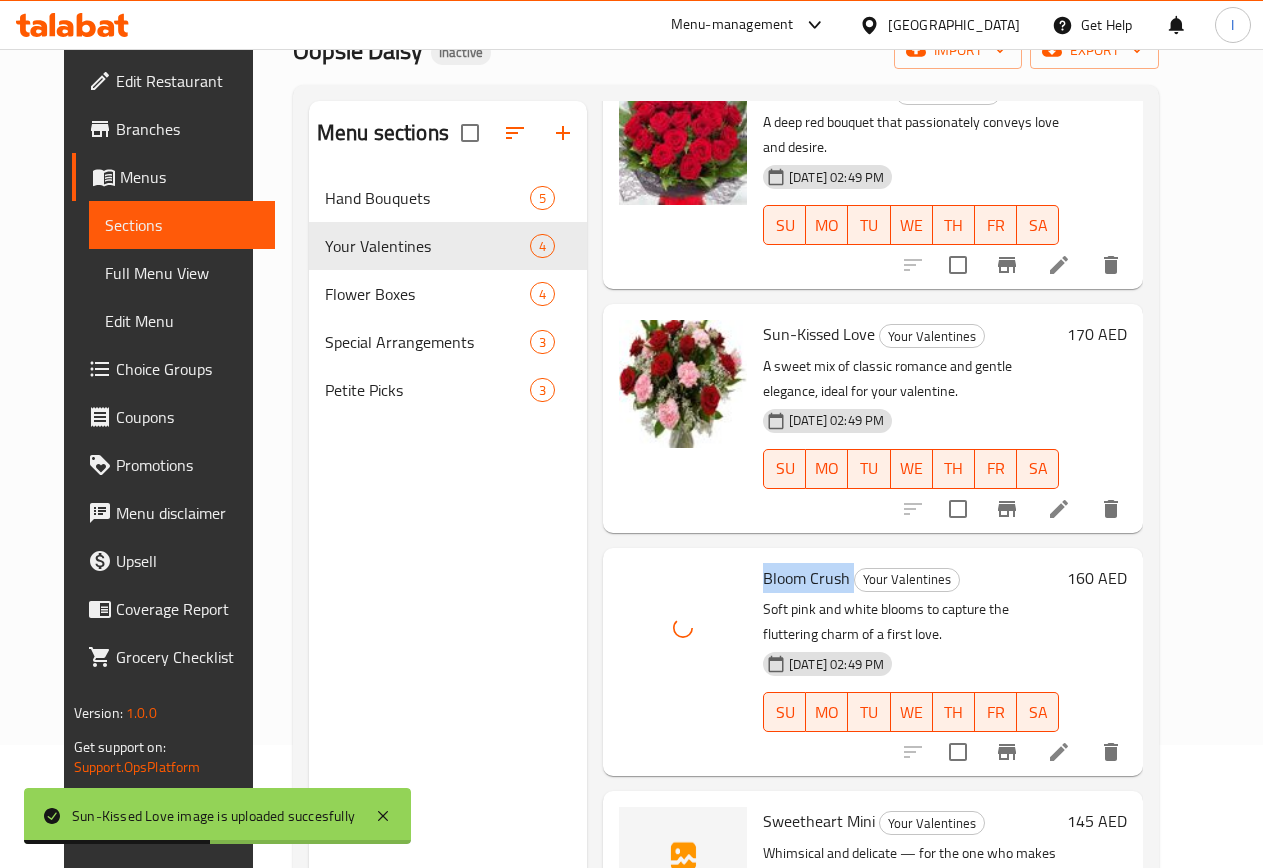 scroll, scrollTop: 280, scrollLeft: 0, axis: vertical 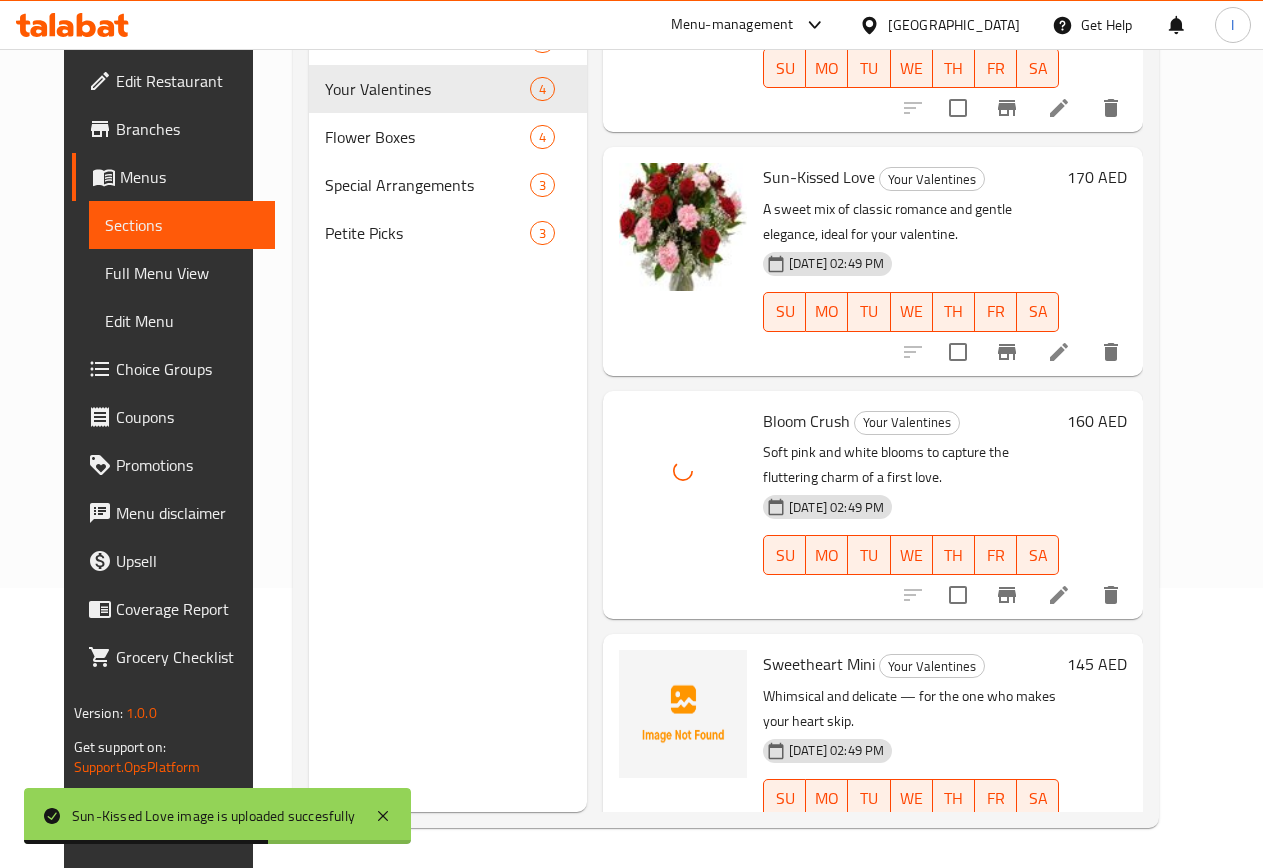 click on "Sweetheart Mini" at bounding box center (819, 664) 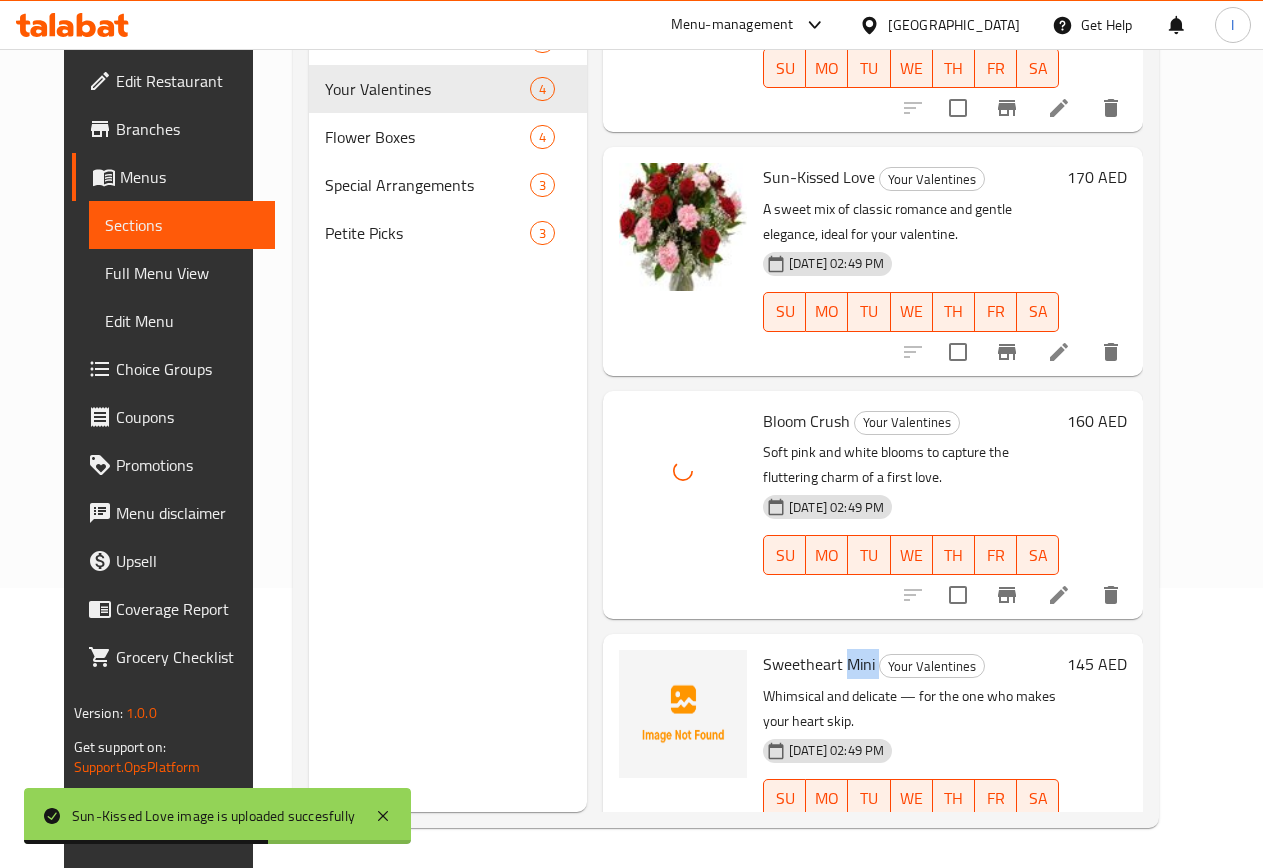 click on "Sweetheart Mini" at bounding box center [819, 664] 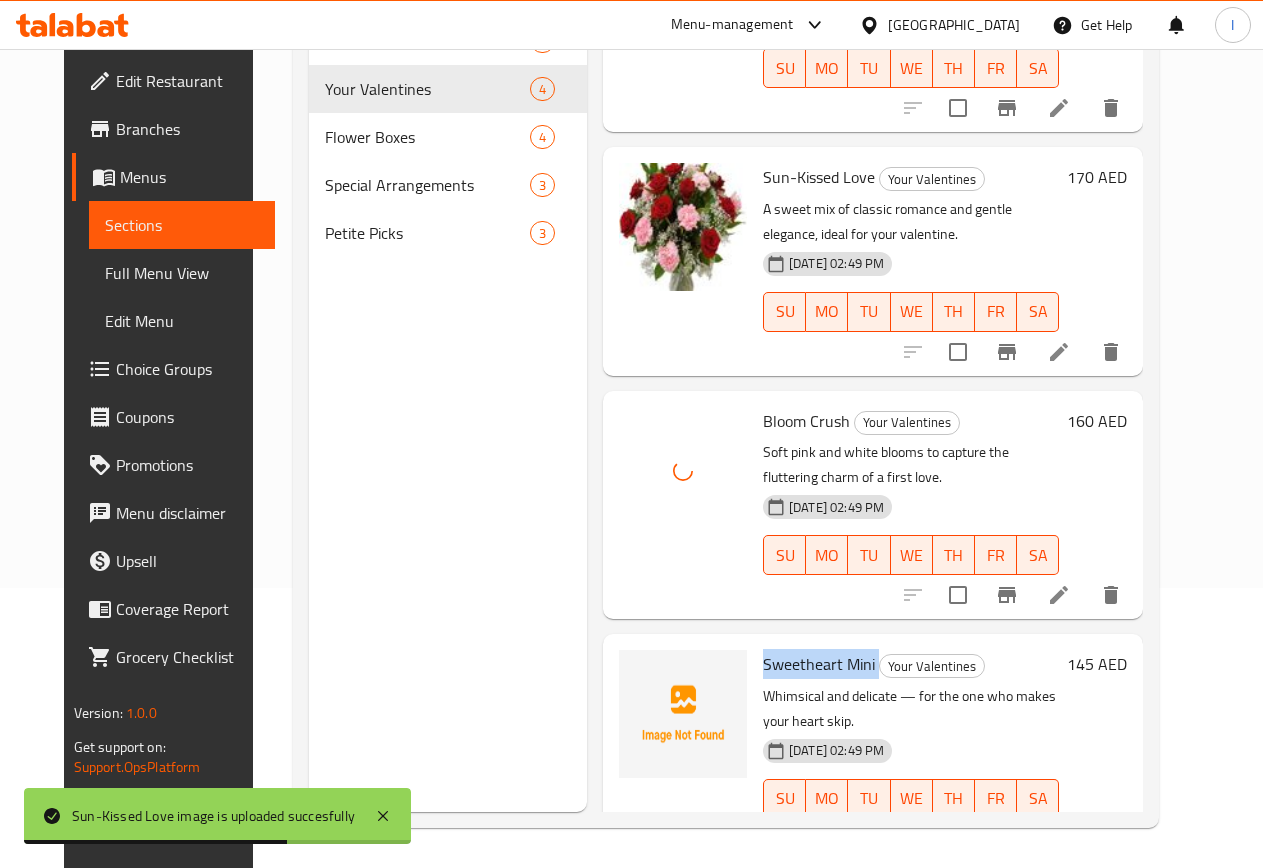 click on "Sweetheart Mini" at bounding box center (819, 664) 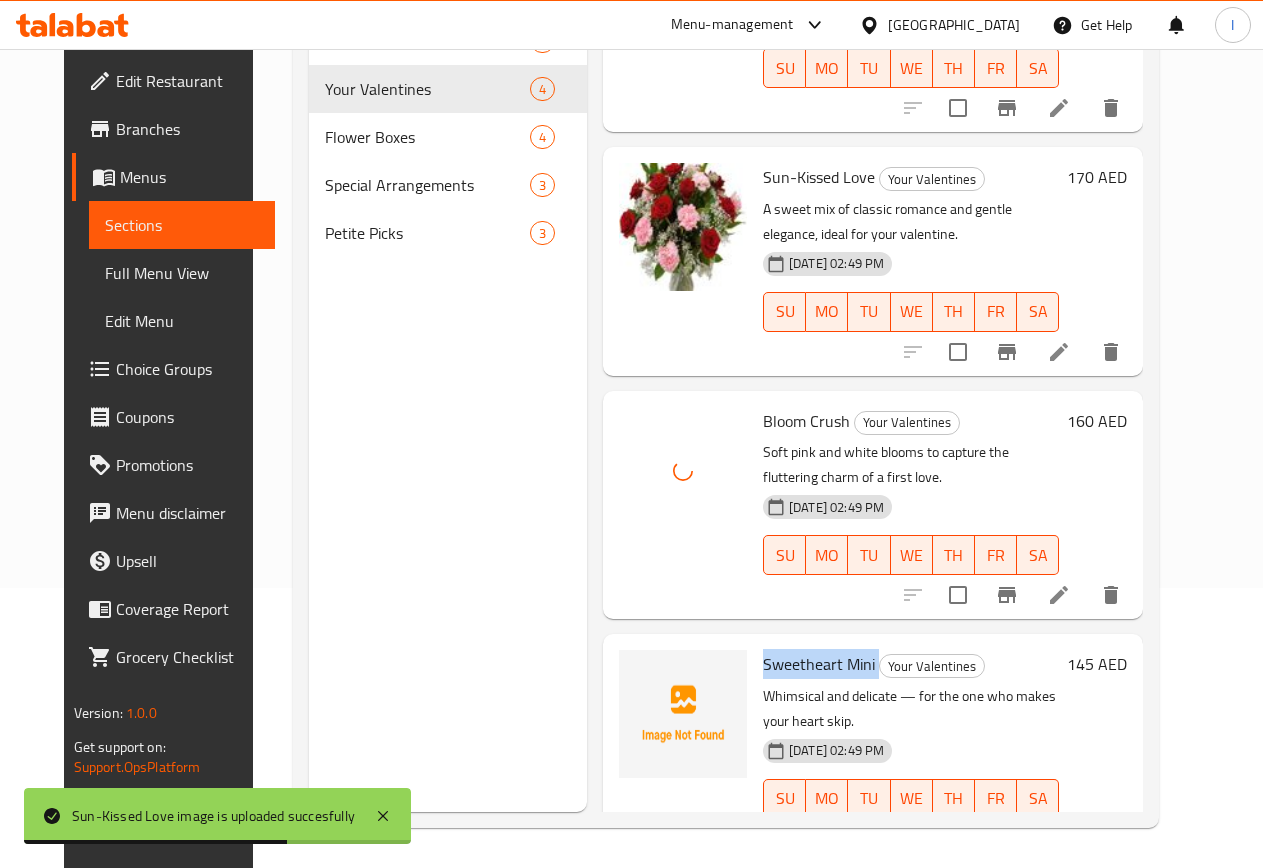 copy on "Sweetheart Mini" 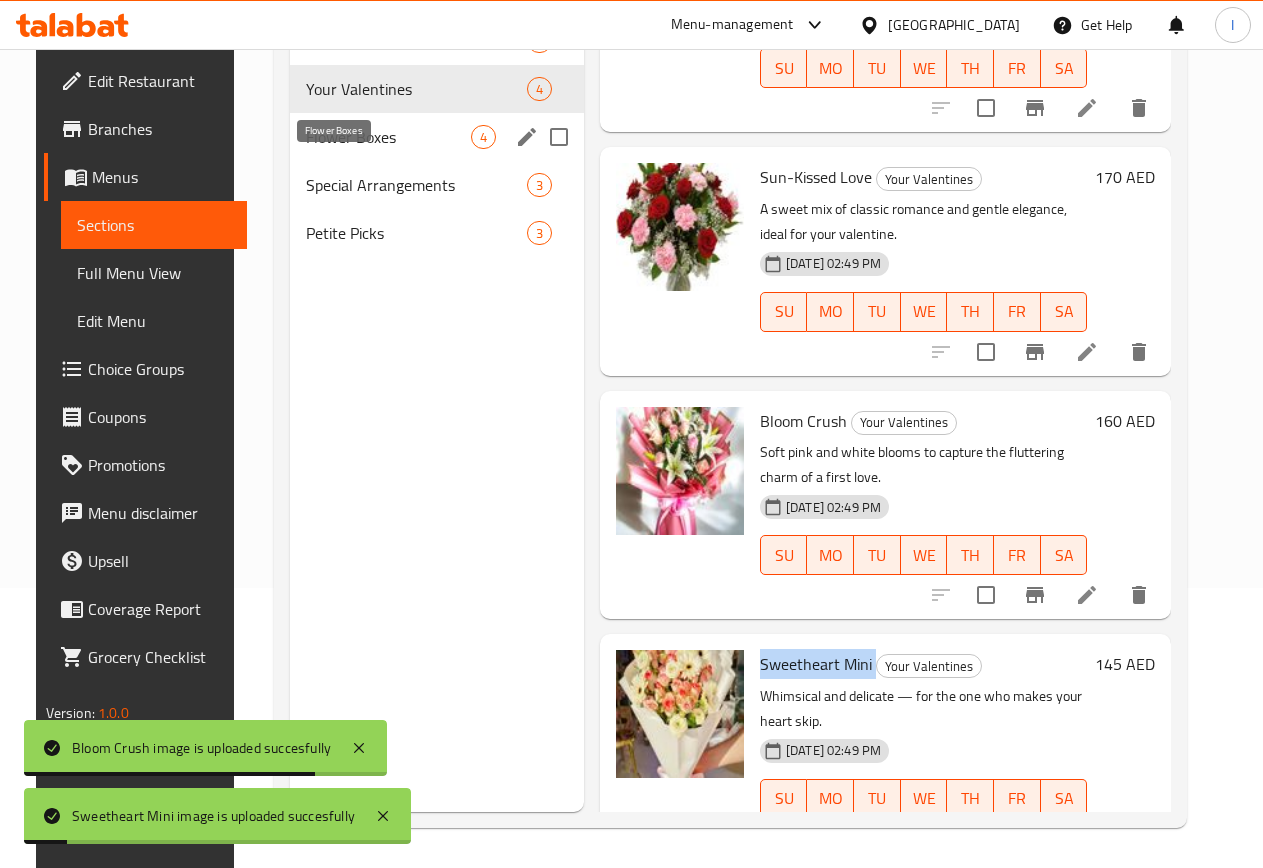 click on "Flower Boxes" at bounding box center (388, 137) 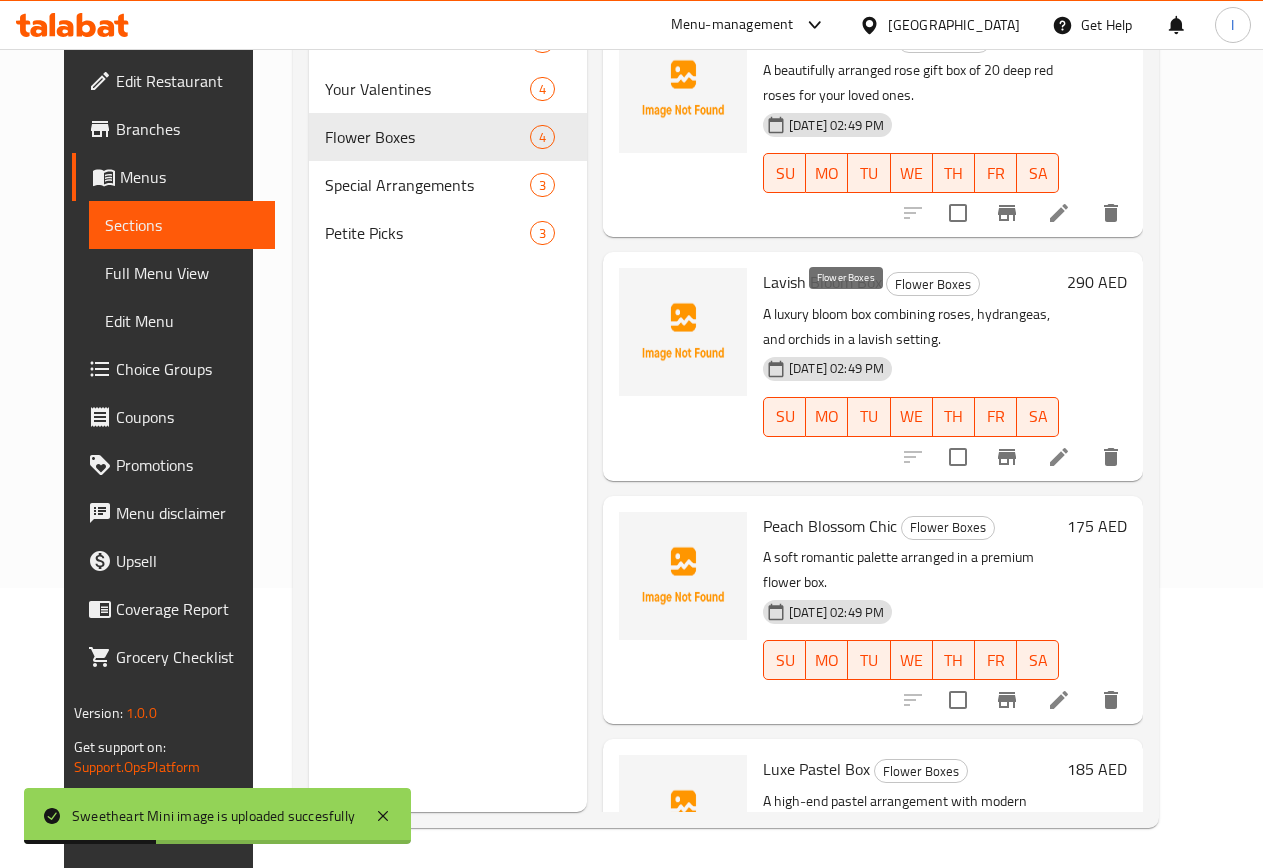scroll, scrollTop: 0, scrollLeft: 0, axis: both 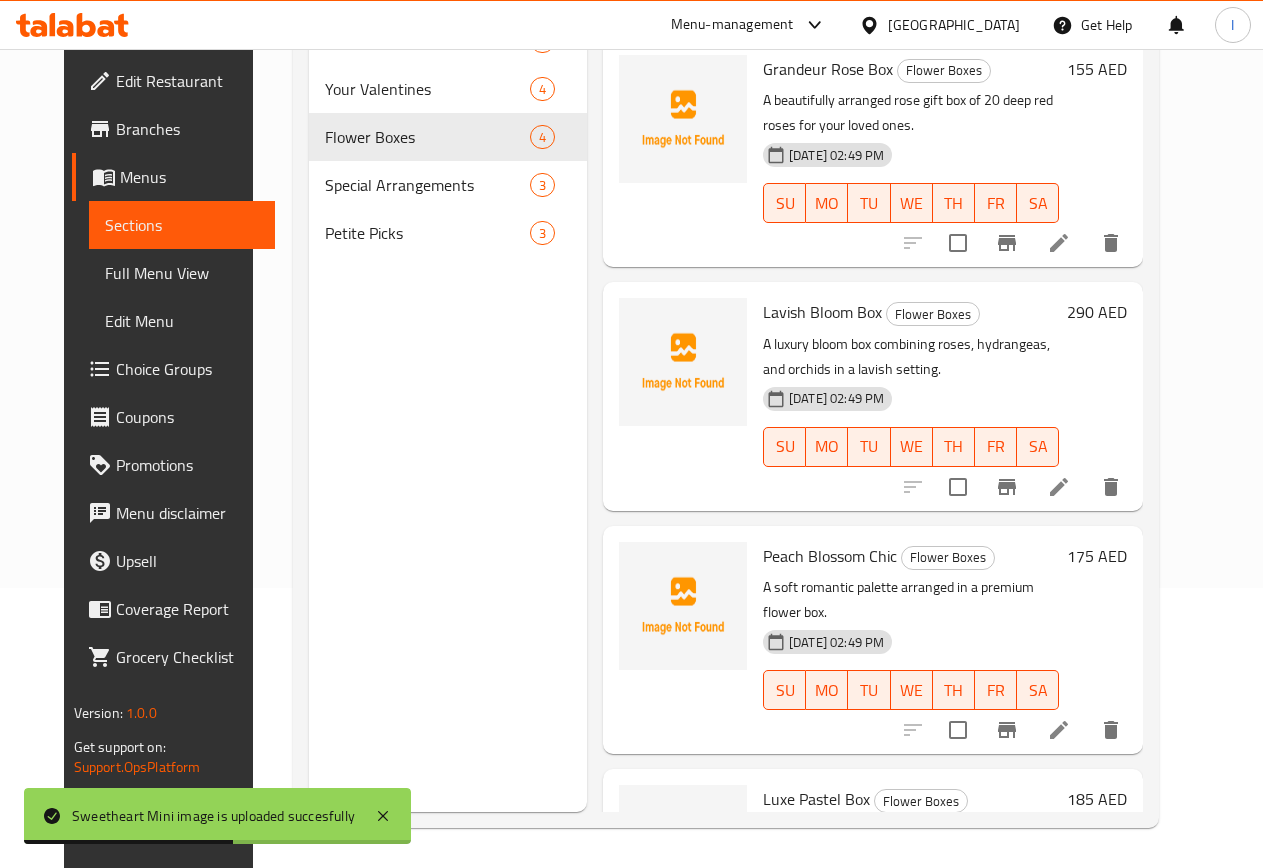click on "Grandeur Rose Box" at bounding box center [828, 69] 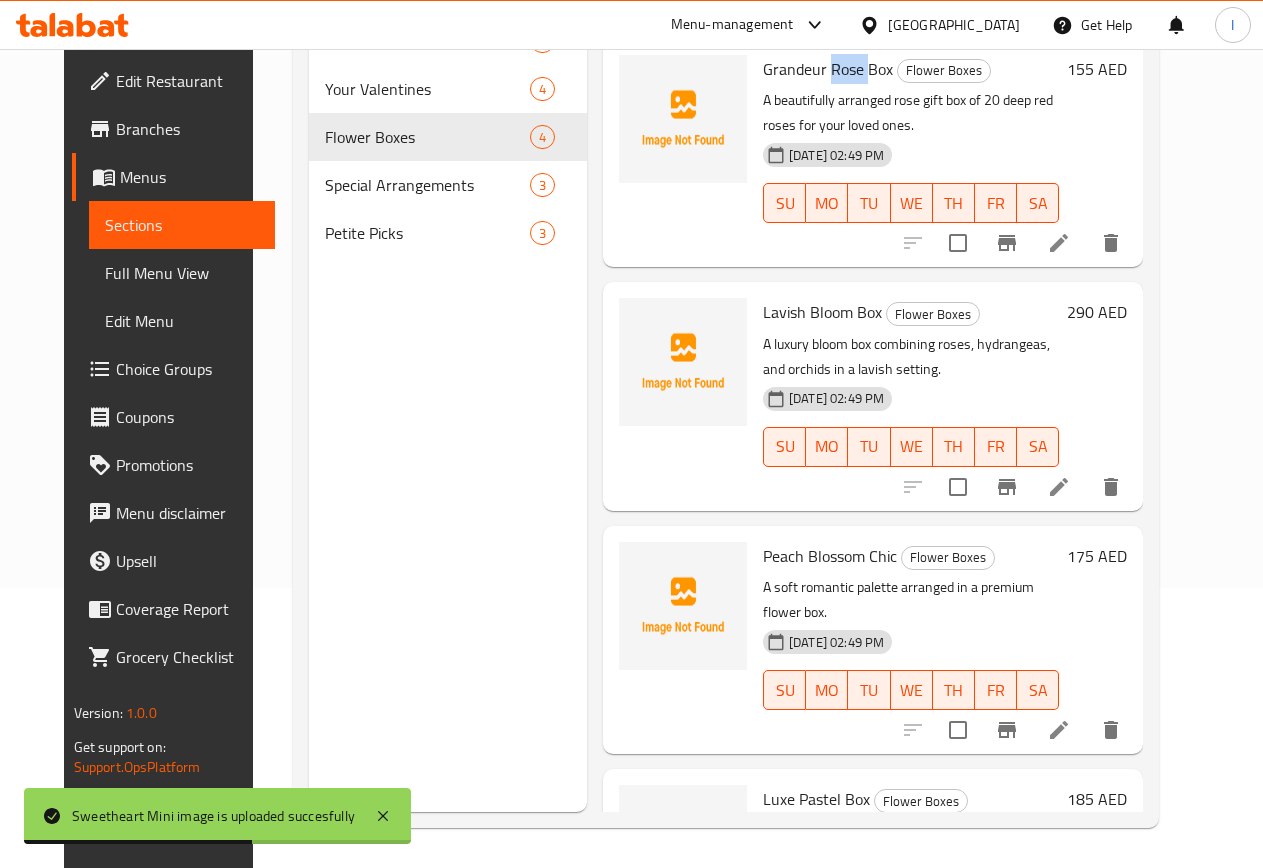 click on "Grandeur Rose Box" at bounding box center [828, 69] 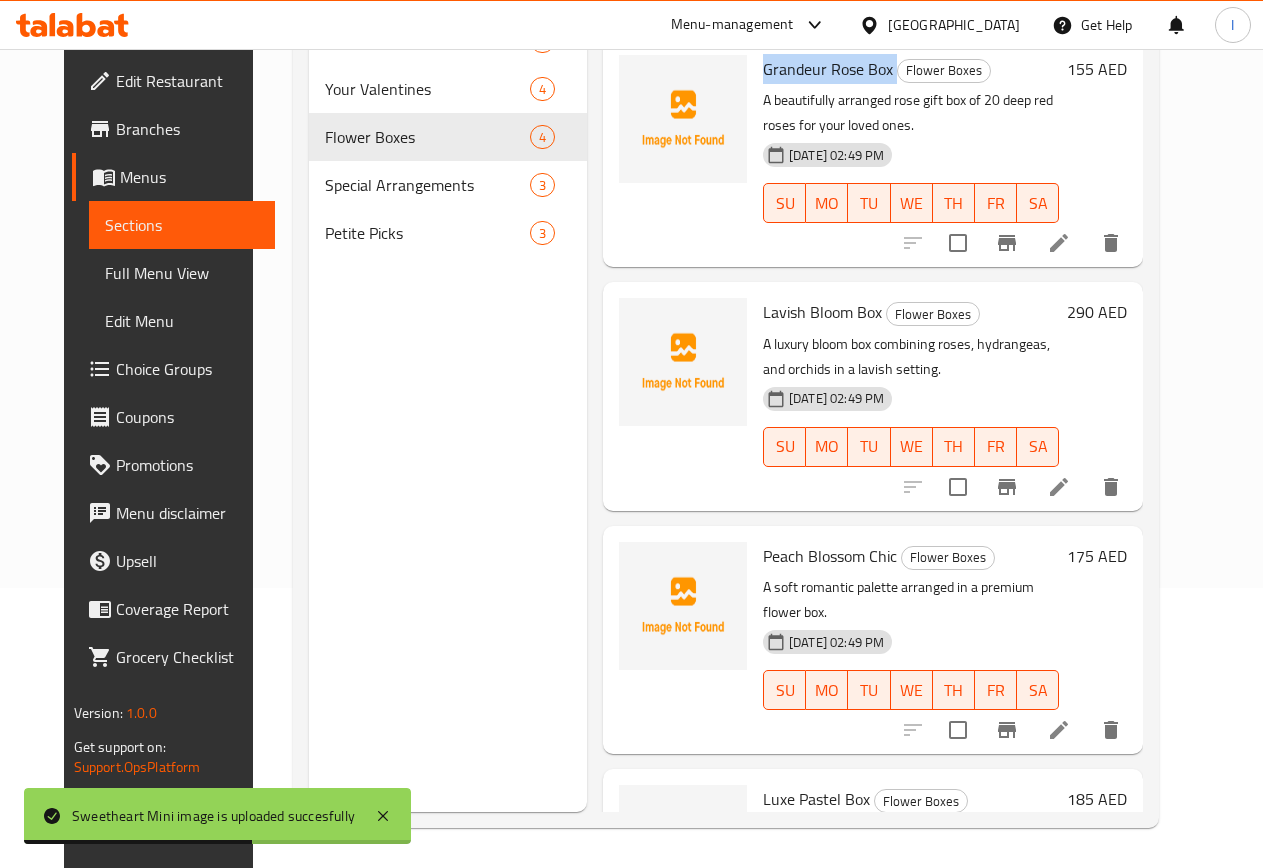 click on "Grandeur Rose Box" at bounding box center [828, 69] 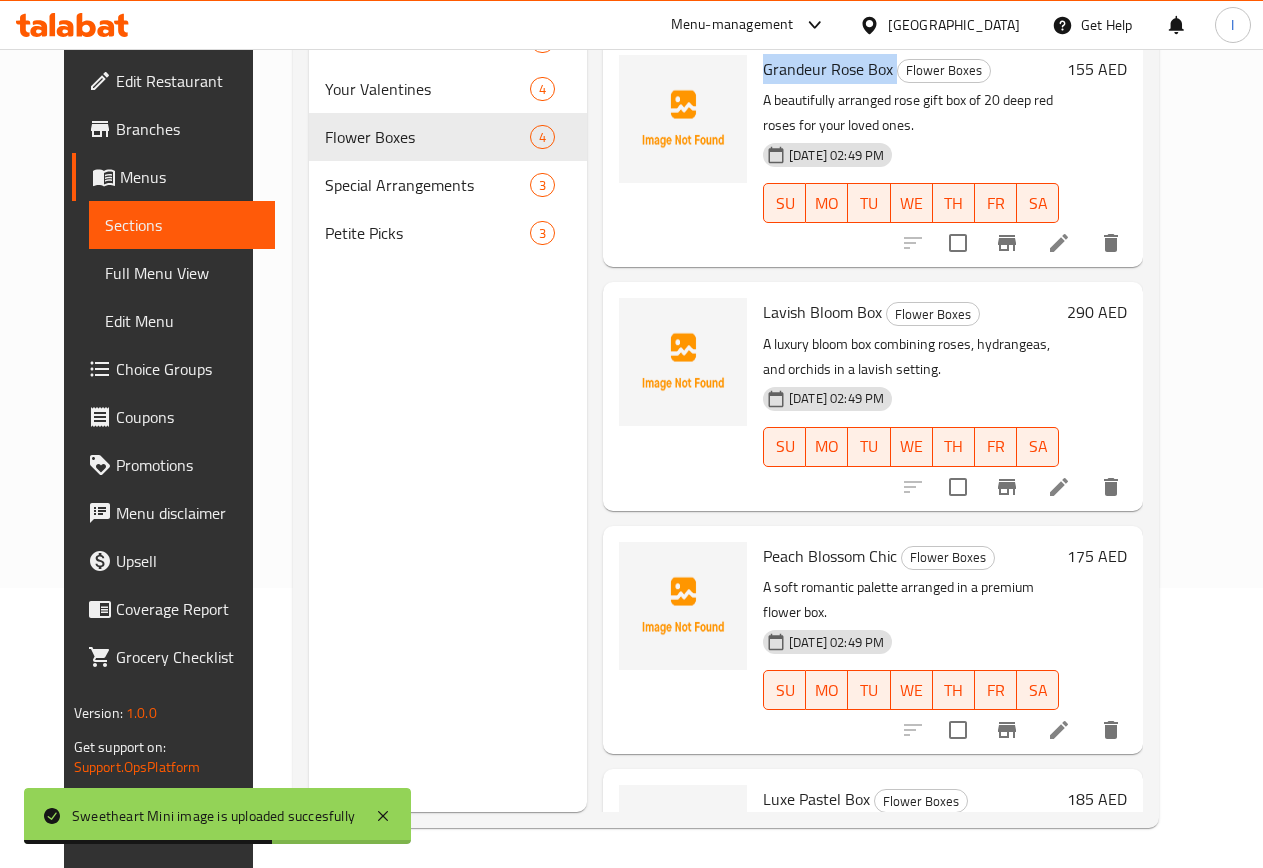 copy on "Grandeur Rose Box" 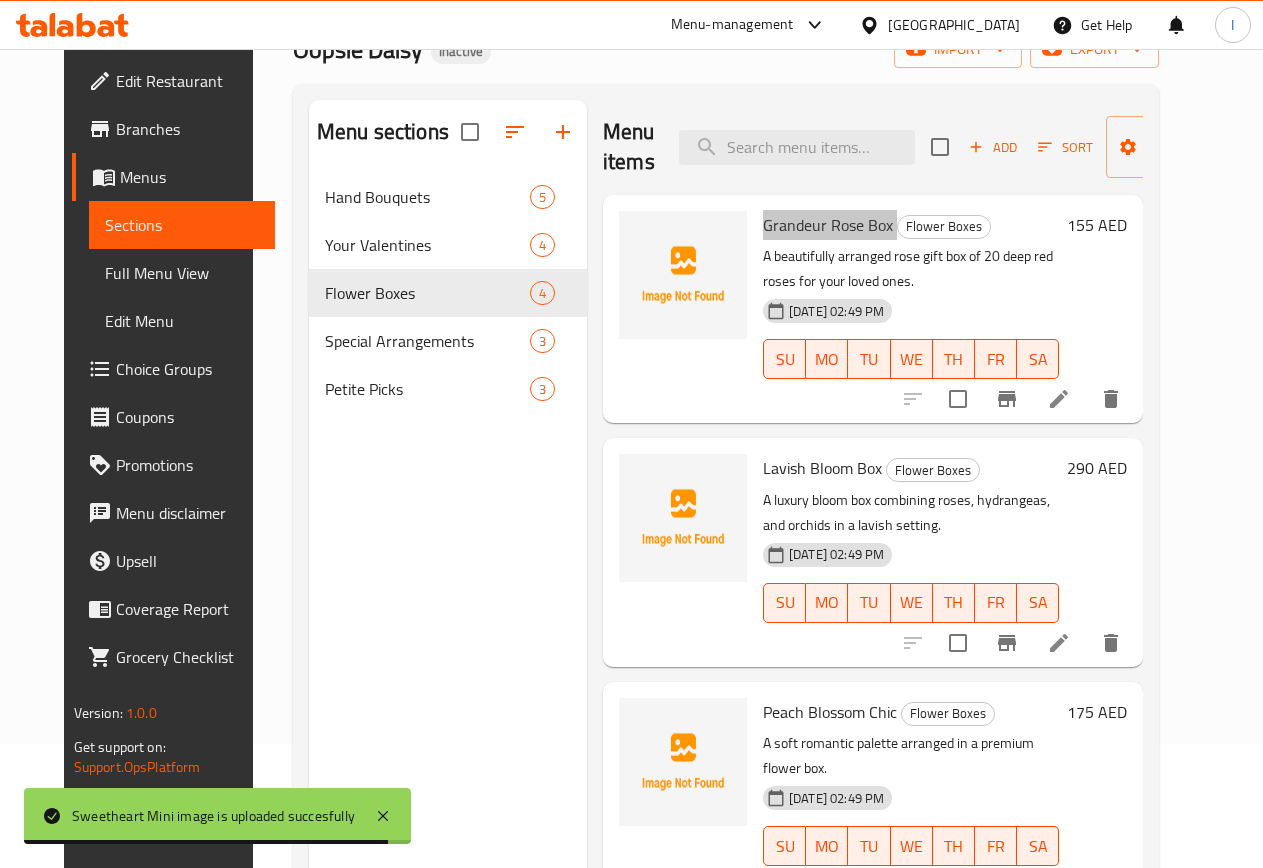 scroll, scrollTop: 0, scrollLeft: 0, axis: both 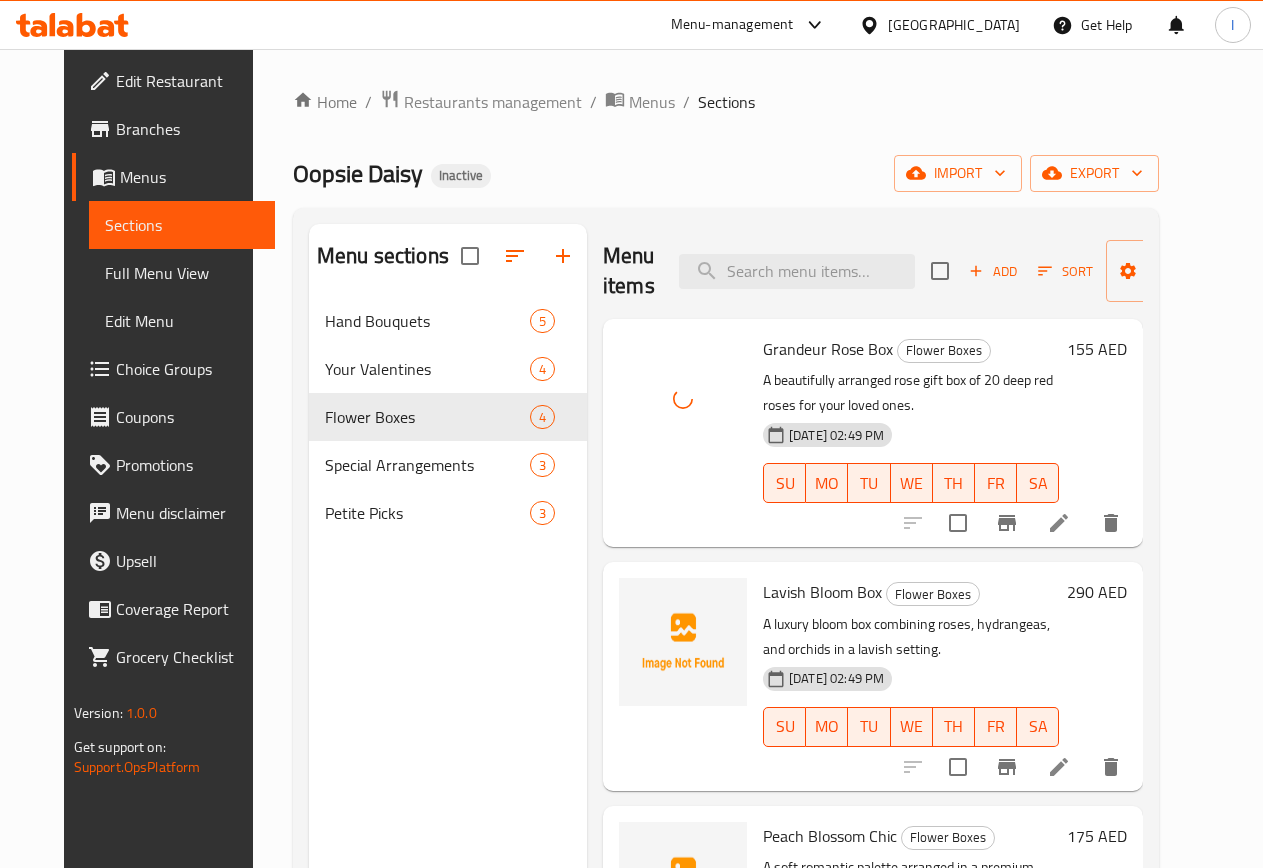 click on "Lavish Bloom Box" at bounding box center [822, 592] 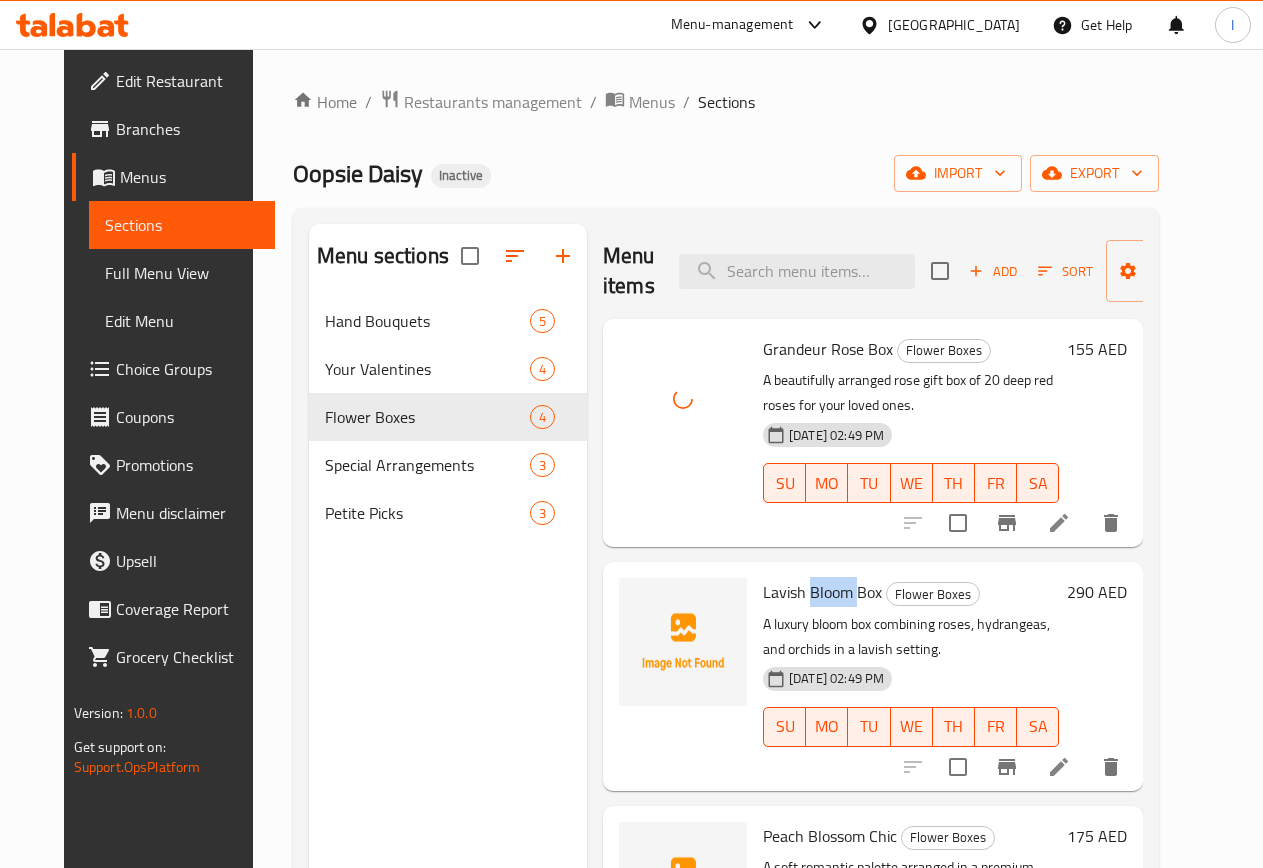 click on "Lavish Bloom Box" at bounding box center (822, 592) 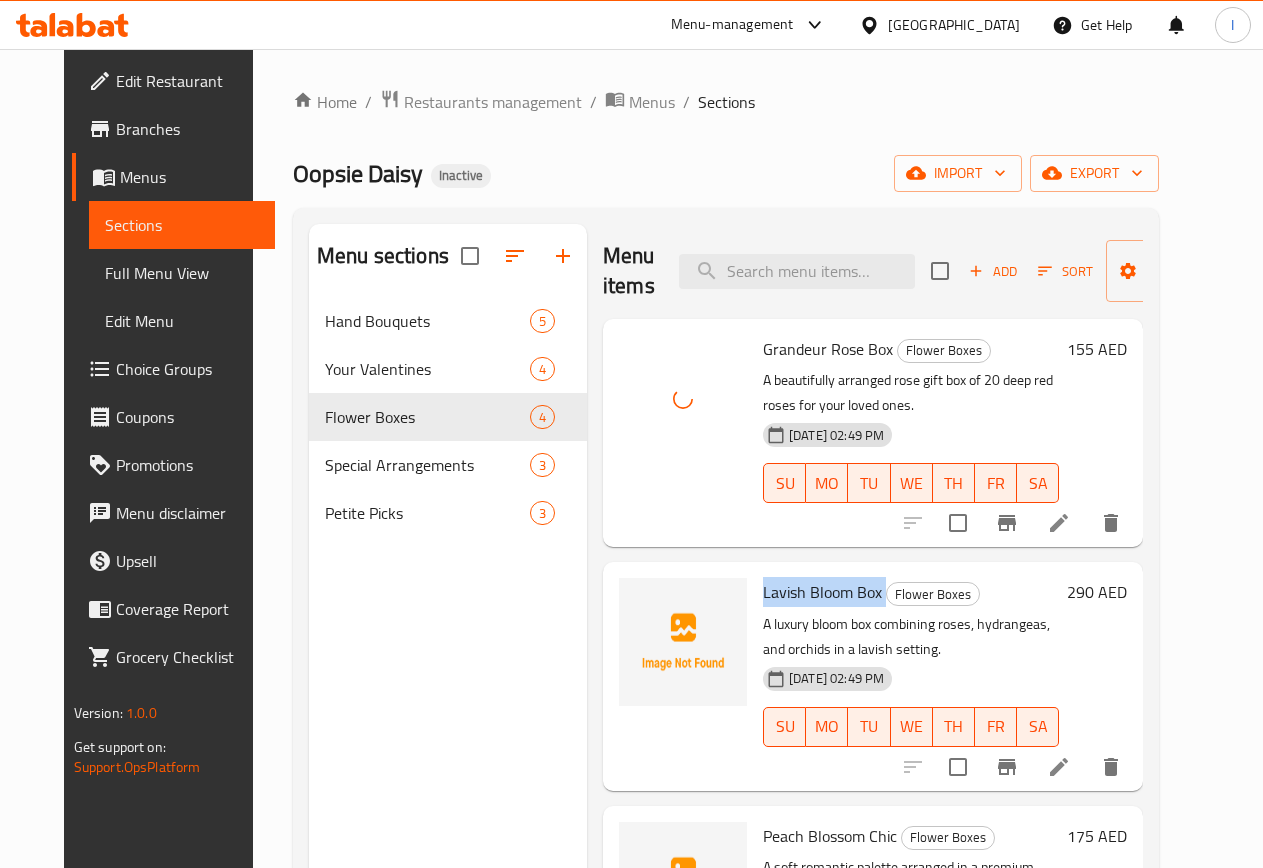 click on "Lavish Bloom Box" at bounding box center (822, 592) 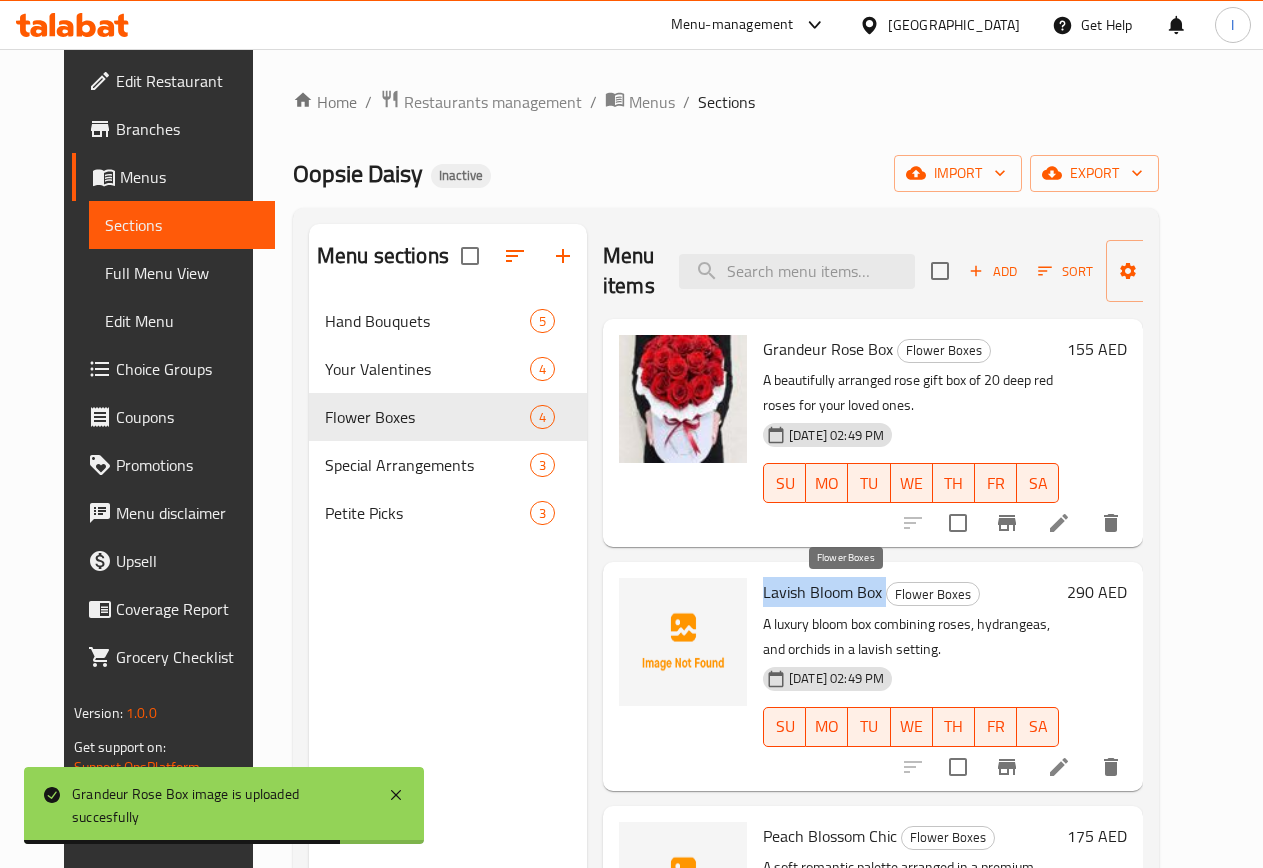 scroll, scrollTop: 135, scrollLeft: 0, axis: vertical 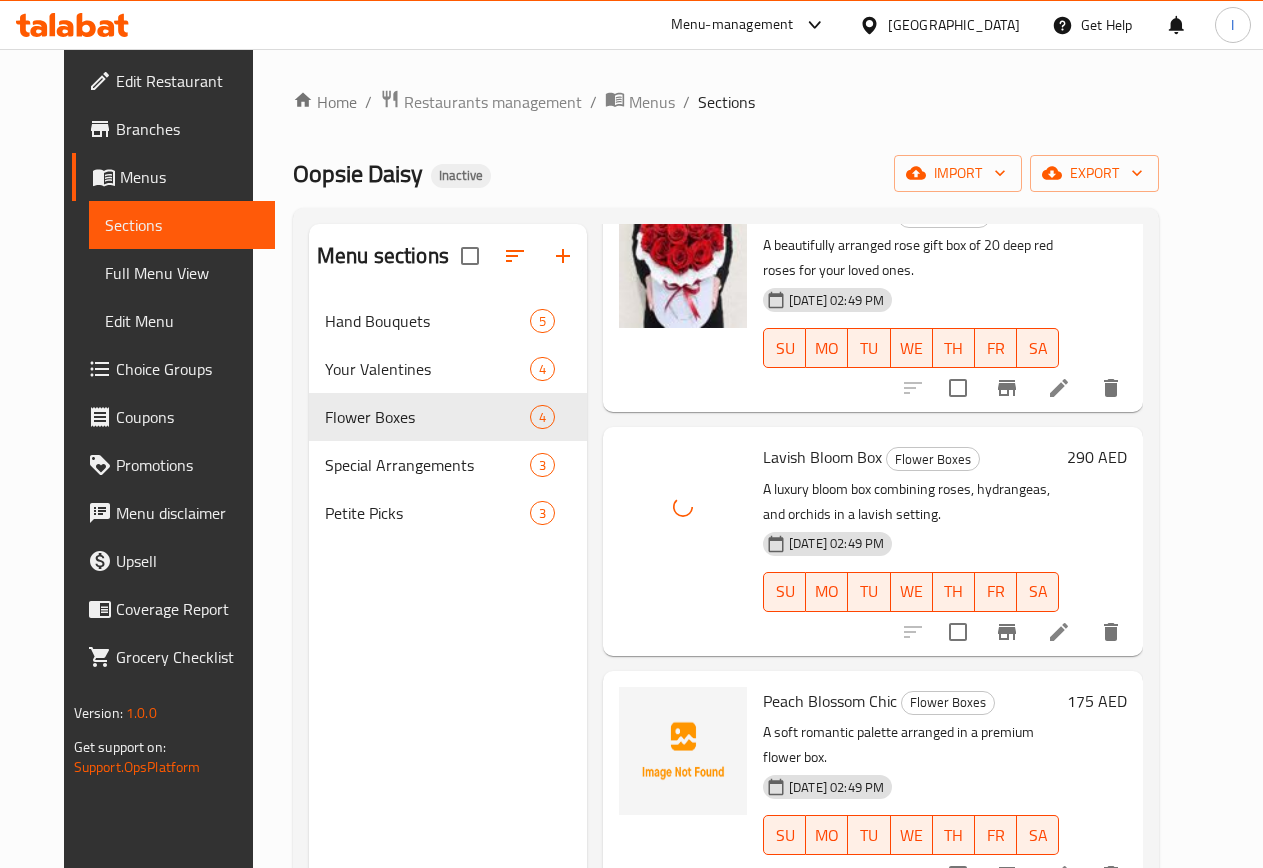 click on "Peach Blossom Chic" at bounding box center [830, 701] 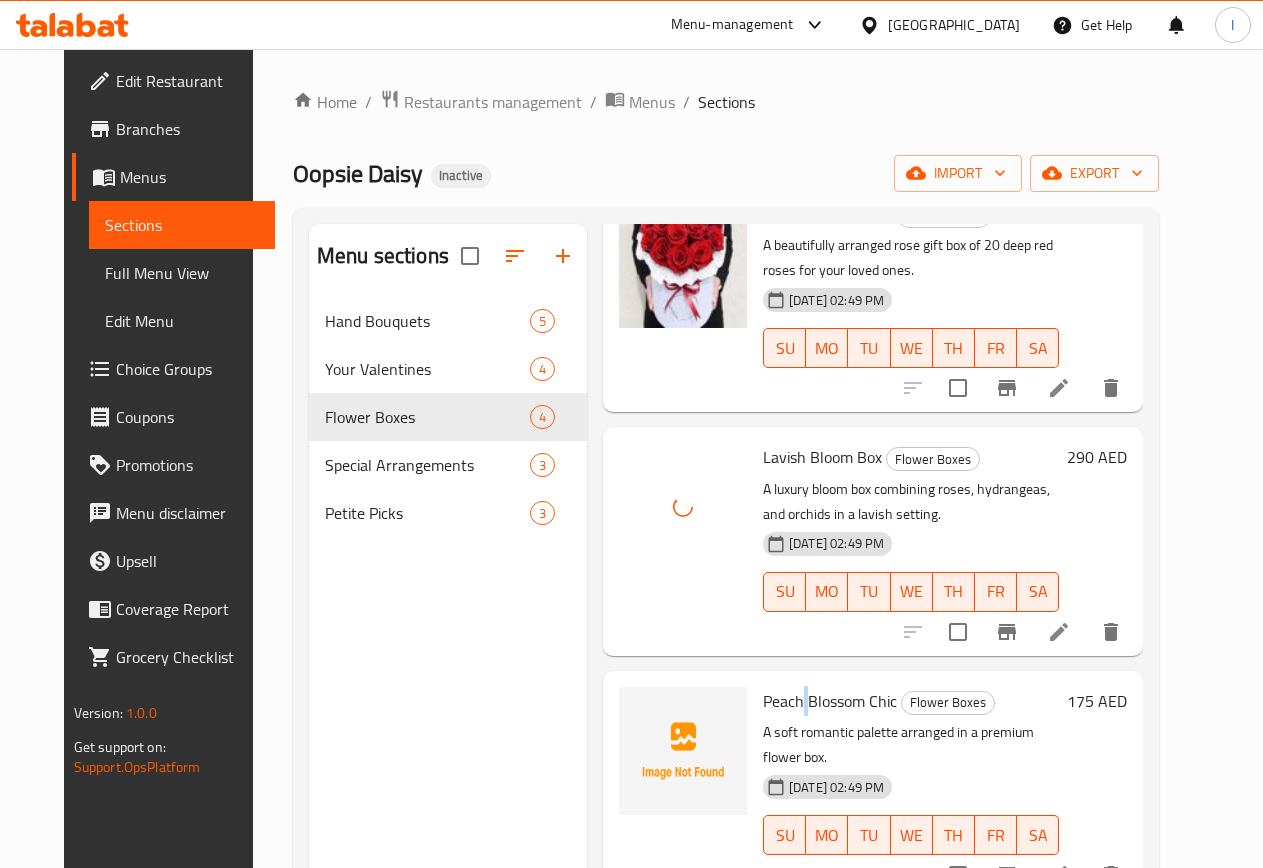 click on "Peach Blossom Chic" at bounding box center [830, 701] 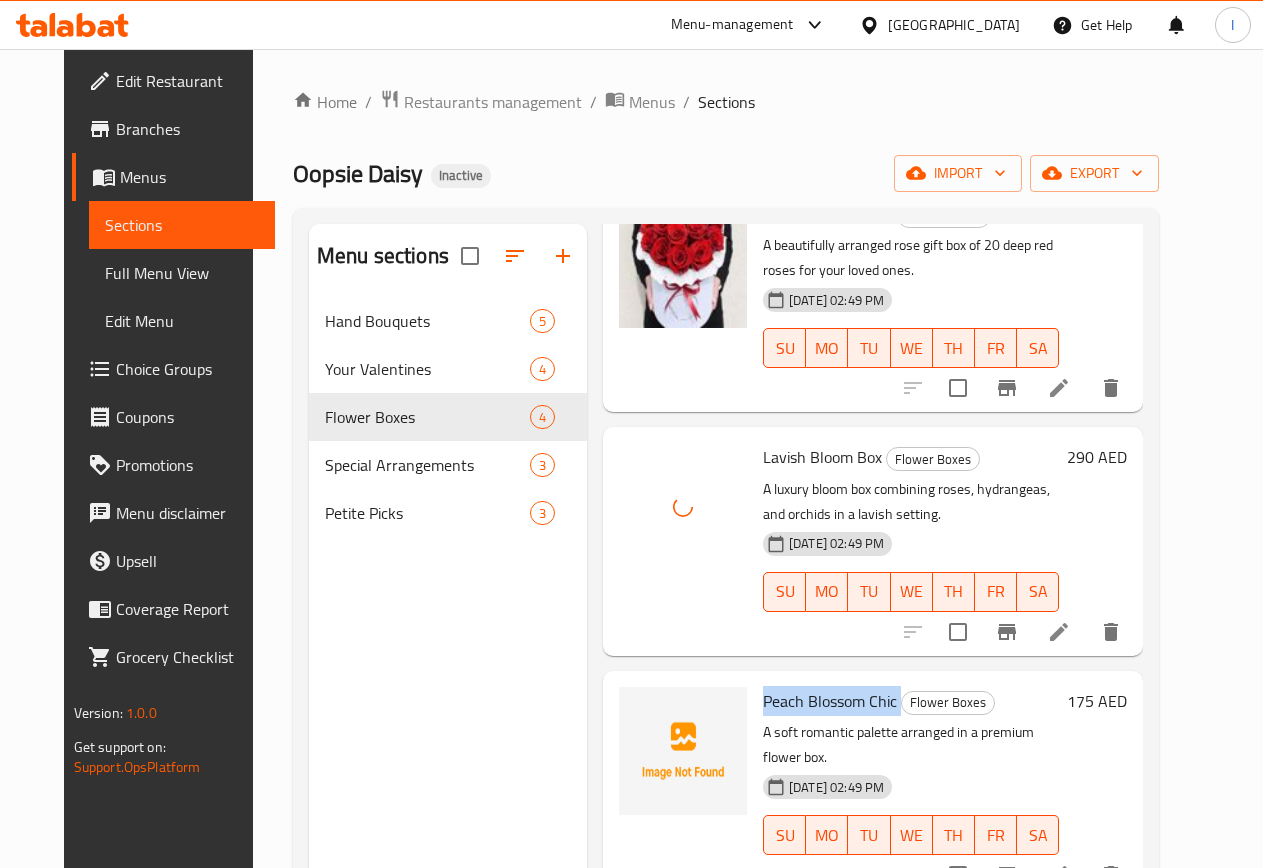click on "Peach Blossom Chic" at bounding box center (830, 701) 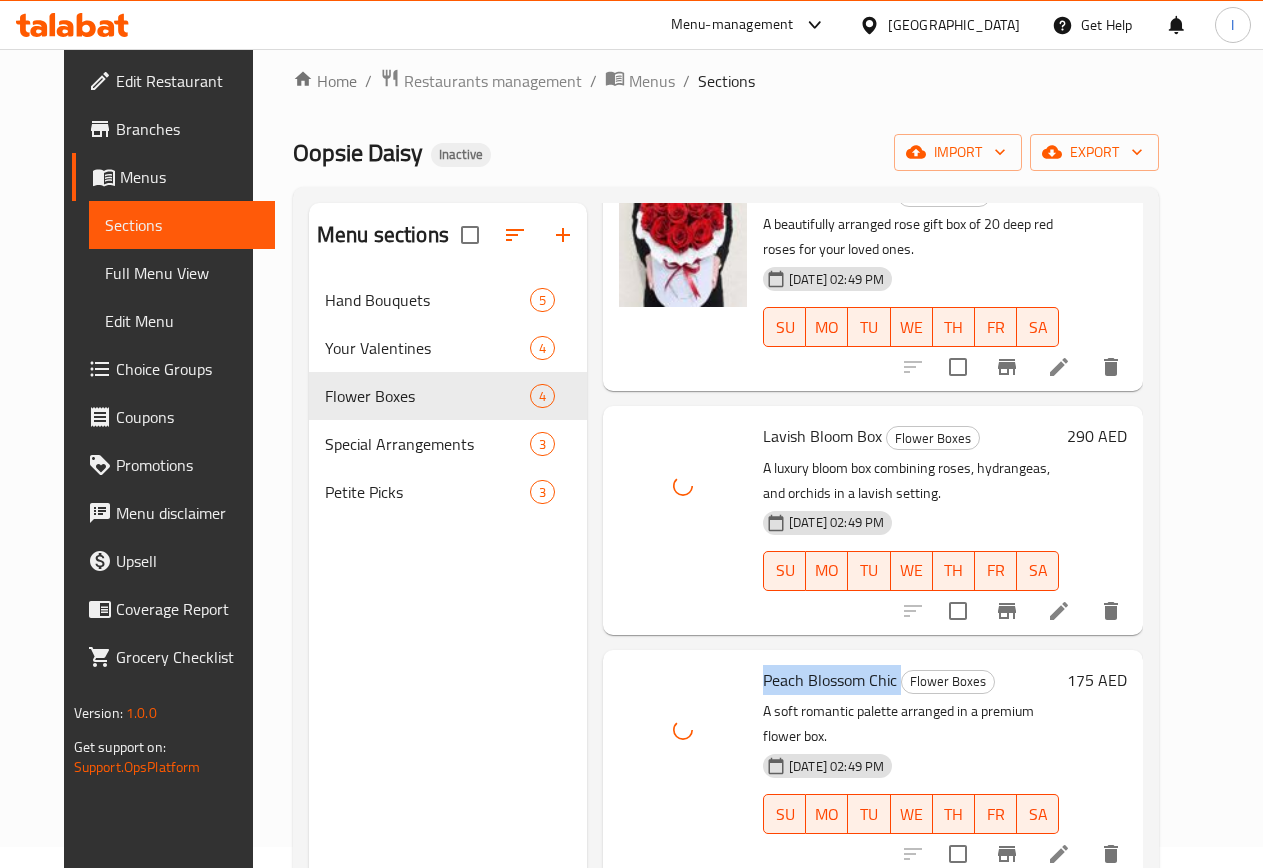 scroll, scrollTop: 280, scrollLeft: 0, axis: vertical 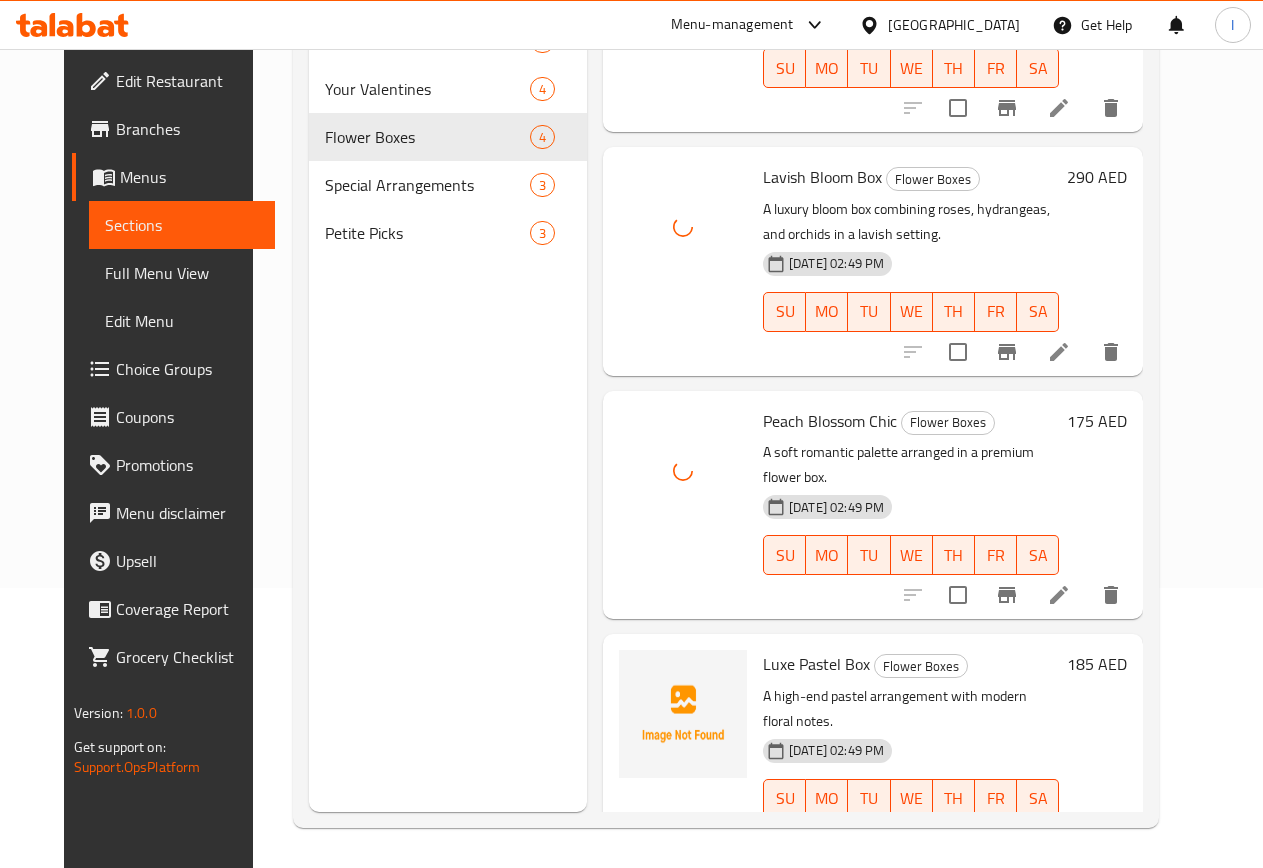 click on "Luxe Pastel Box" at bounding box center (816, 664) 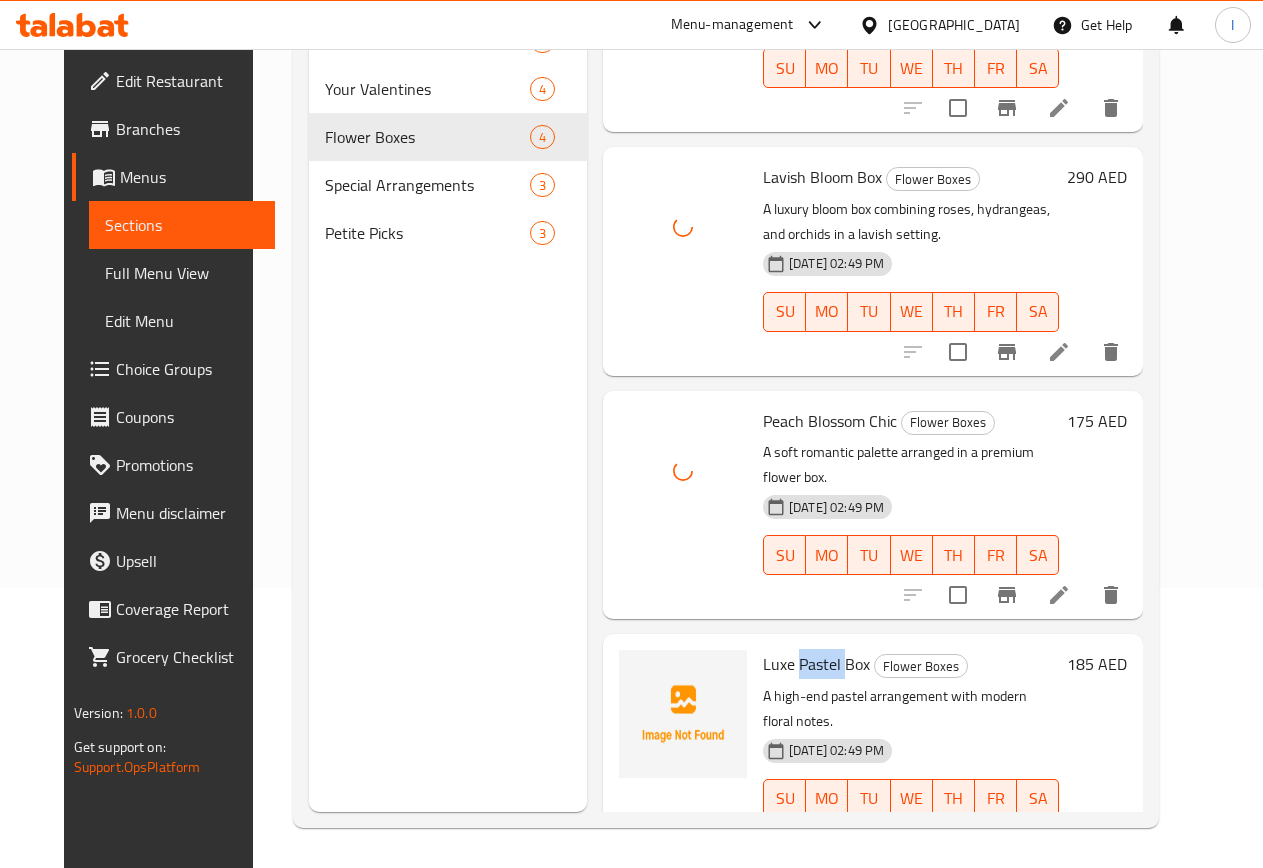 click on "Luxe Pastel Box" at bounding box center (816, 664) 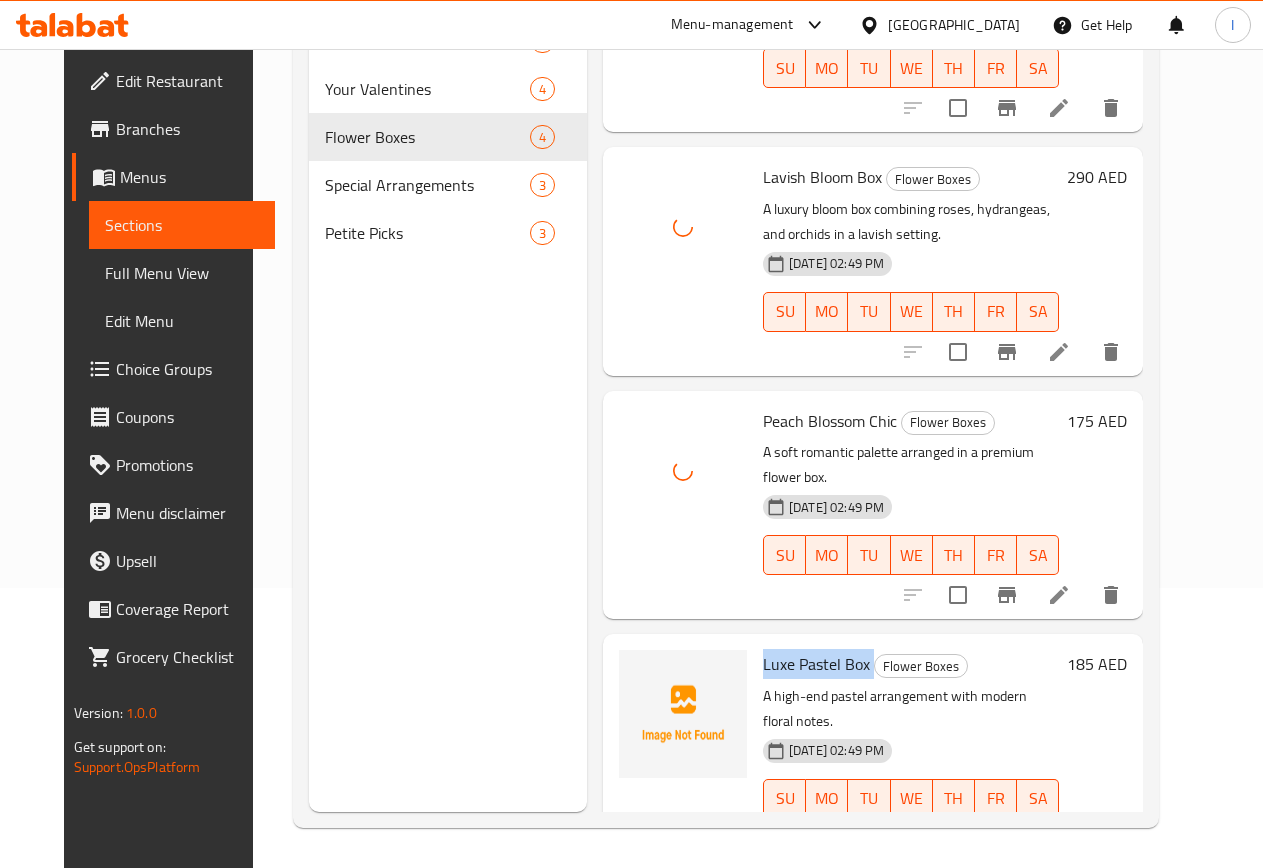 click on "Luxe Pastel Box" at bounding box center (816, 664) 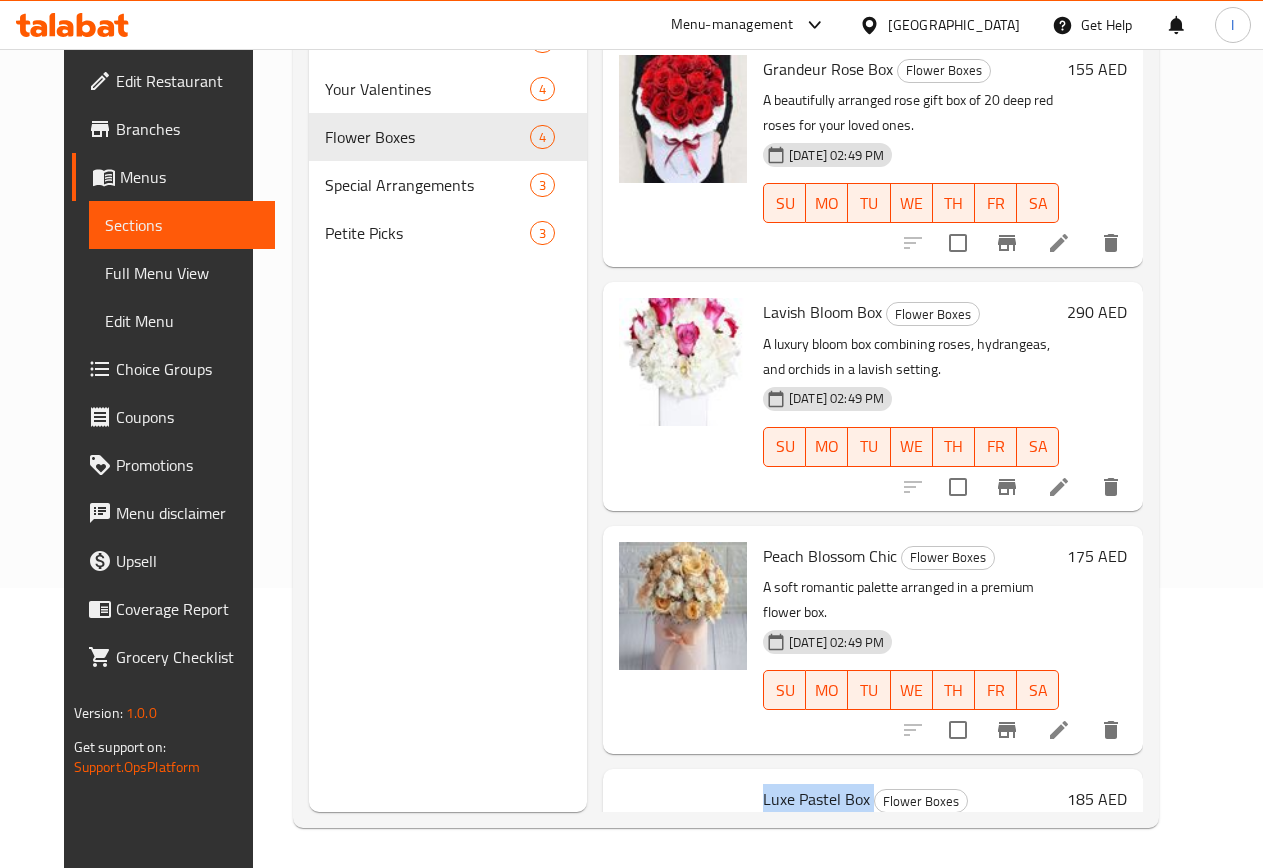 scroll, scrollTop: 135, scrollLeft: 0, axis: vertical 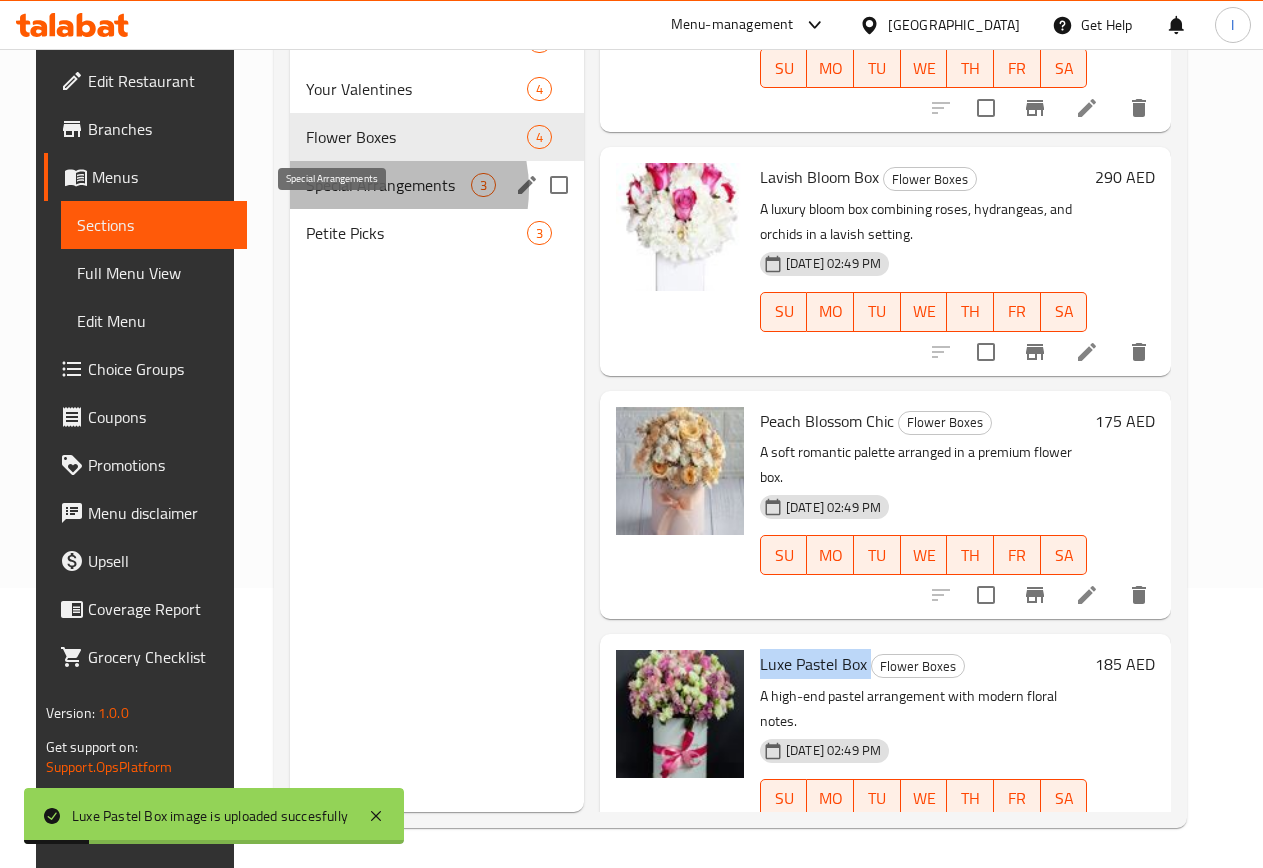 click on "Special Arrangements" at bounding box center [388, 185] 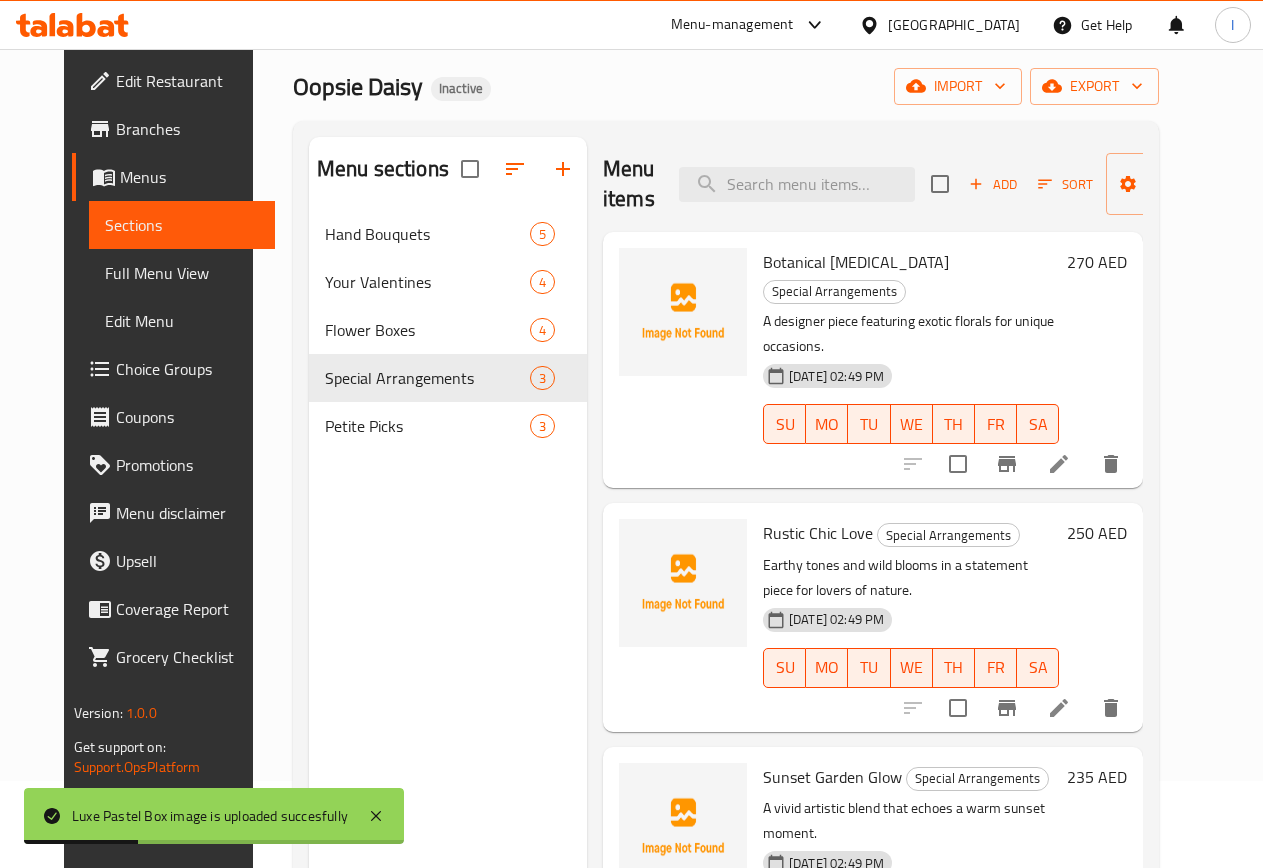 scroll, scrollTop: 0, scrollLeft: 0, axis: both 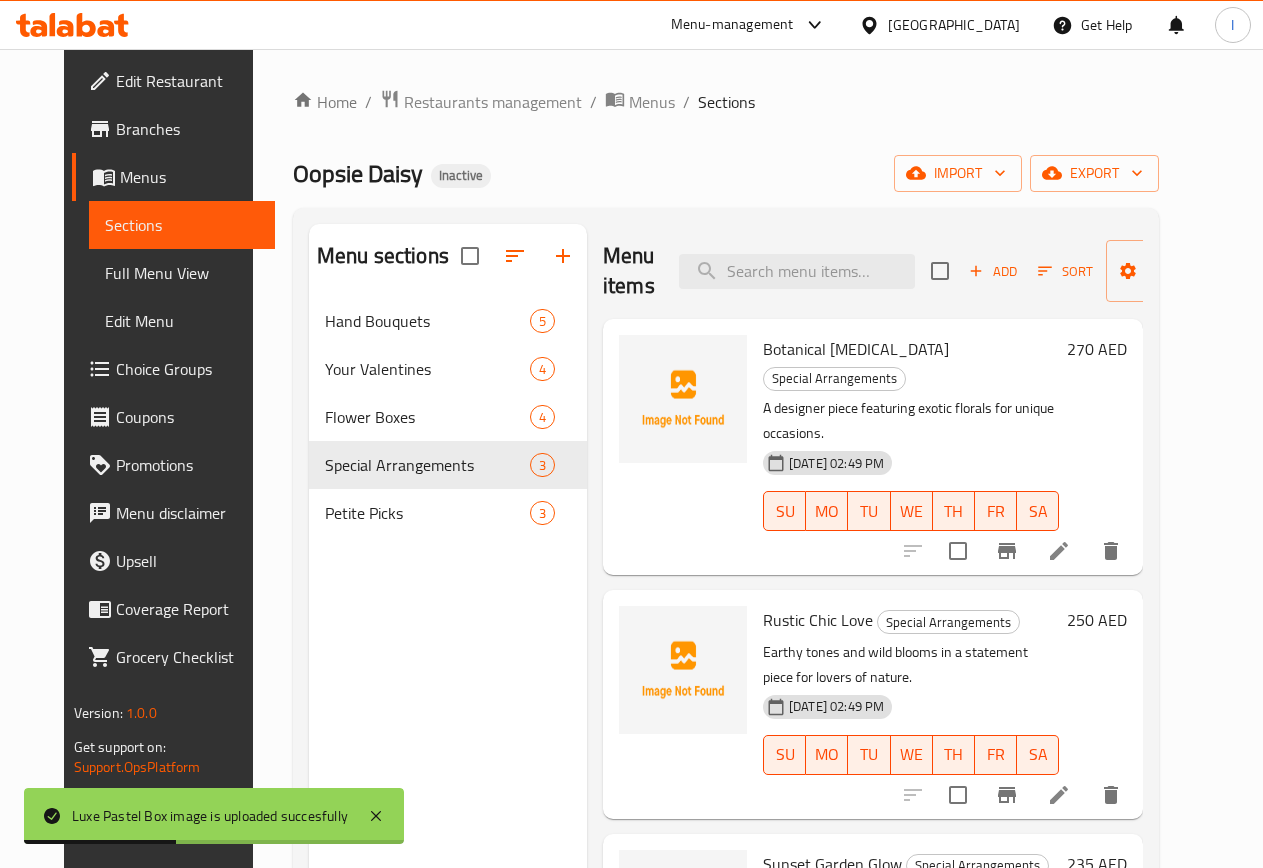 click on "Botanical [MEDICAL_DATA]" at bounding box center [856, 349] 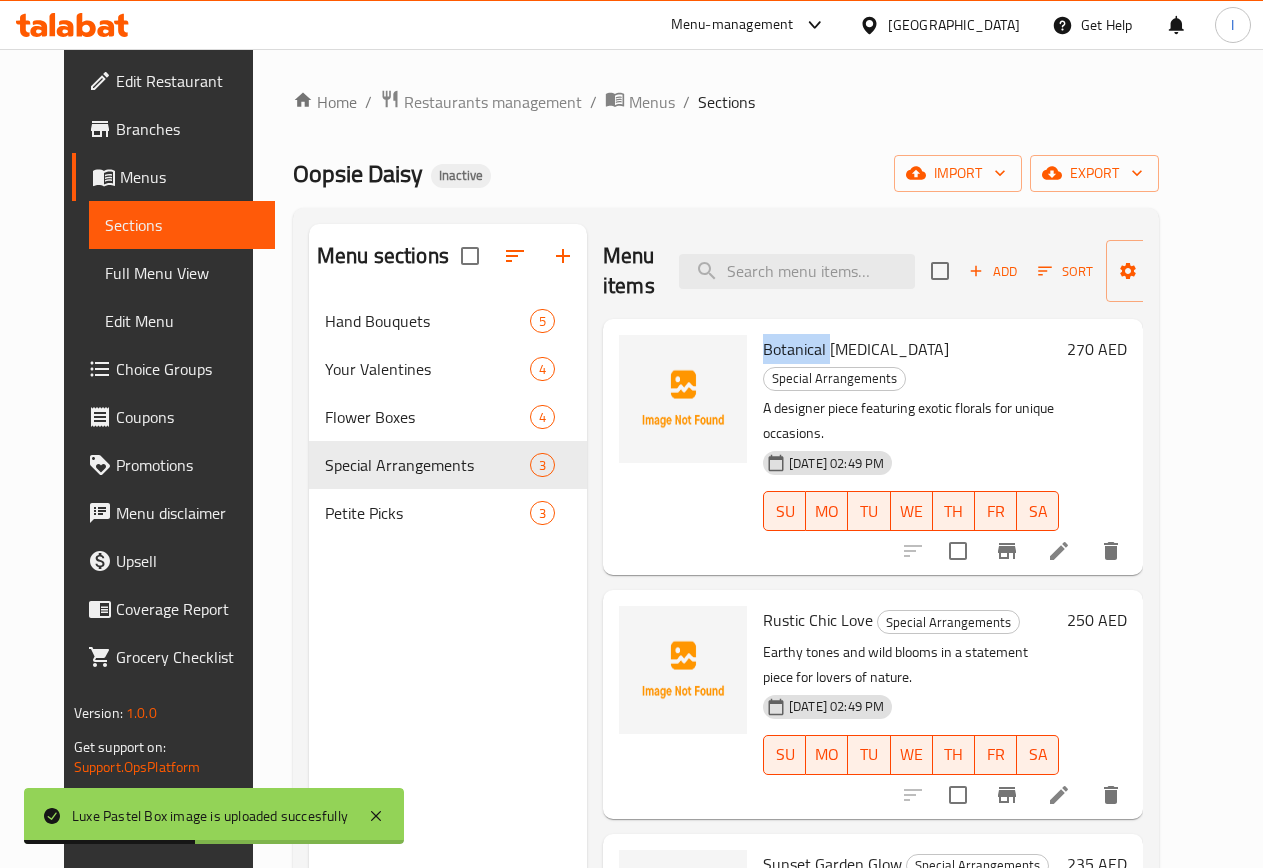 click on "Botanical [MEDICAL_DATA]" at bounding box center (856, 349) 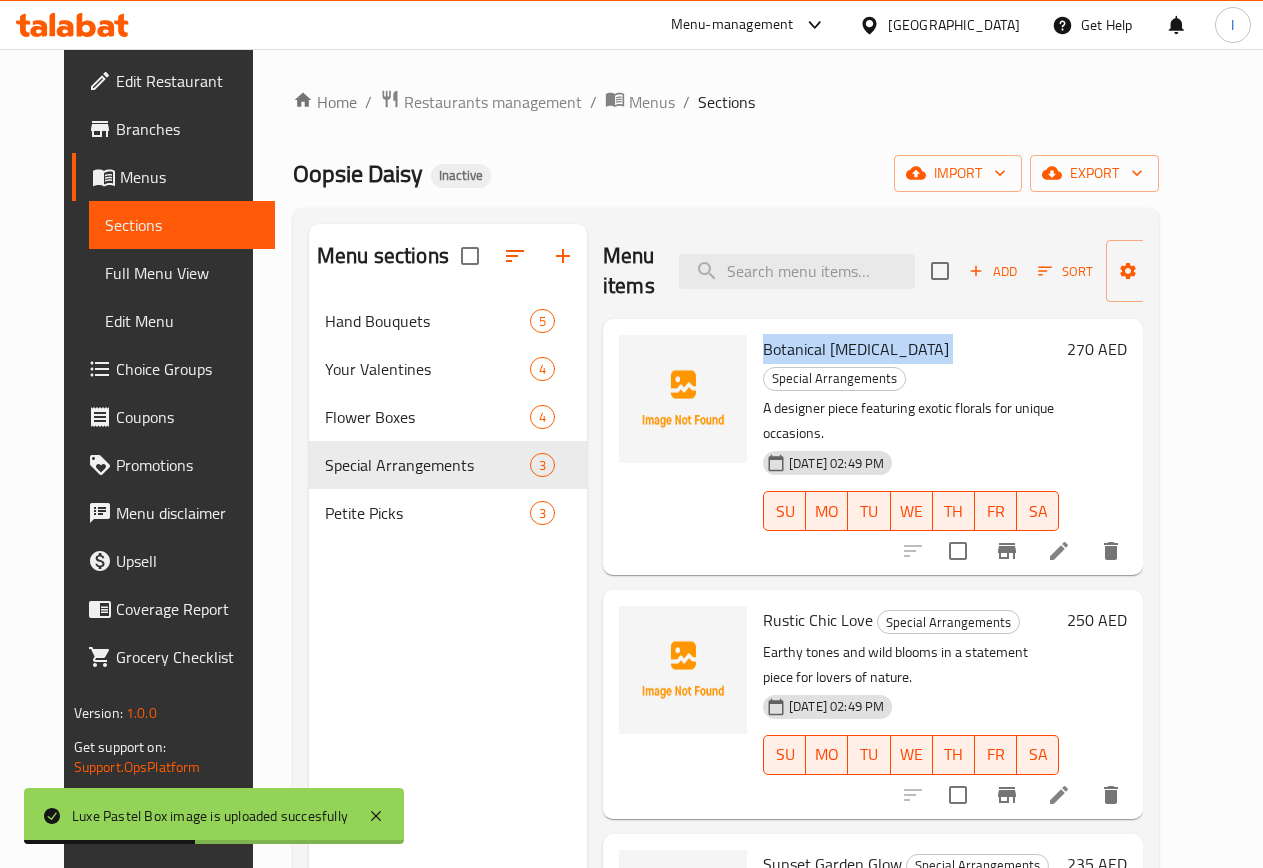 click on "Botanical [MEDICAL_DATA]" at bounding box center (856, 349) 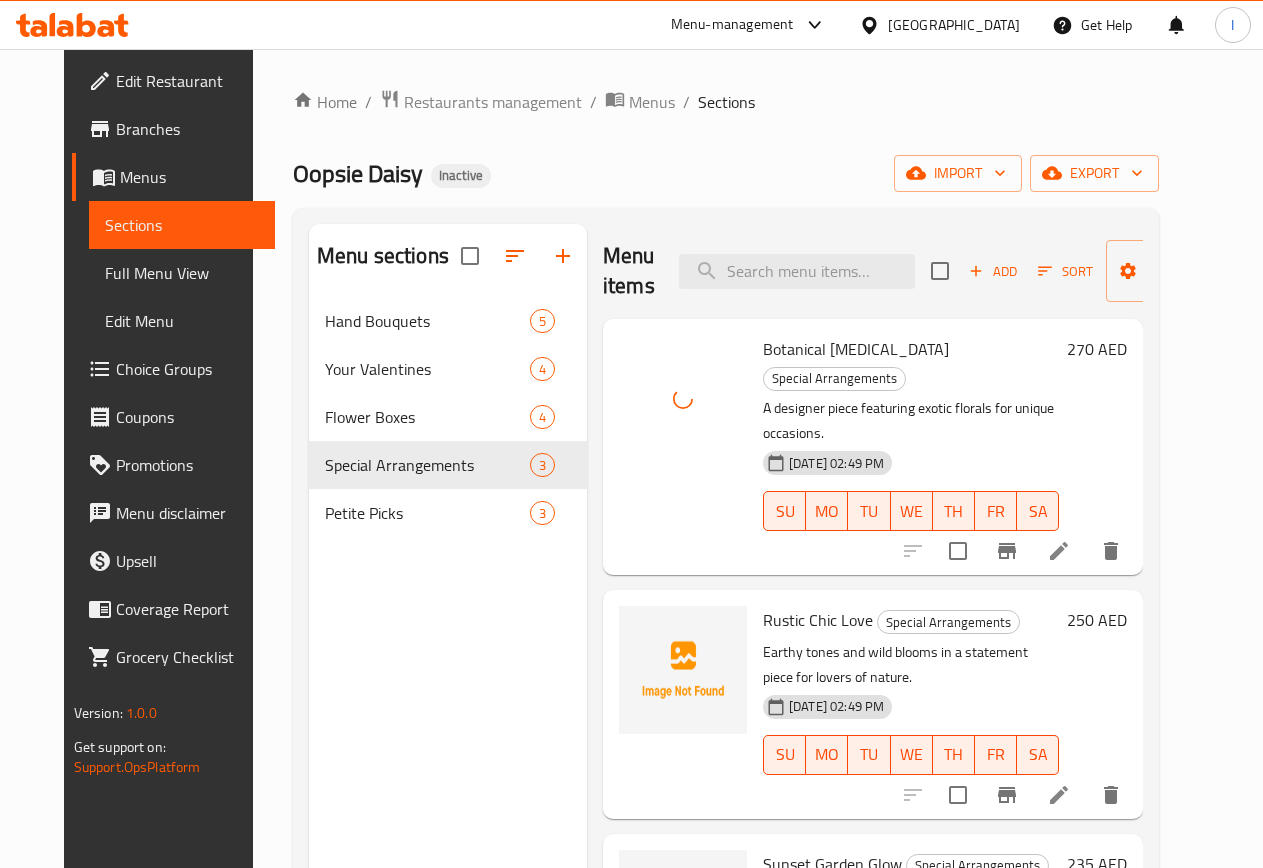 click on "Rustic Chic Love" at bounding box center (818, 620) 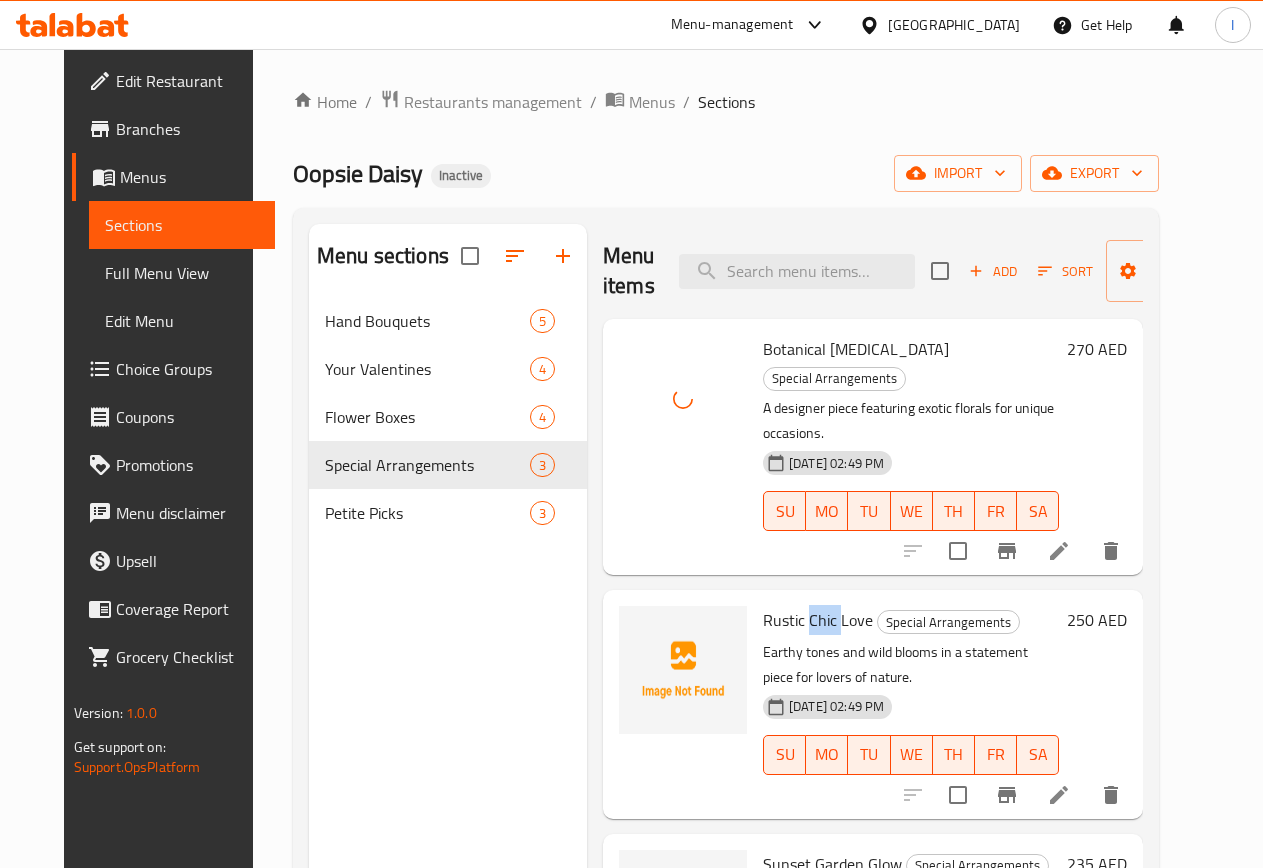 click on "Rustic Chic Love" at bounding box center (818, 620) 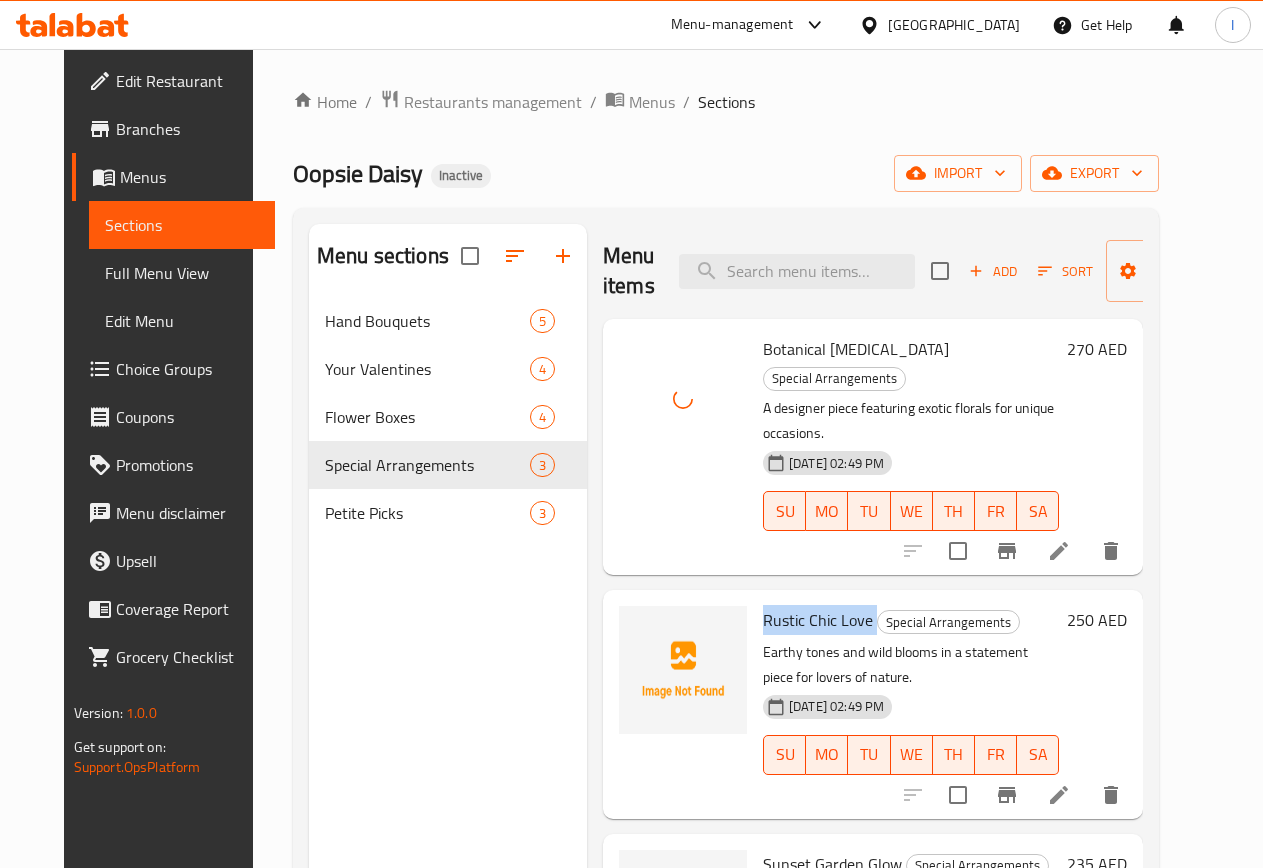 click on "Rustic Chic Love" at bounding box center (818, 620) 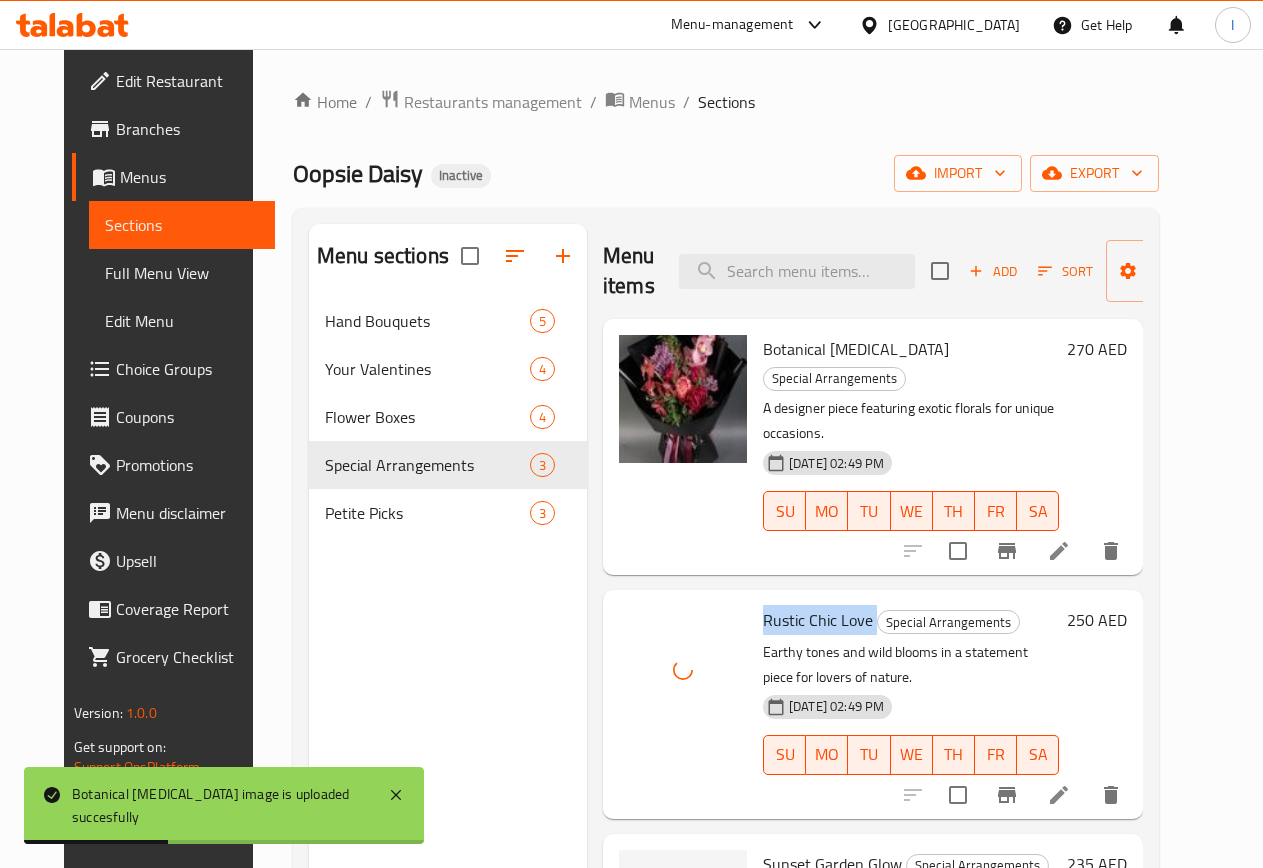 scroll, scrollTop: 280, scrollLeft: 0, axis: vertical 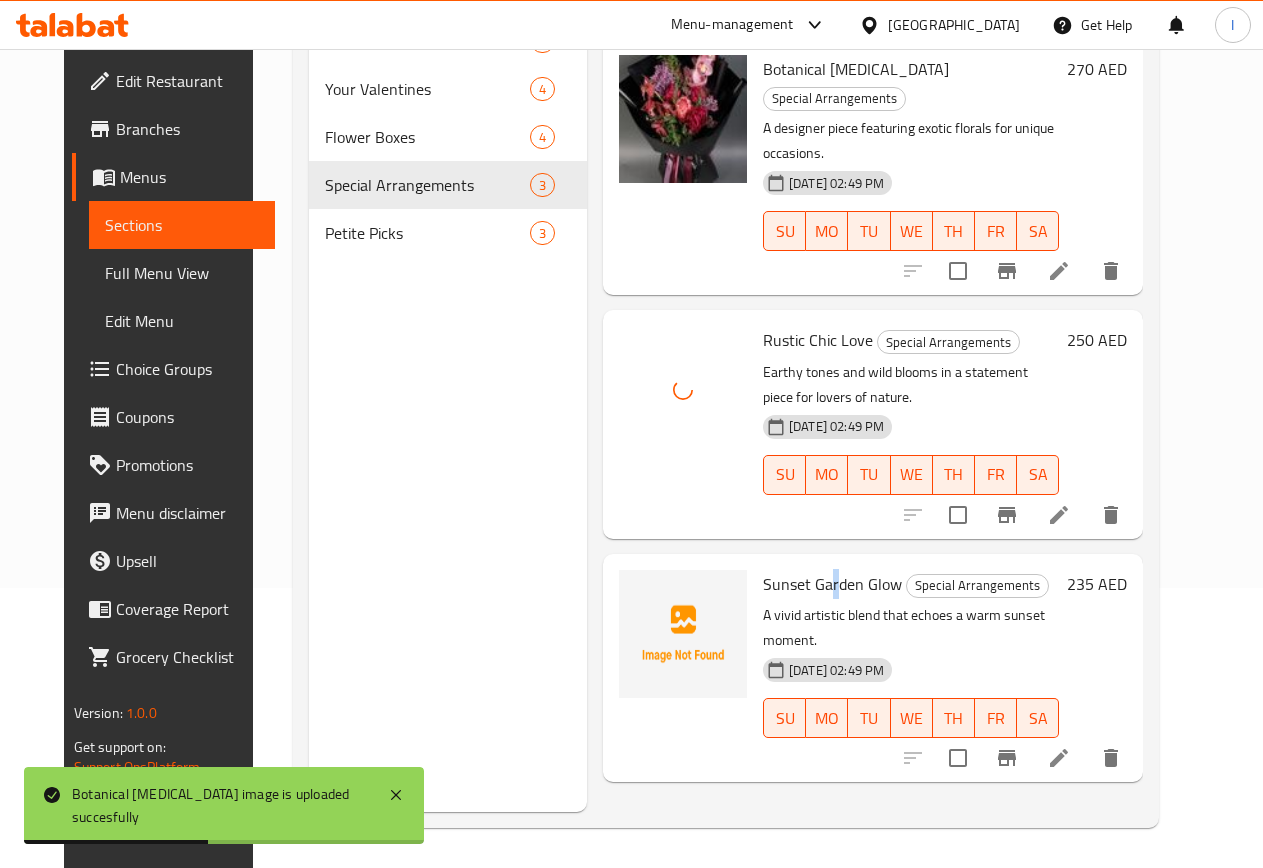 click on "Sunset Garden Glow" at bounding box center (832, 584) 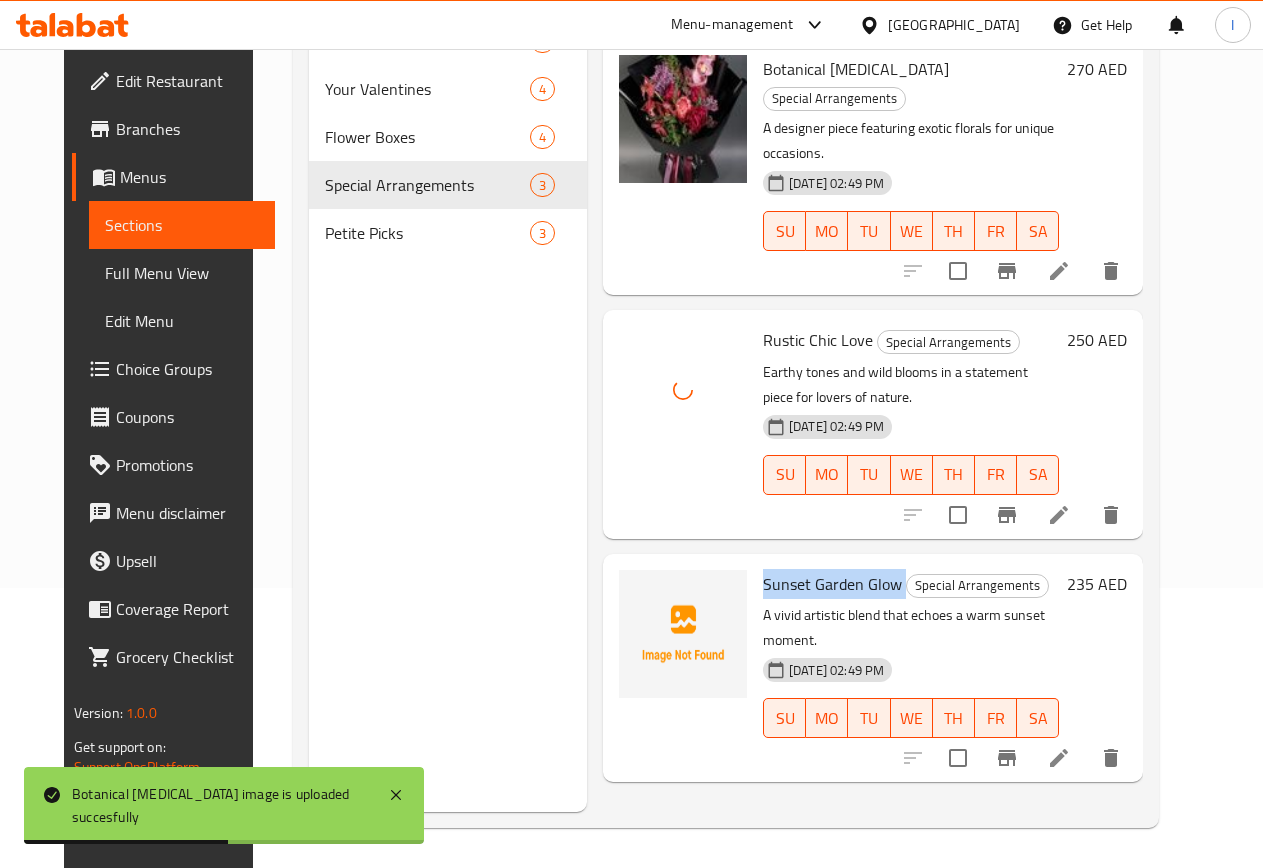 click on "Sunset Garden Glow" at bounding box center [832, 584] 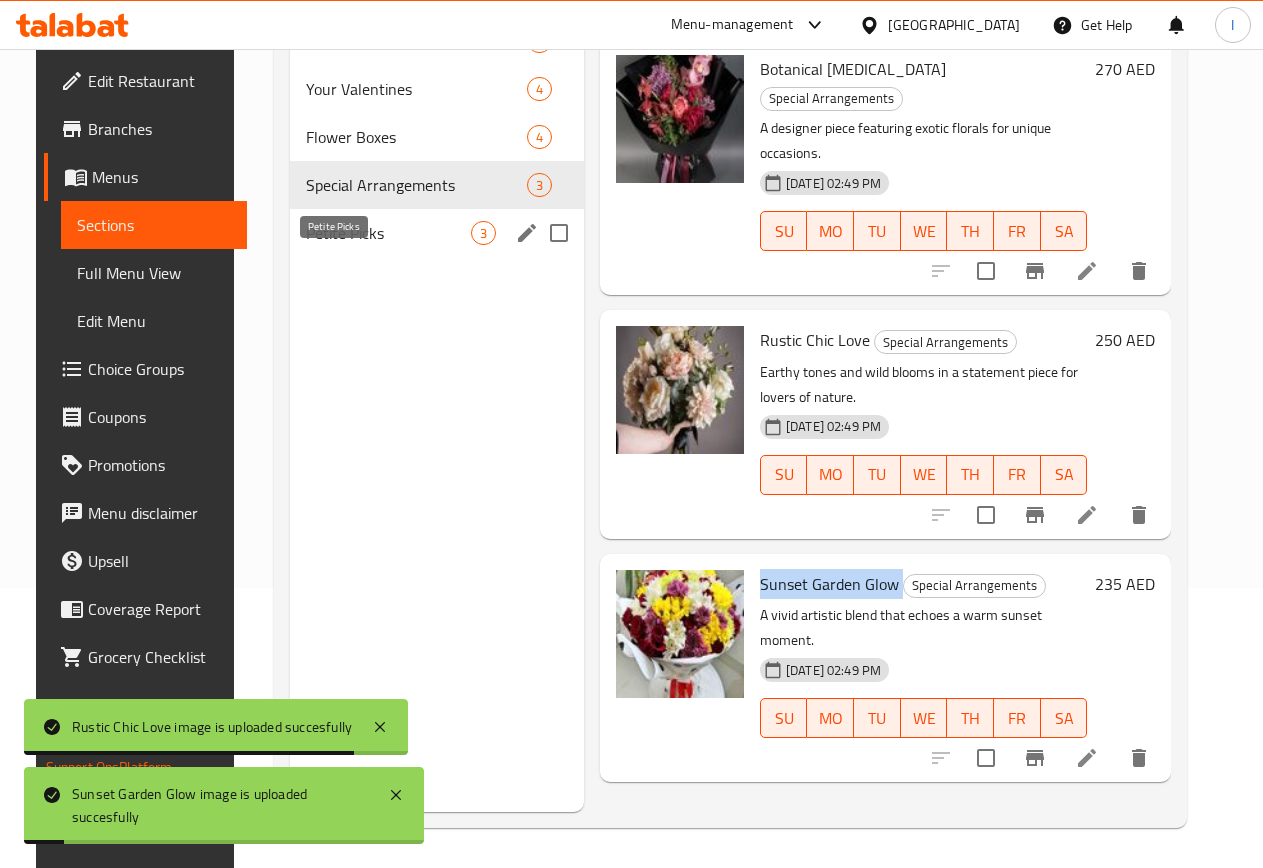 click on "Petite Picks" at bounding box center [388, 233] 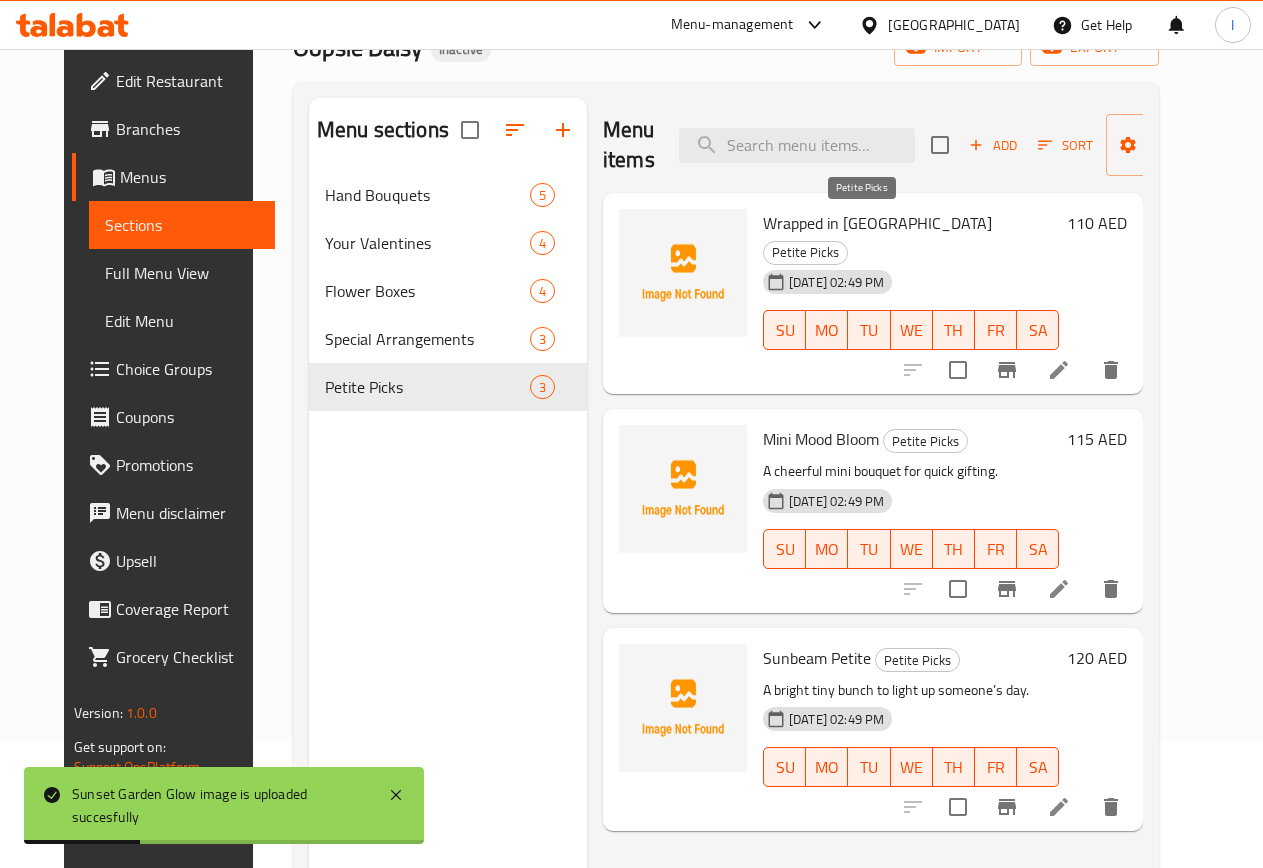 scroll, scrollTop: 0, scrollLeft: 0, axis: both 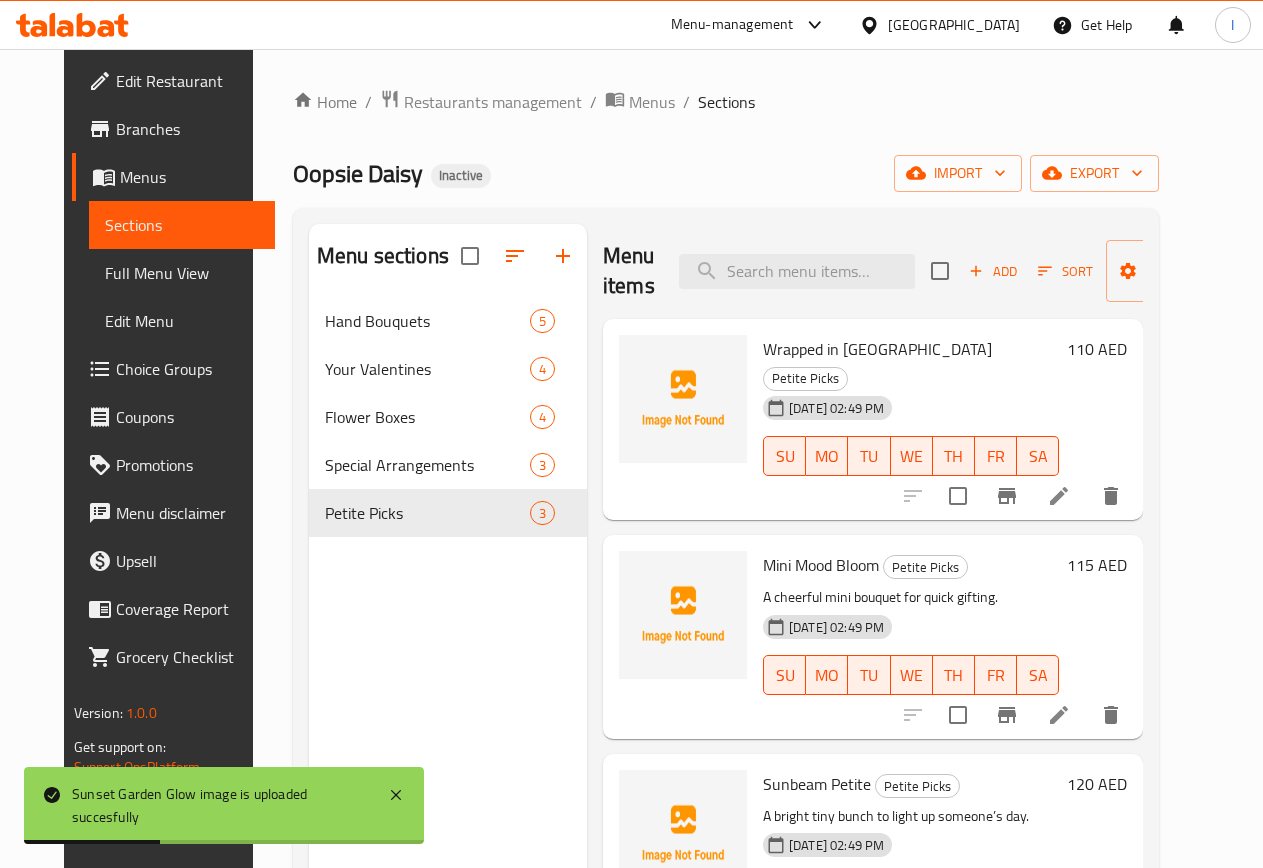 click on "Wrapped in [GEOGRAPHIC_DATA]" at bounding box center [877, 349] 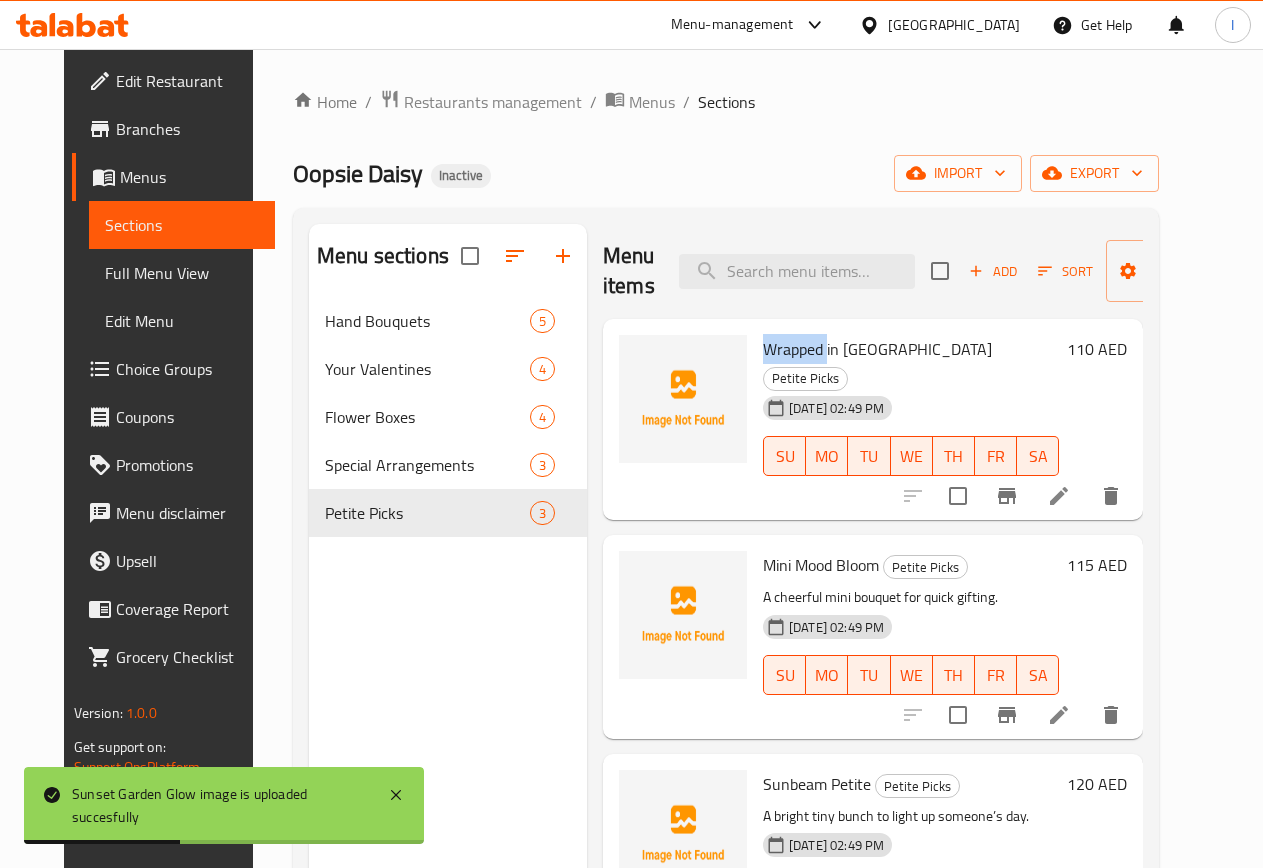 click on "Wrapped in [GEOGRAPHIC_DATA]" at bounding box center (877, 349) 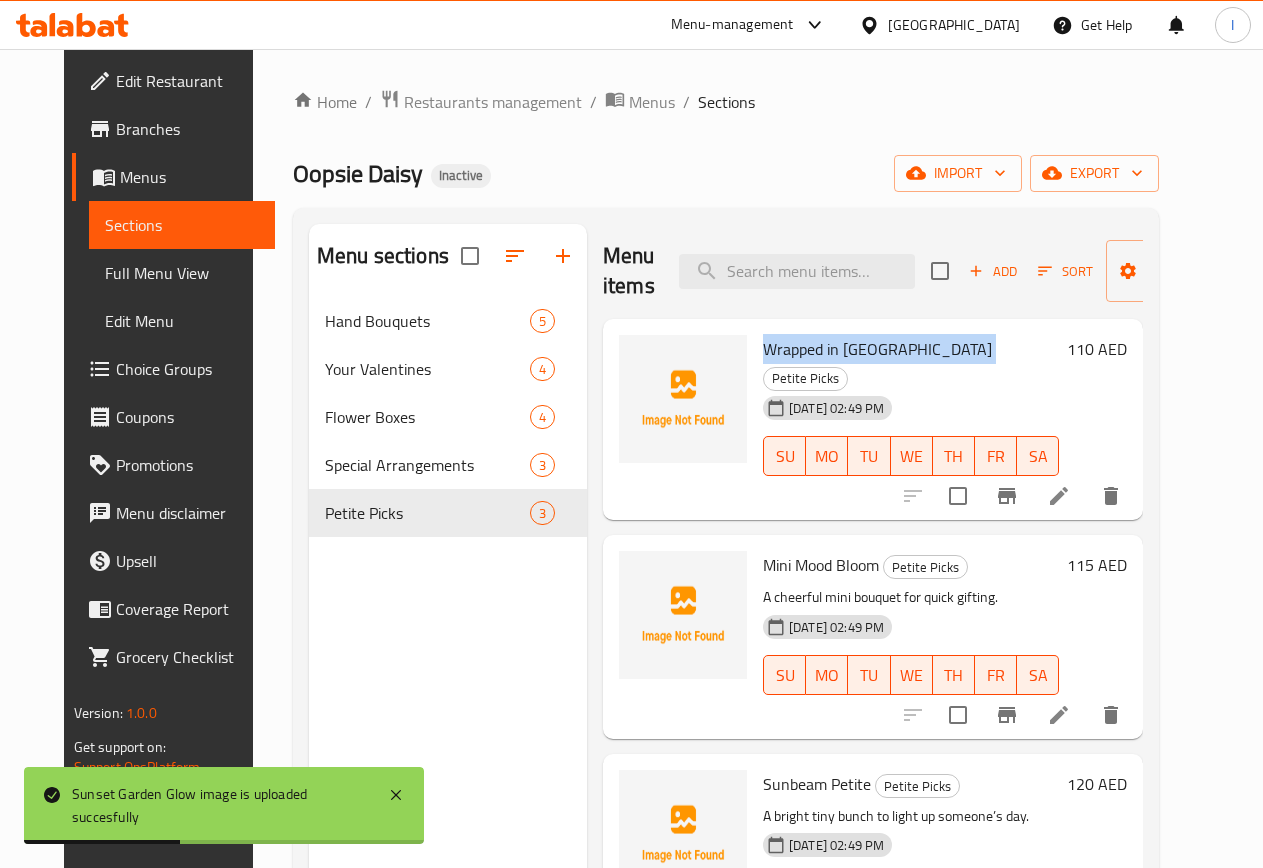 click on "Wrapped in [GEOGRAPHIC_DATA]" at bounding box center (877, 349) 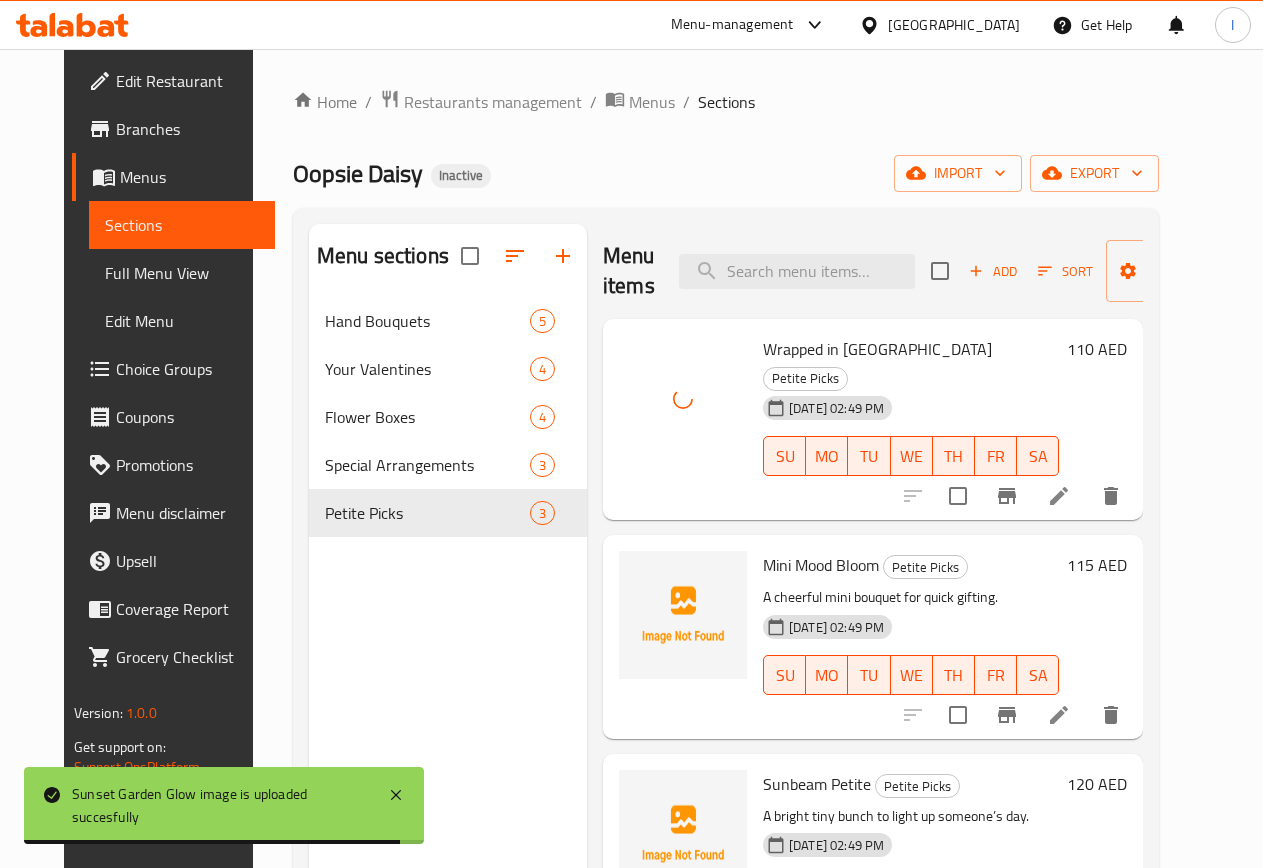 click on "Mini Mood Bloom" at bounding box center (821, 565) 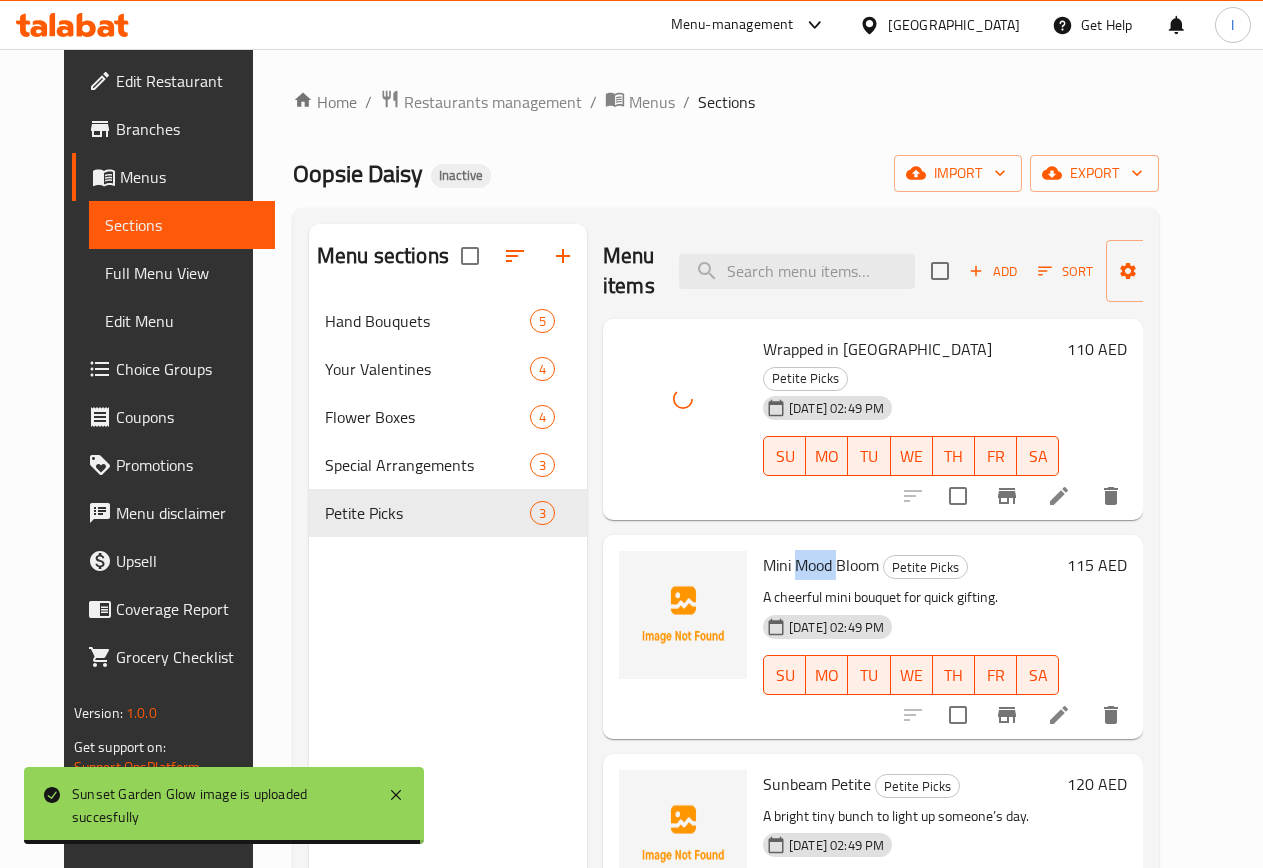 click on "Mini Mood Bloom" at bounding box center [821, 565] 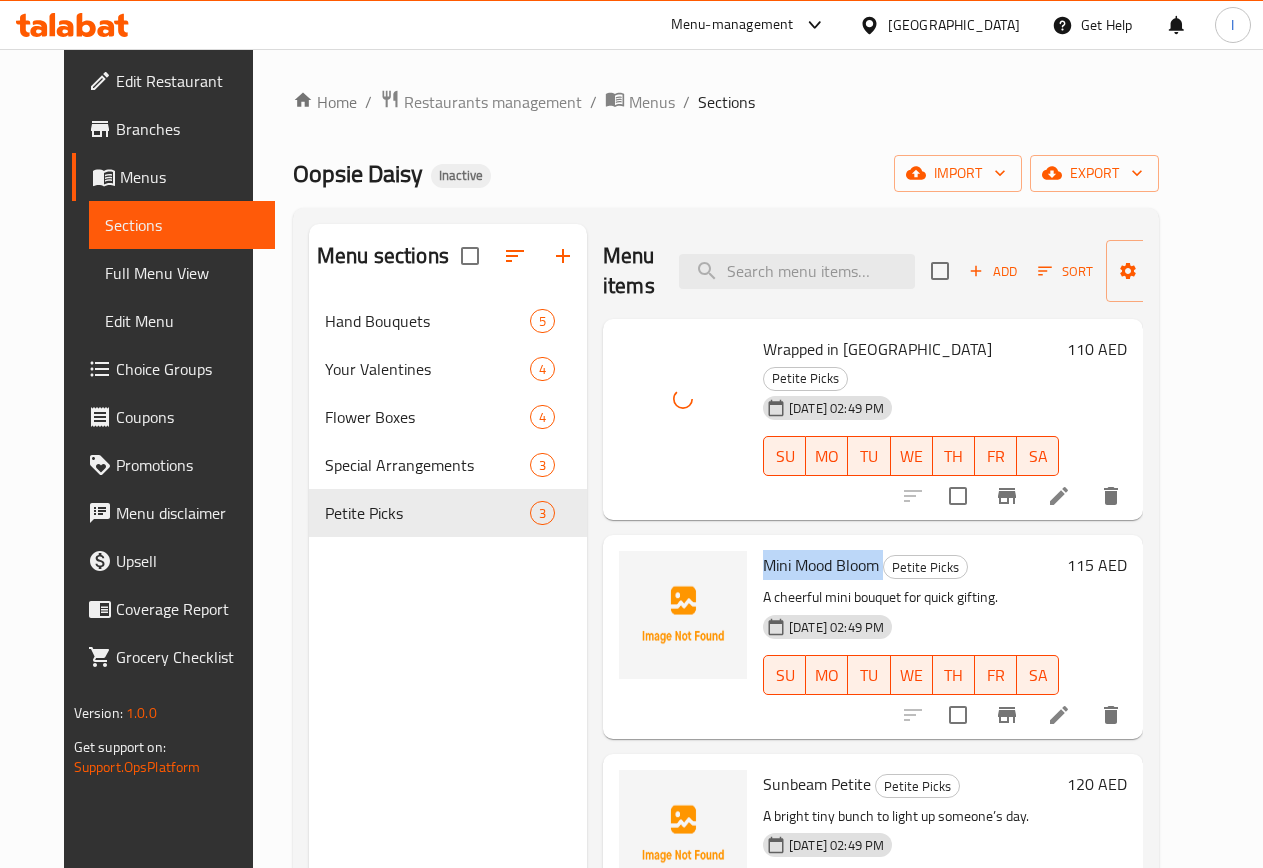 click on "Mini Mood Bloom" at bounding box center [821, 565] 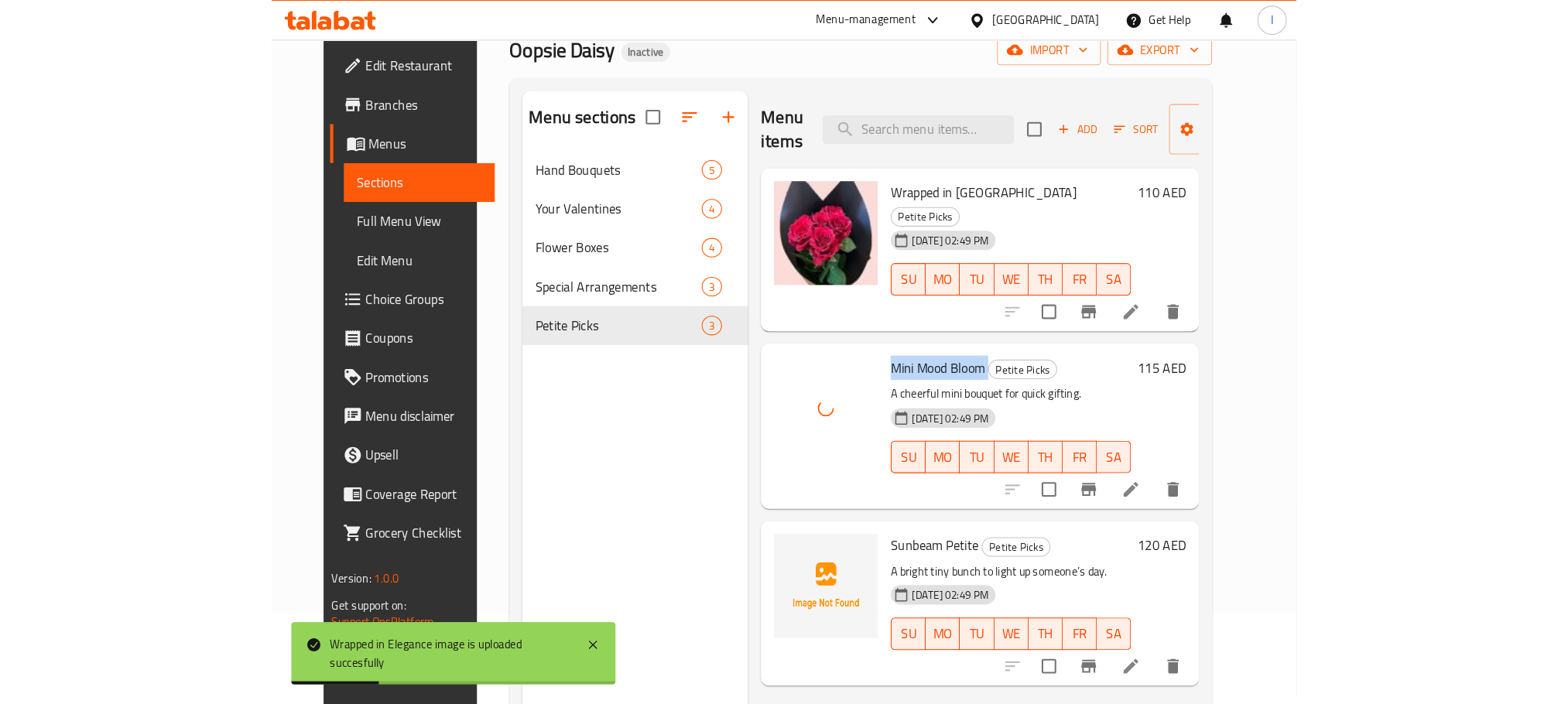 scroll, scrollTop: 217, scrollLeft: 0, axis: vertical 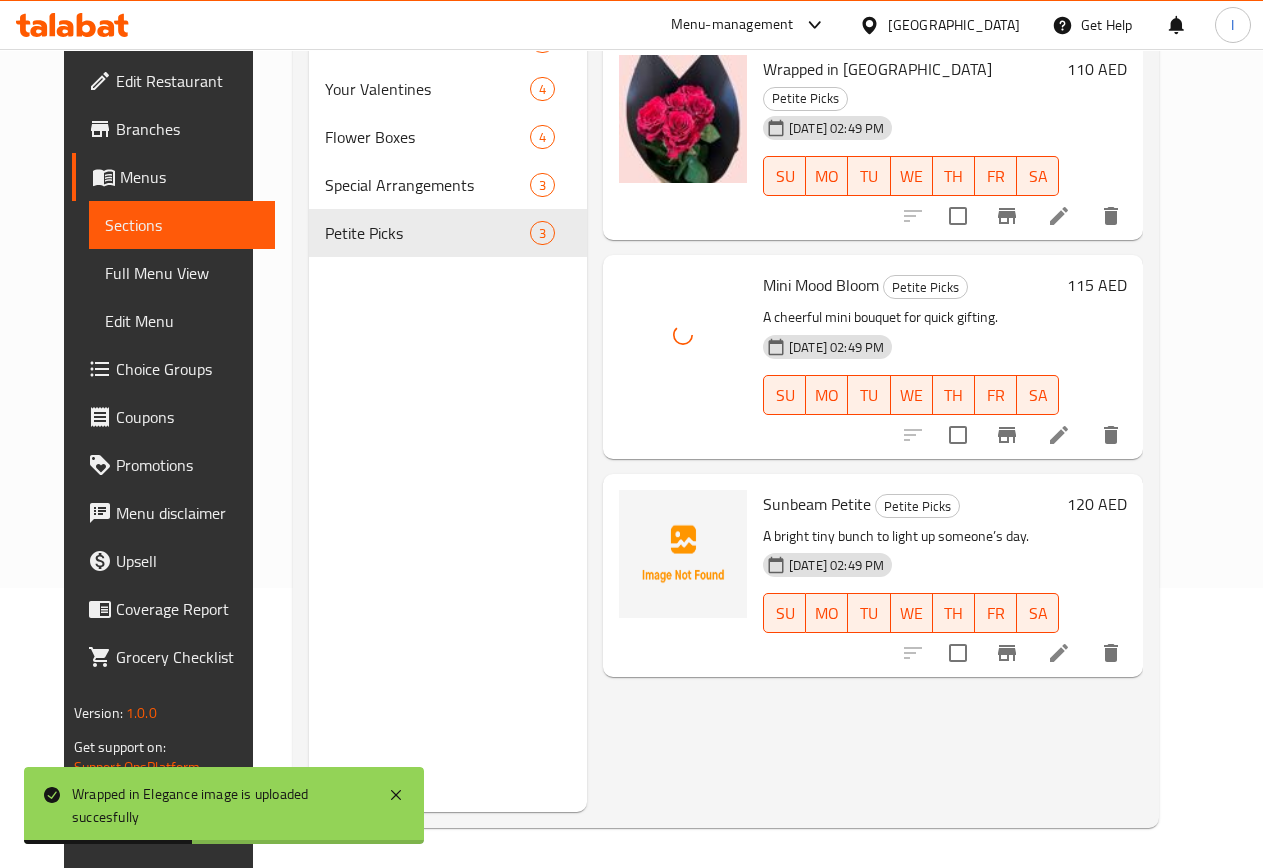 click on "Sunbeam Petite" at bounding box center (817, 504) 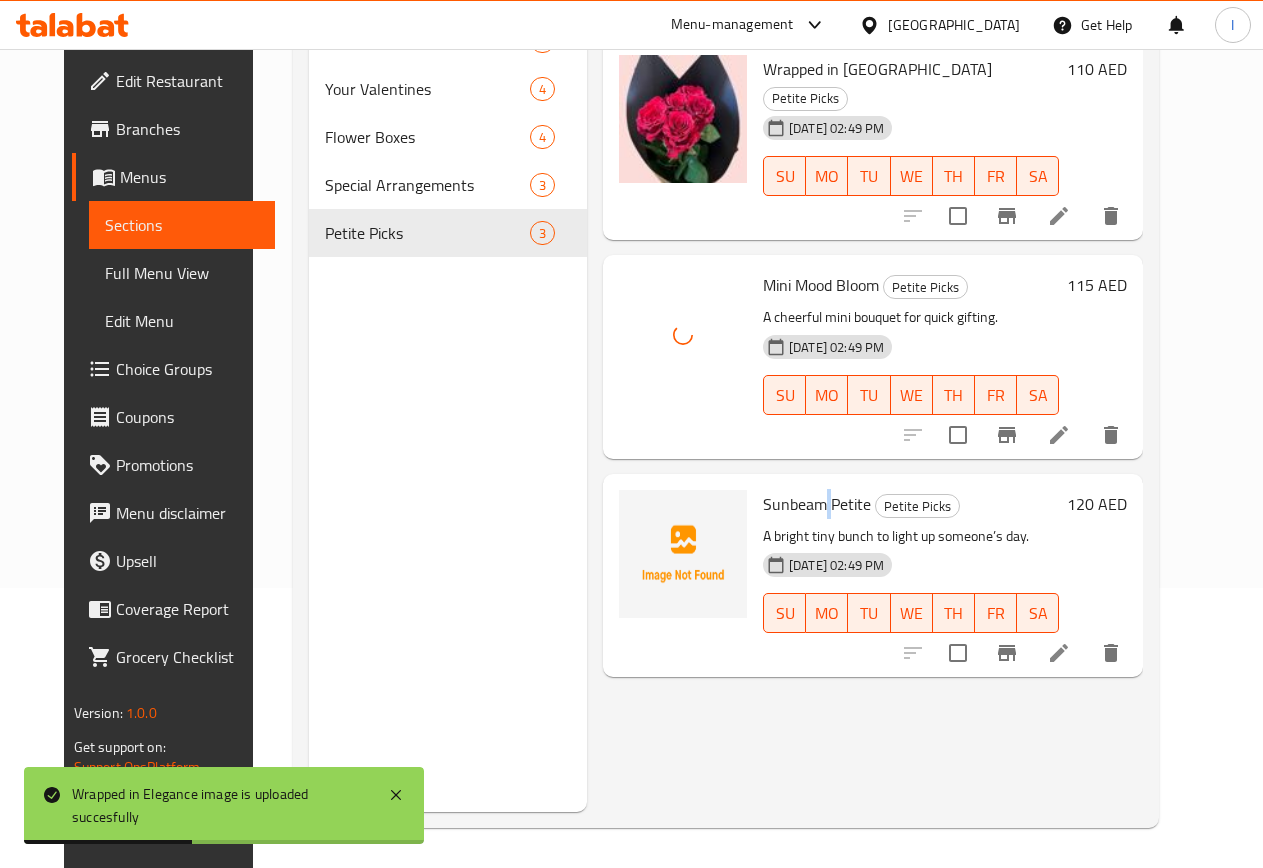 click on "Sunbeam Petite" at bounding box center [817, 504] 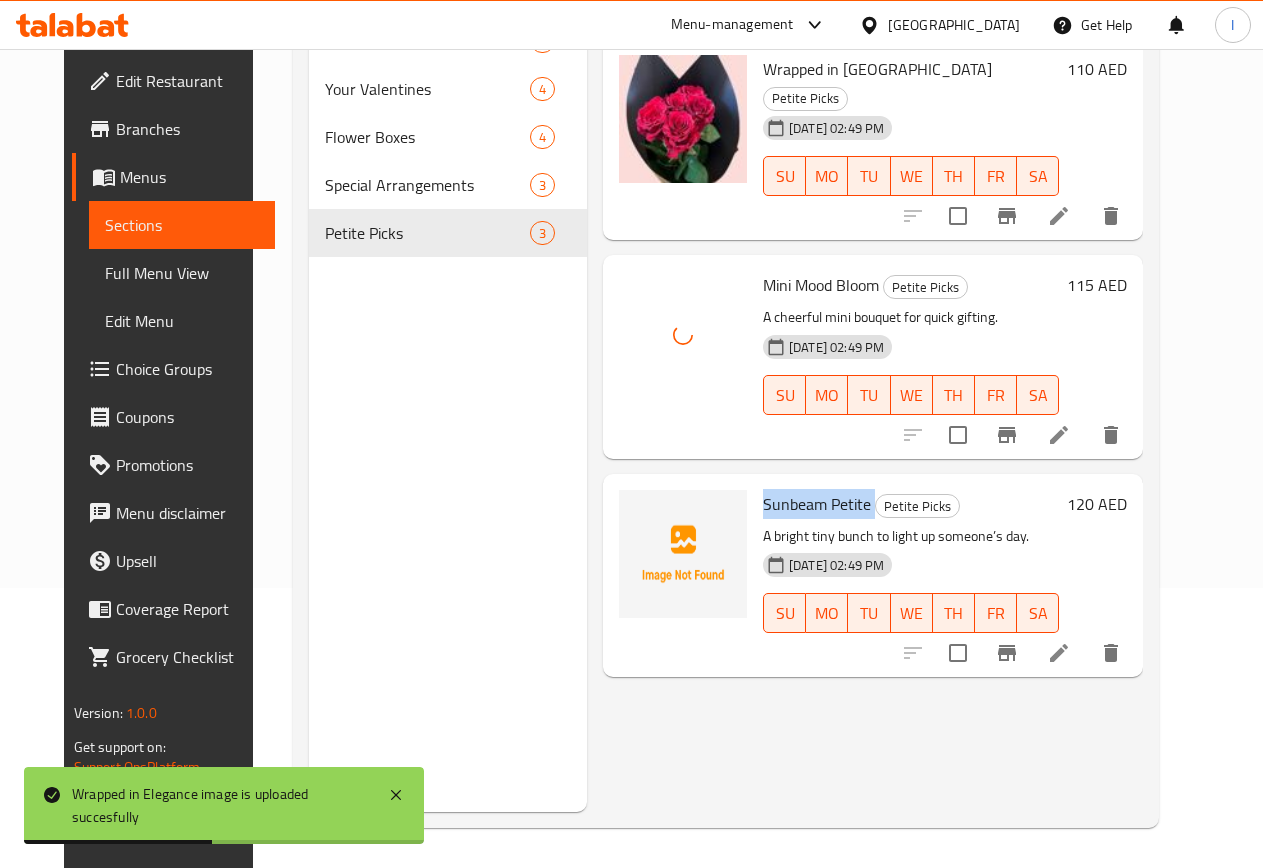 click on "Sunbeam Petite" at bounding box center (817, 504) 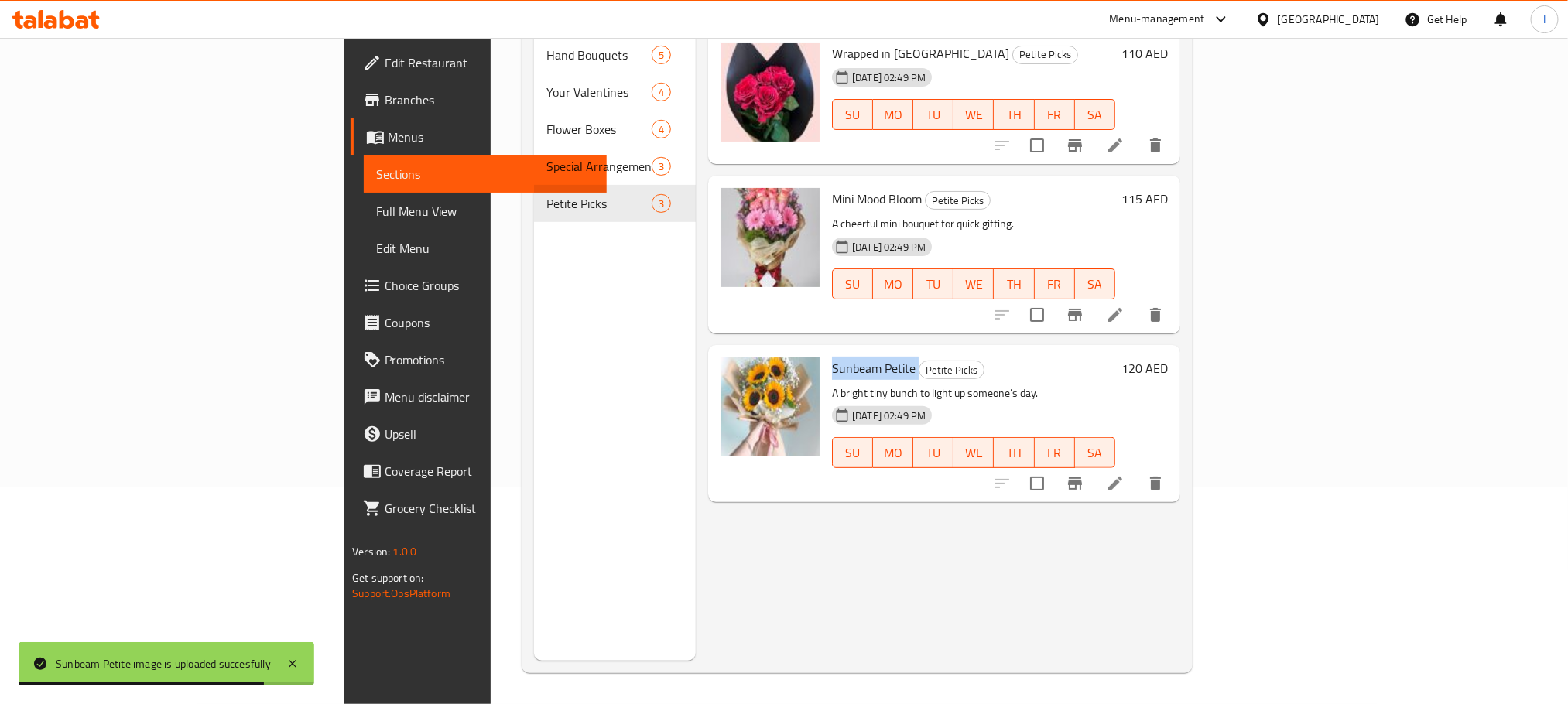 click on "Full Menu View" at bounding box center [484, 211] 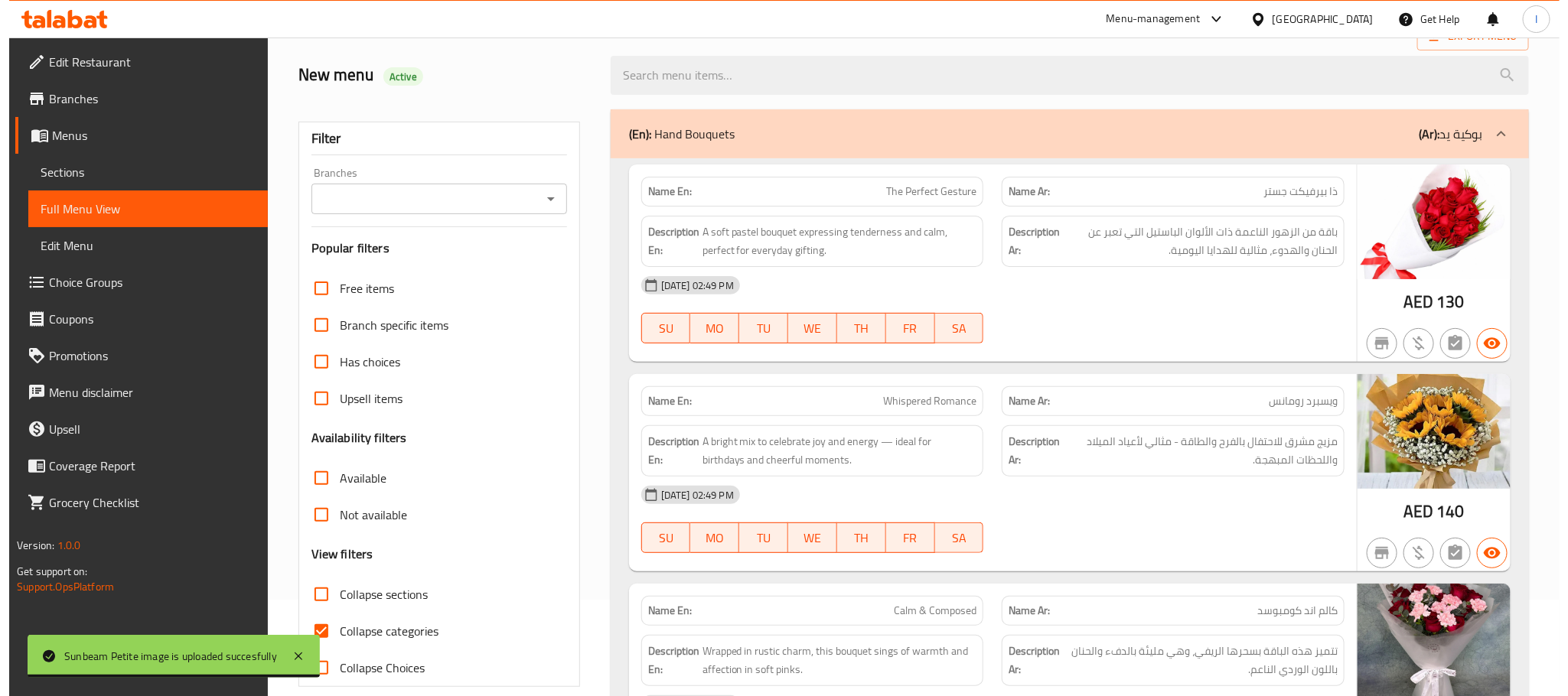 scroll, scrollTop: 0, scrollLeft: 0, axis: both 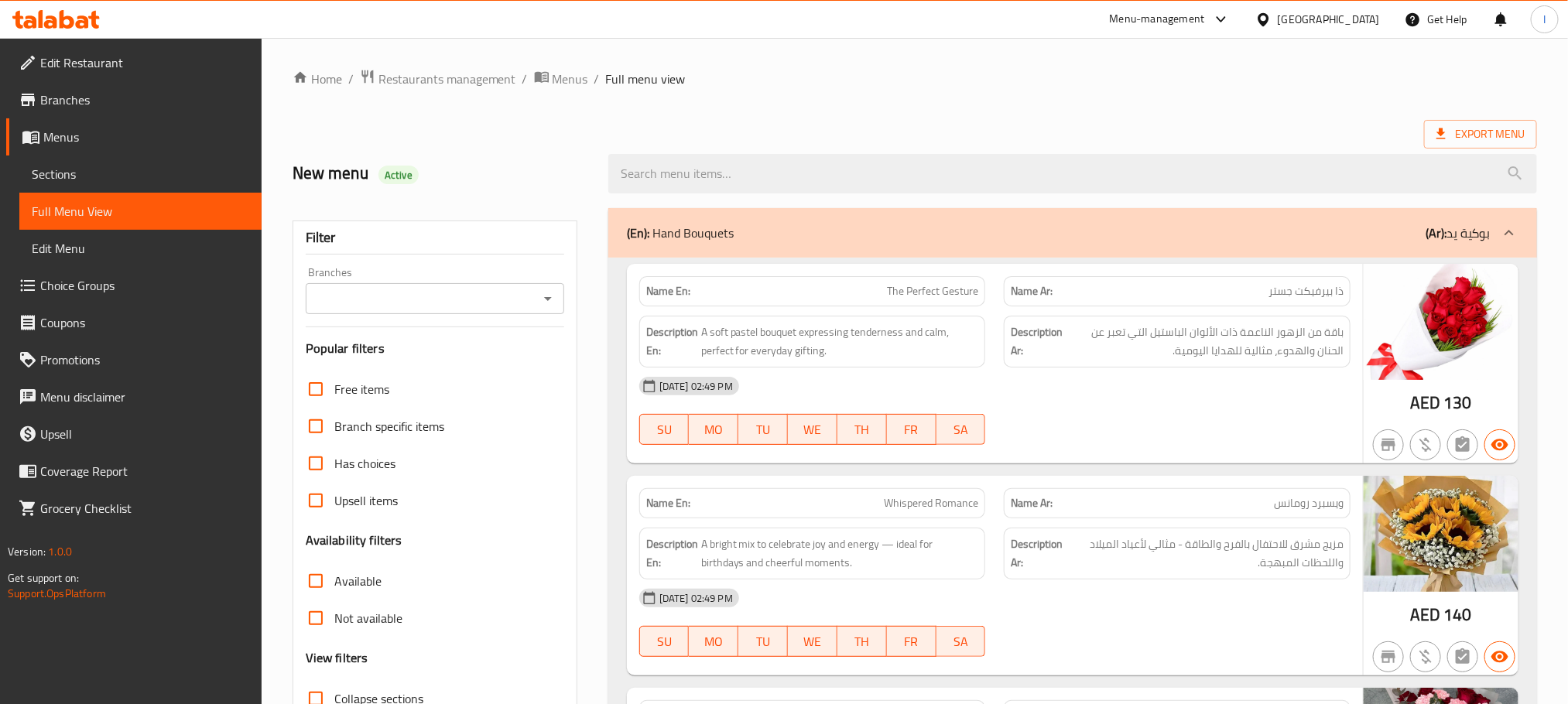 type 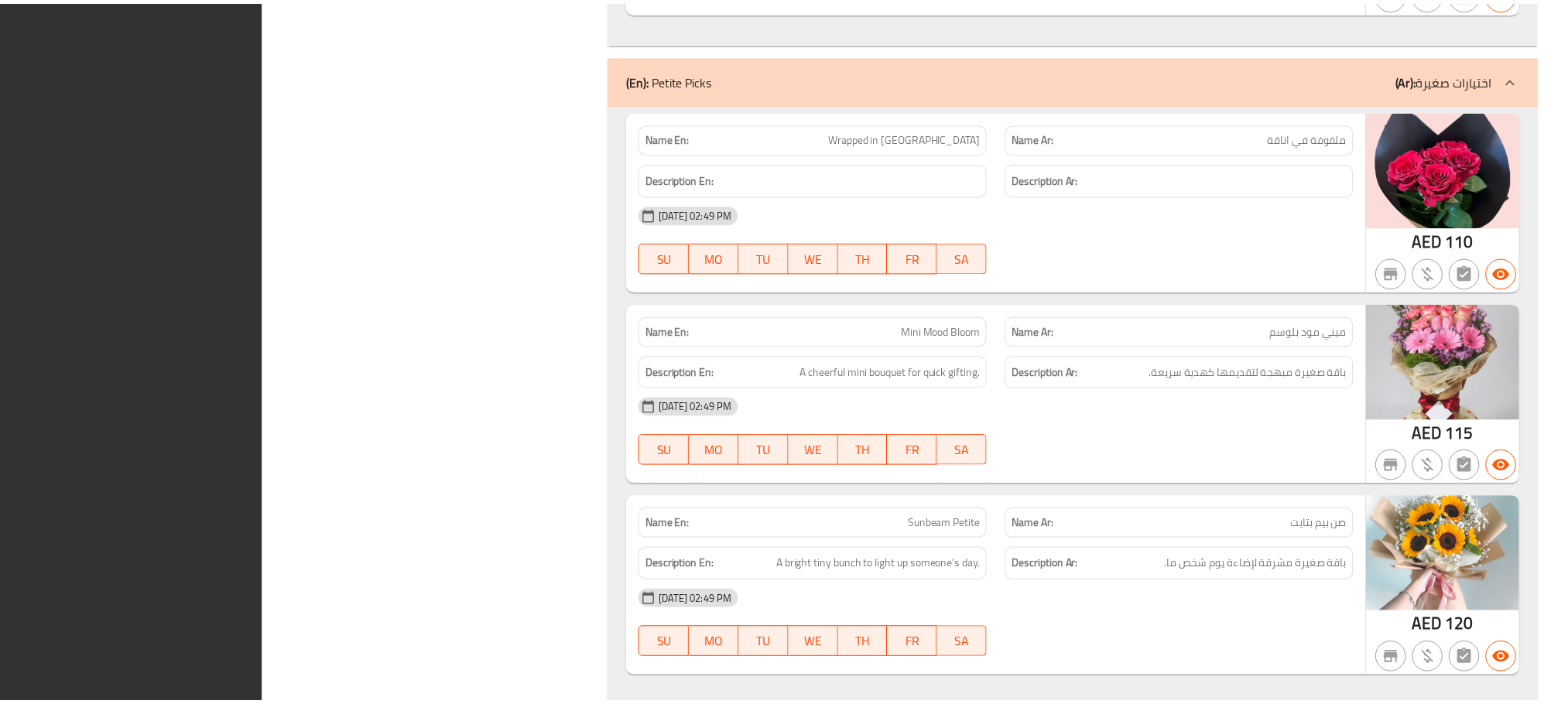 scroll, scrollTop: 3897, scrollLeft: 0, axis: vertical 